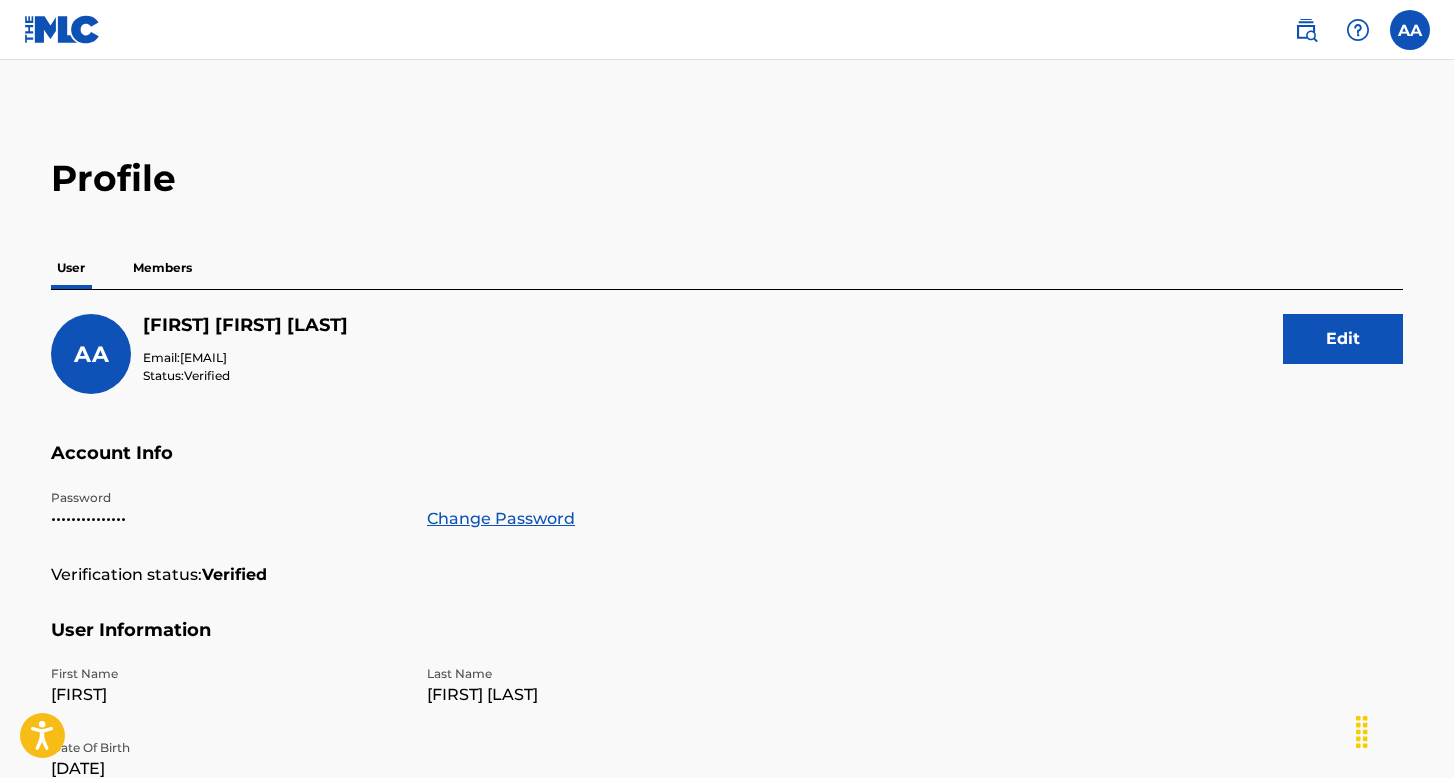 scroll, scrollTop: 100, scrollLeft: 0, axis: vertical 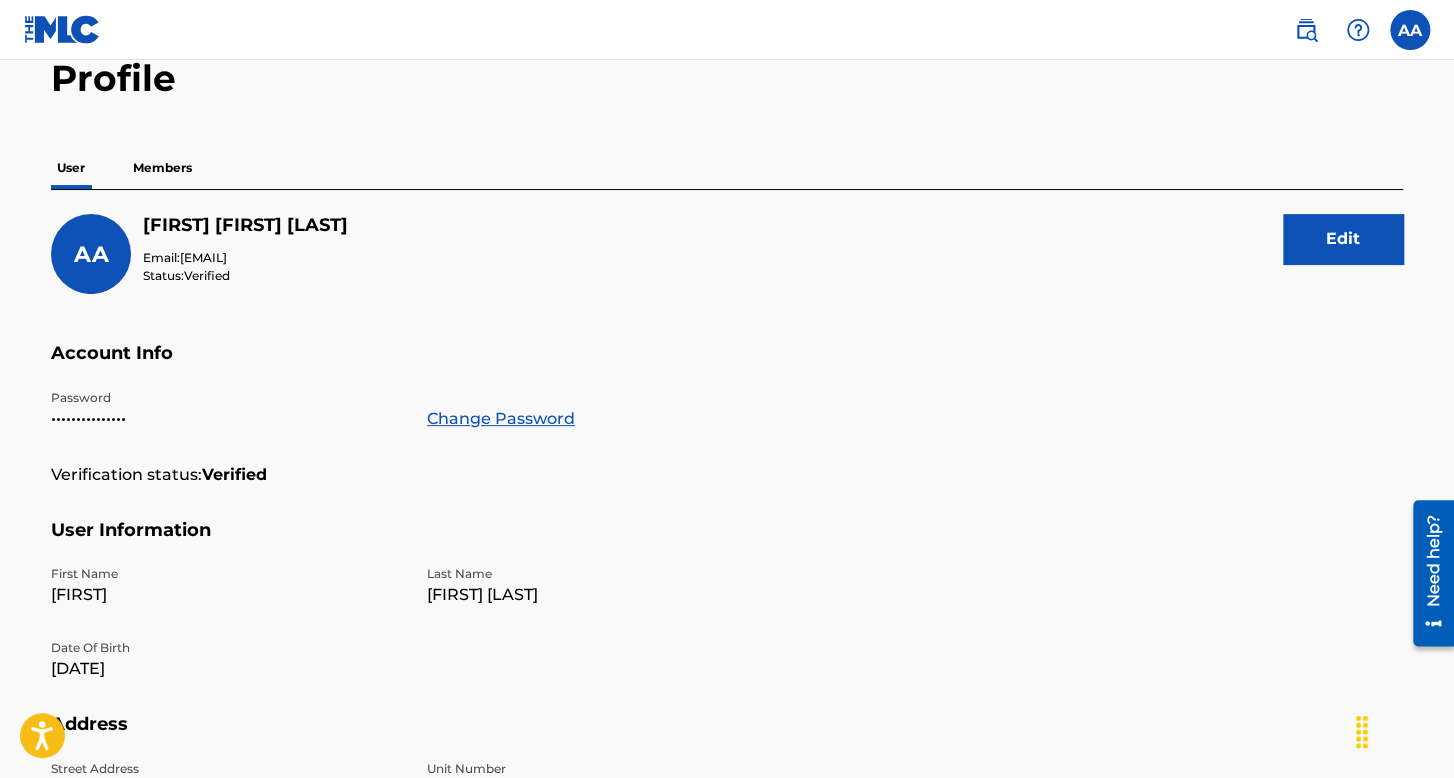 click at bounding box center (1410, 30) 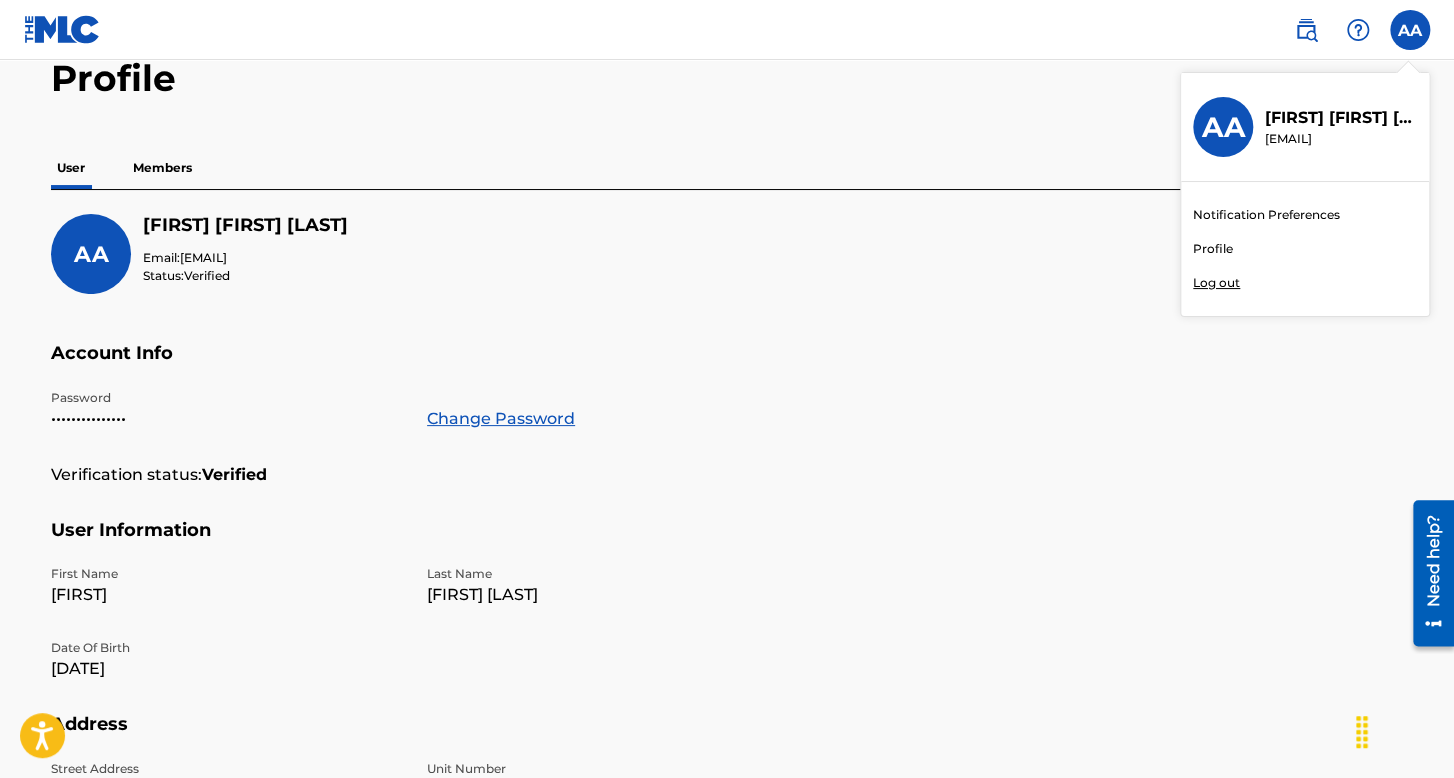click on "Log out" at bounding box center (1216, 283) 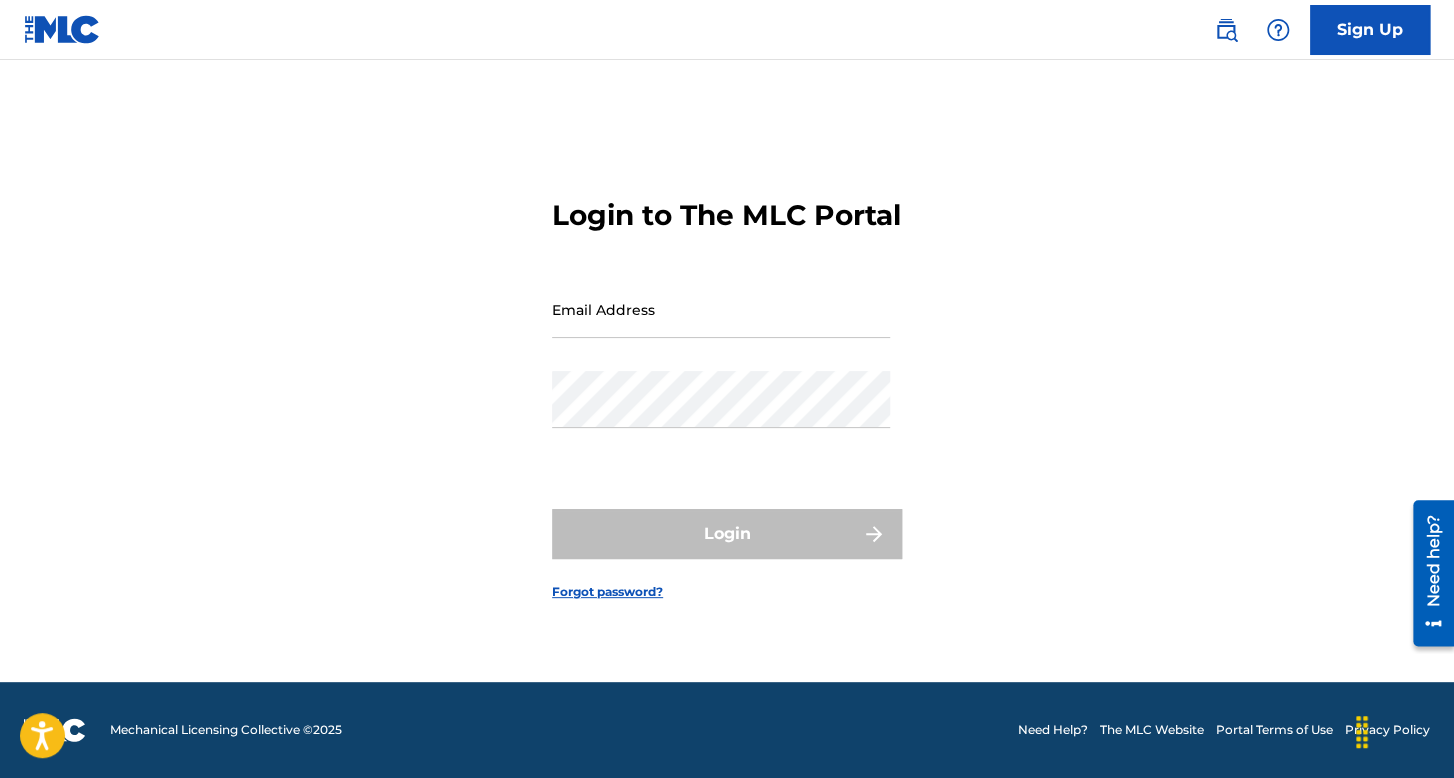 scroll, scrollTop: 0, scrollLeft: 0, axis: both 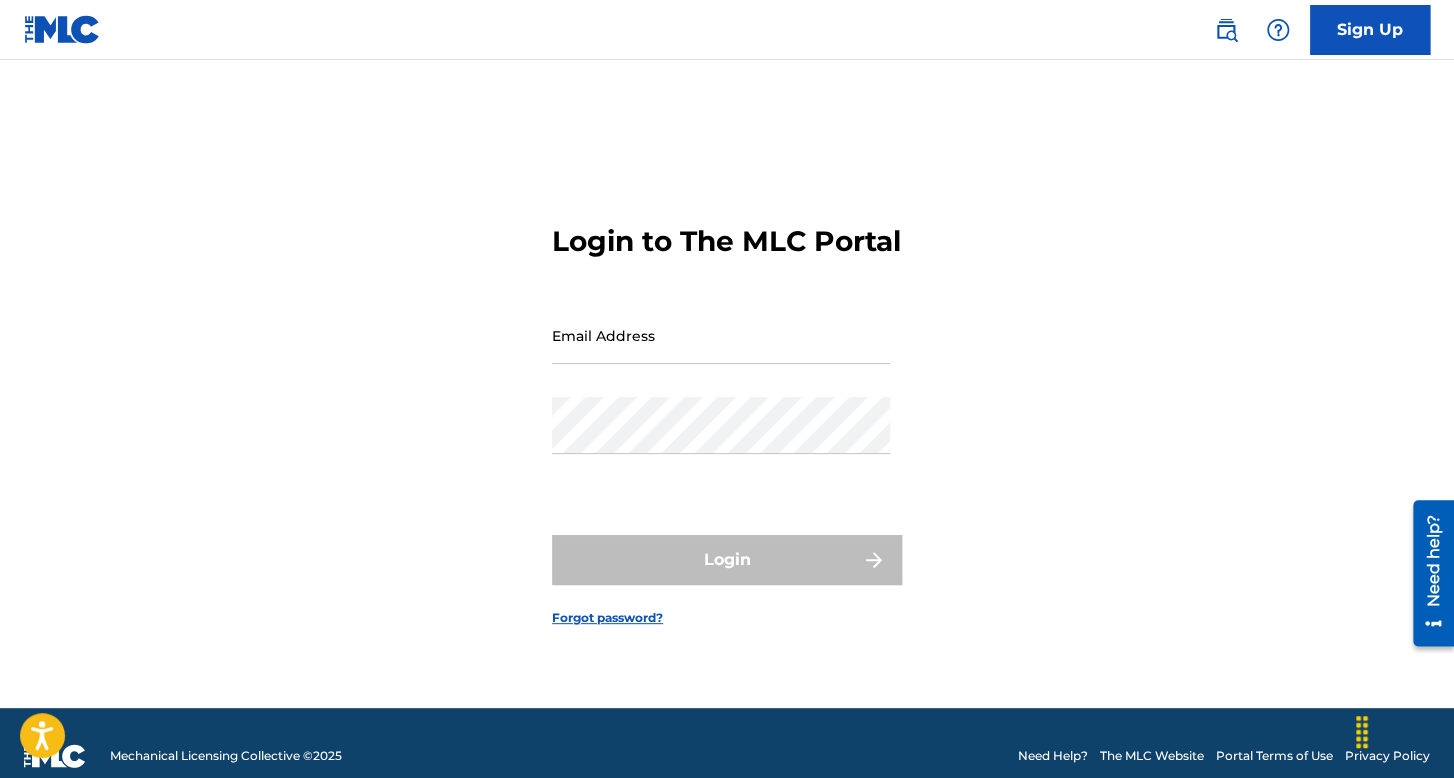click on "Email Address" at bounding box center [721, 335] 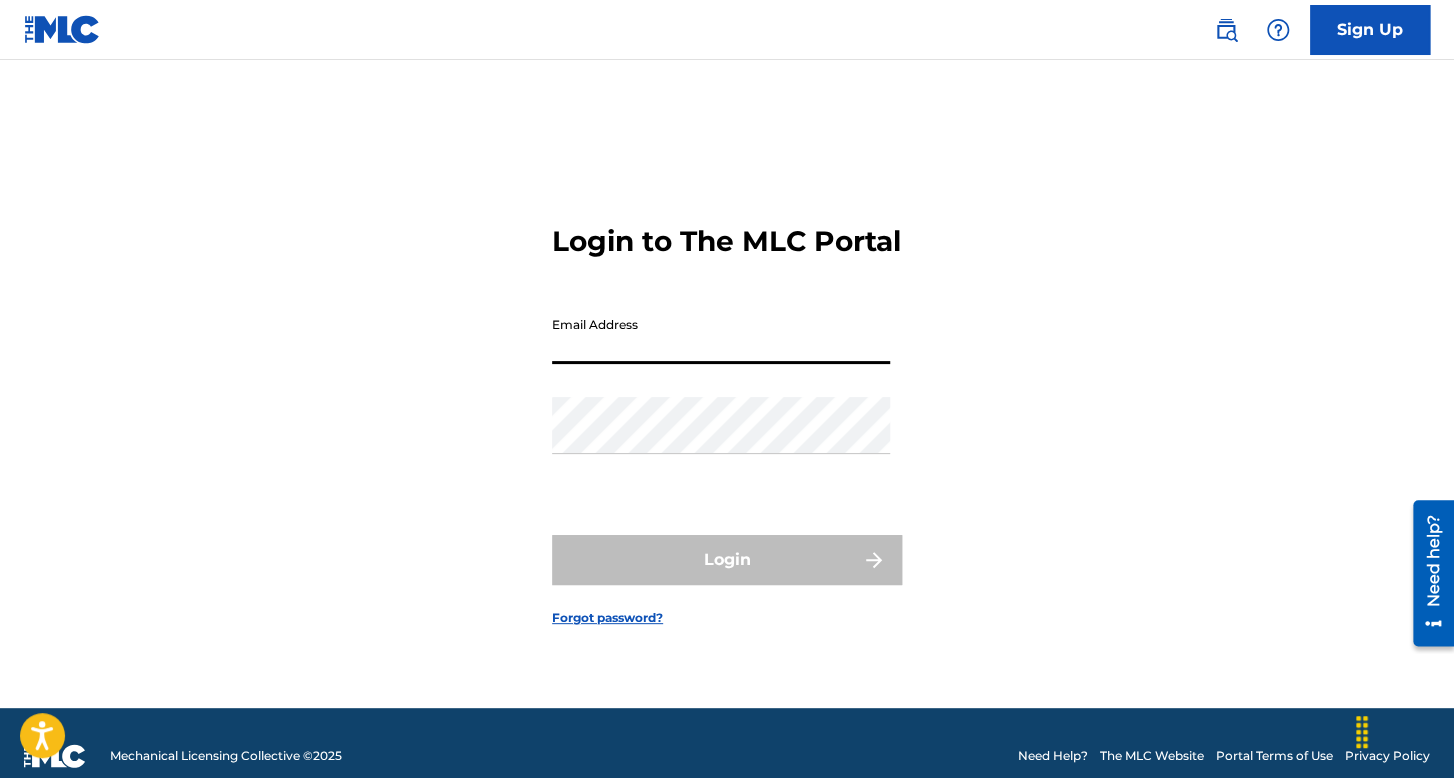 type on "[USERNAME]@[EXAMPLE.COM]" 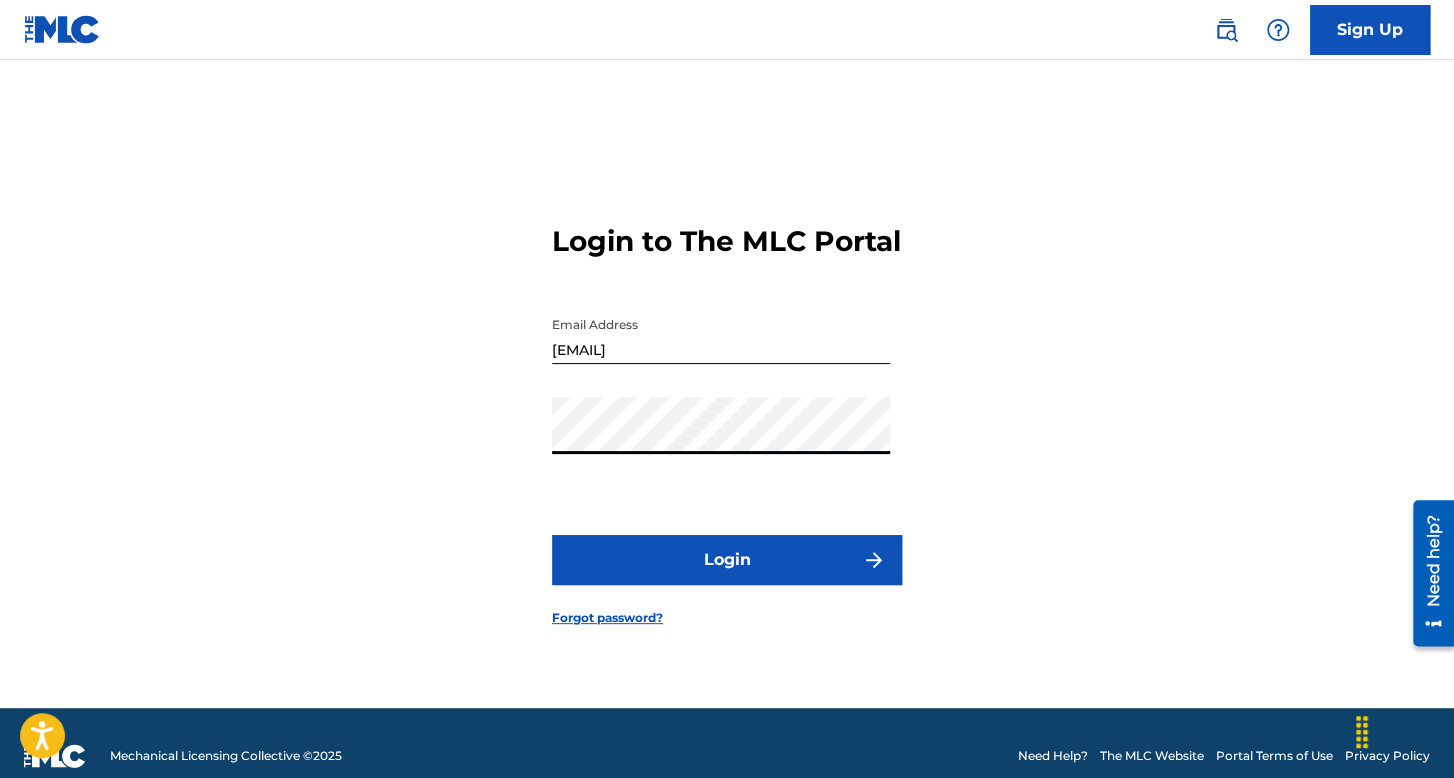 click on "Login" at bounding box center (727, 560) 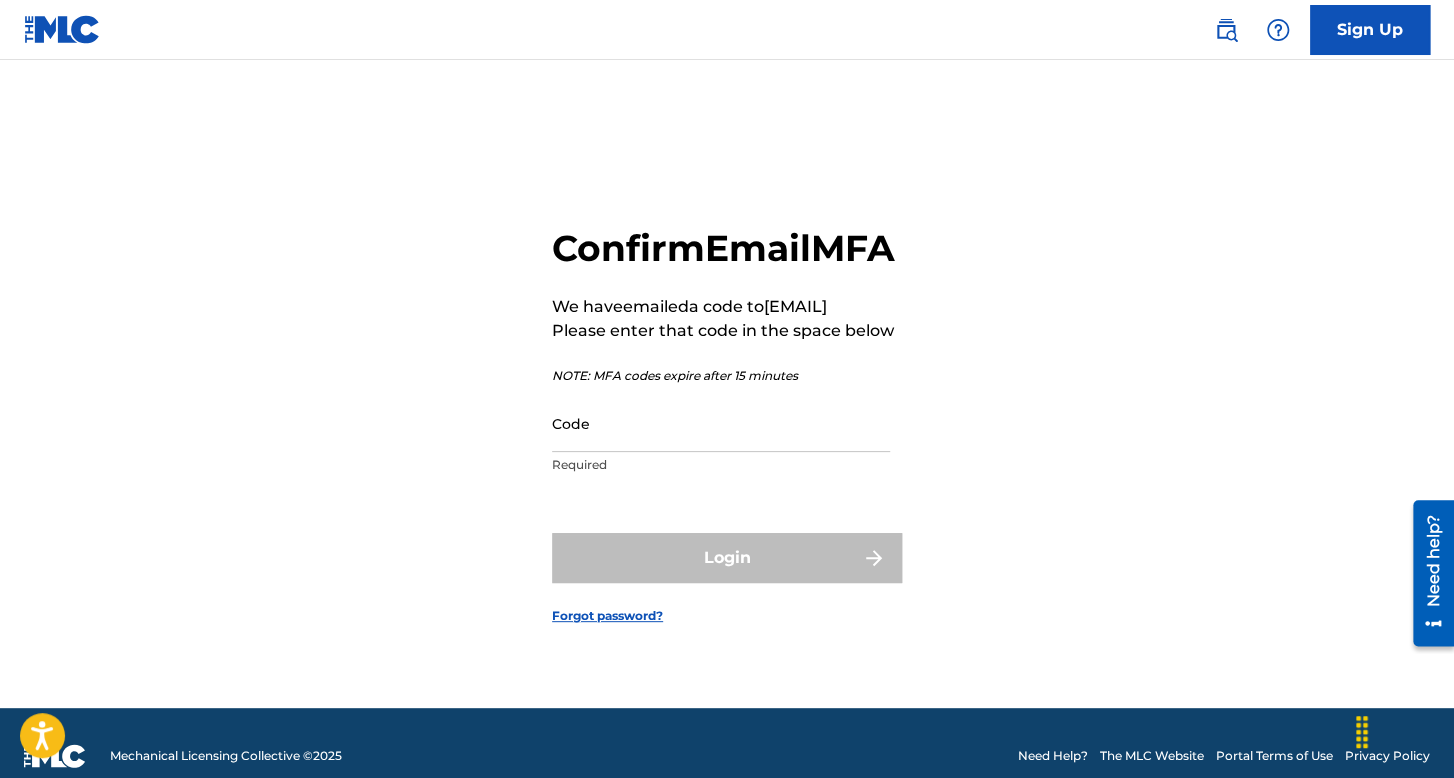 click on "Code" at bounding box center [721, 423] 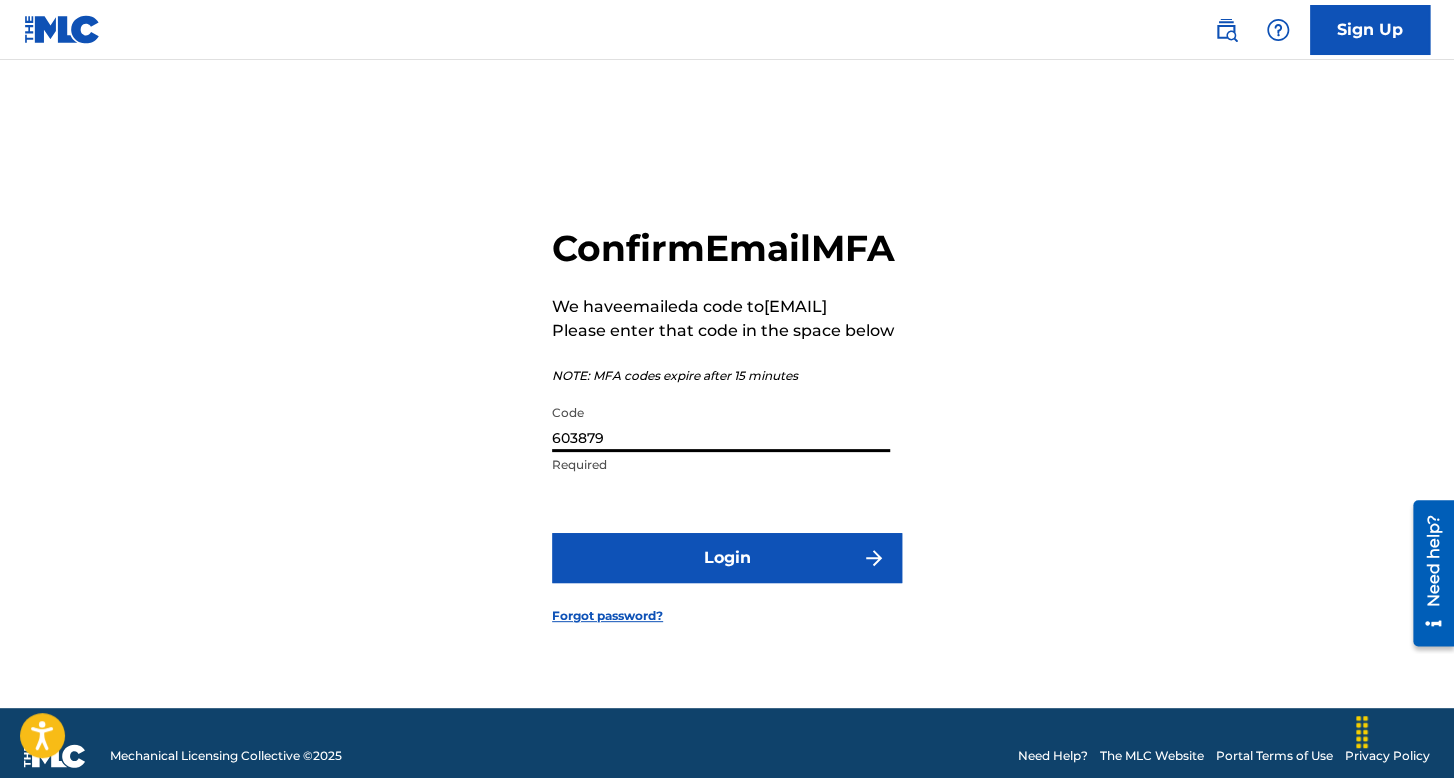 type on "603879" 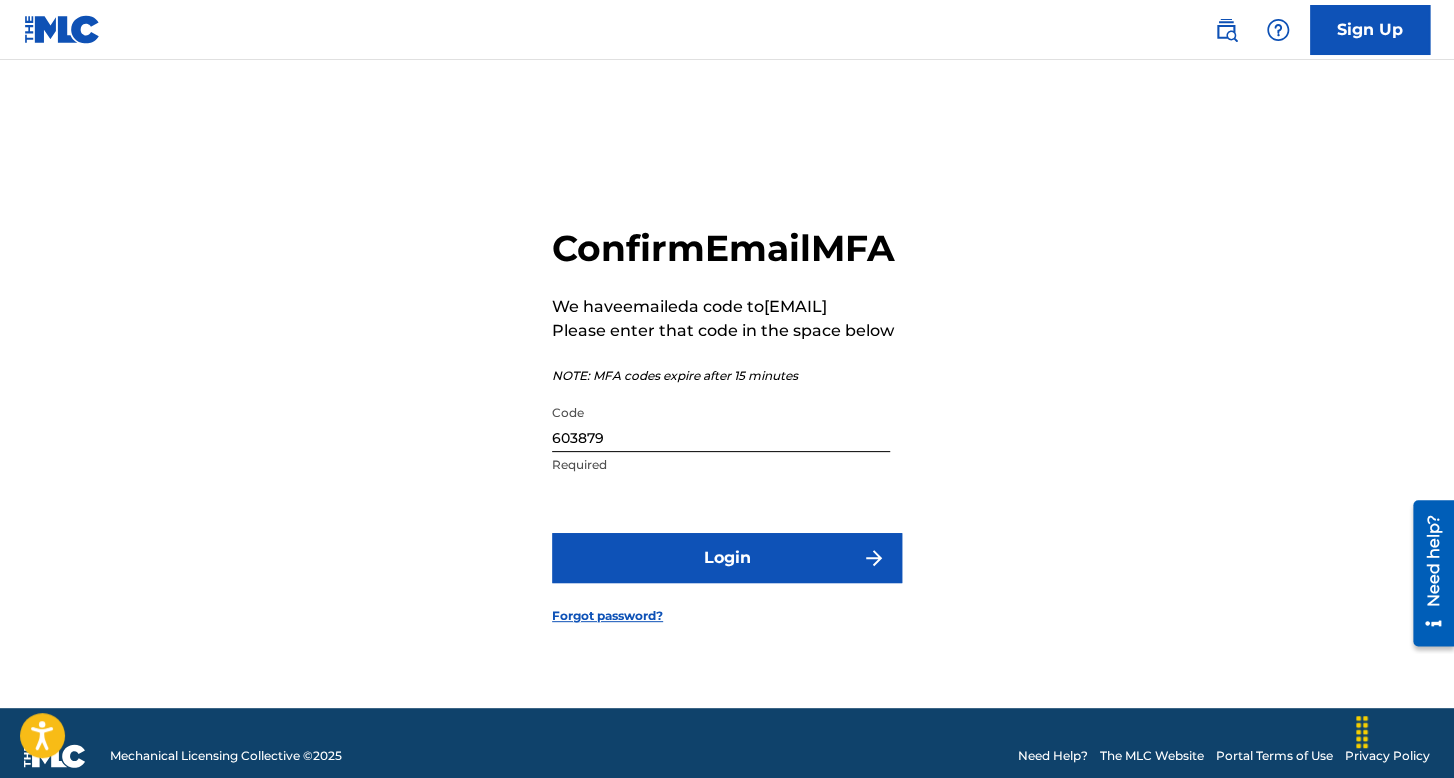 click on "Login" at bounding box center [727, 558] 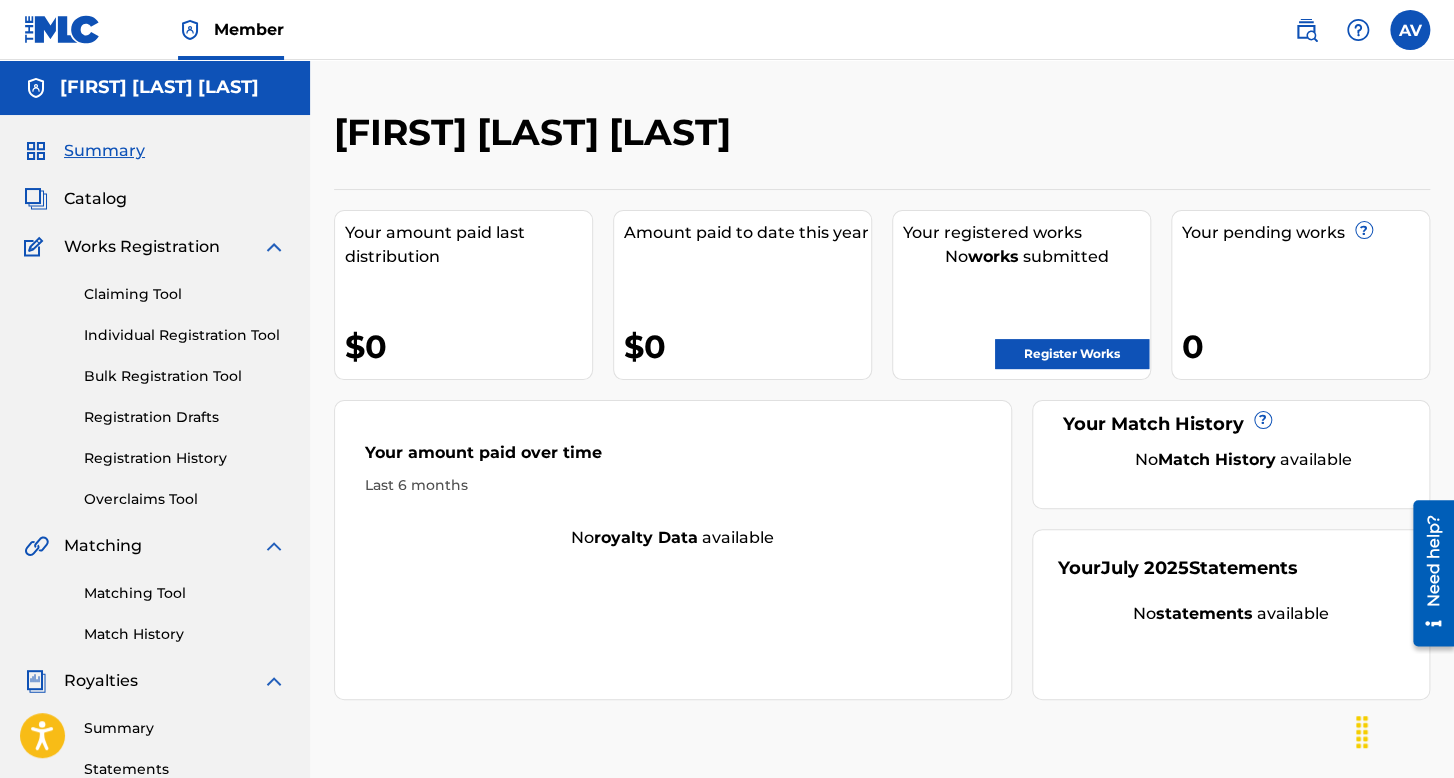 click on "Individual Registration Tool" at bounding box center [185, 335] 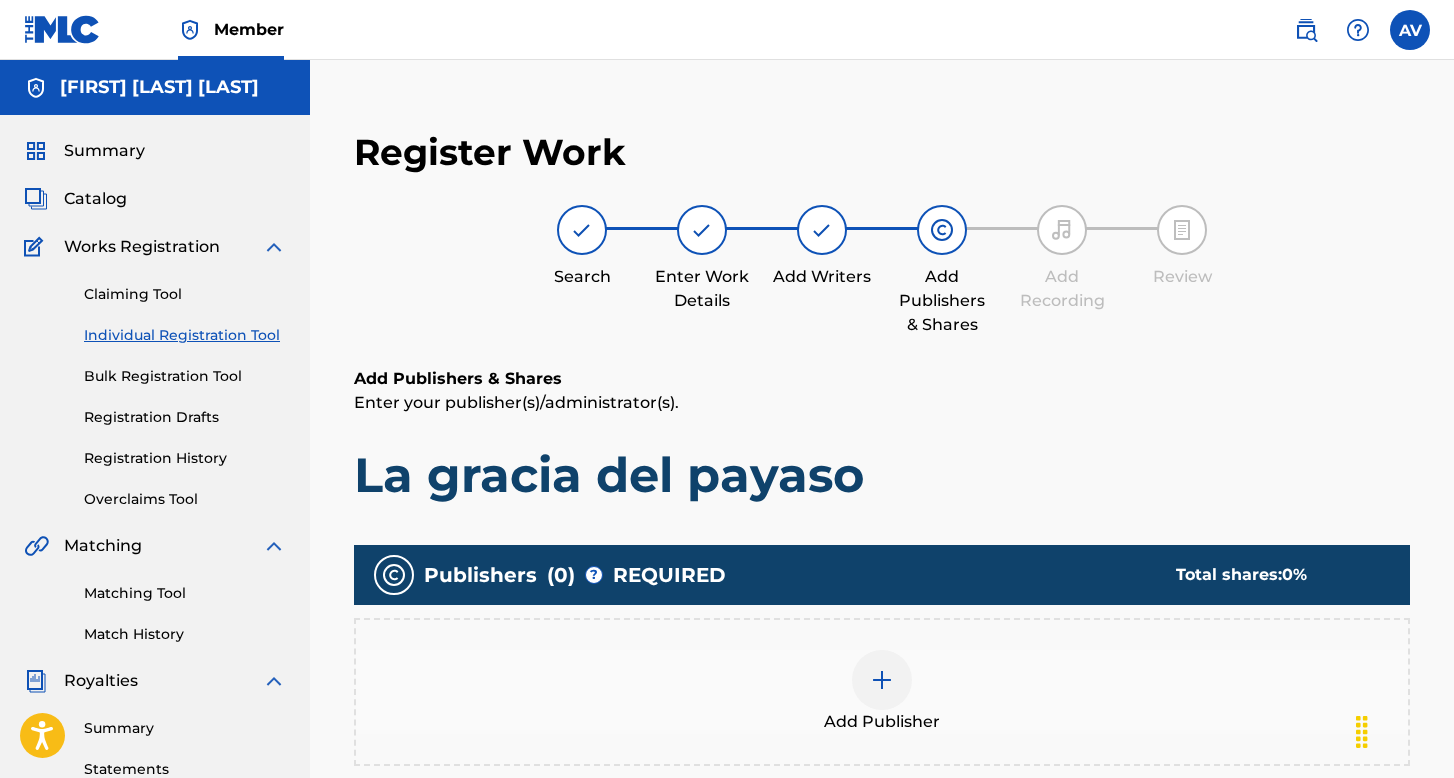scroll, scrollTop: 0, scrollLeft: 0, axis: both 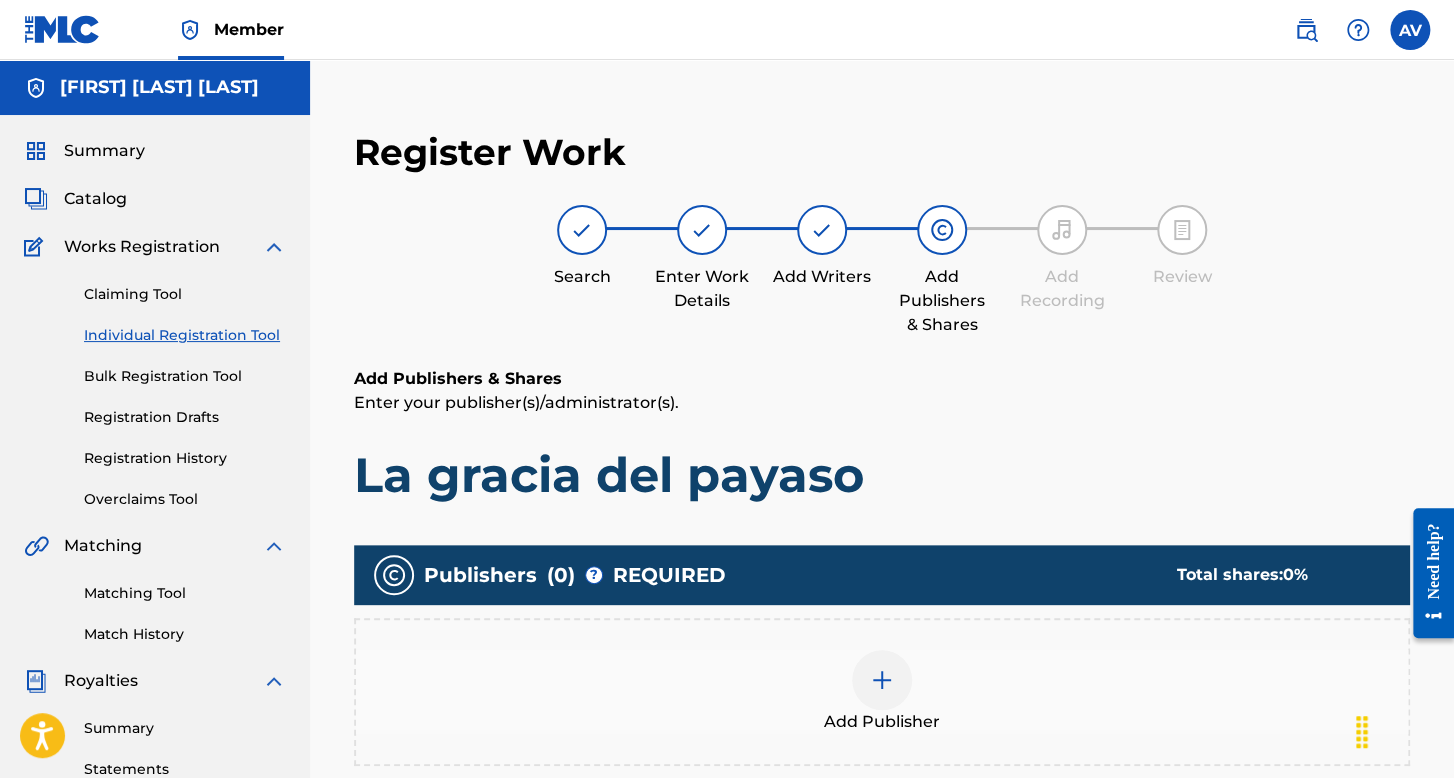 click on "Individual Registration Tool" at bounding box center (185, 335) 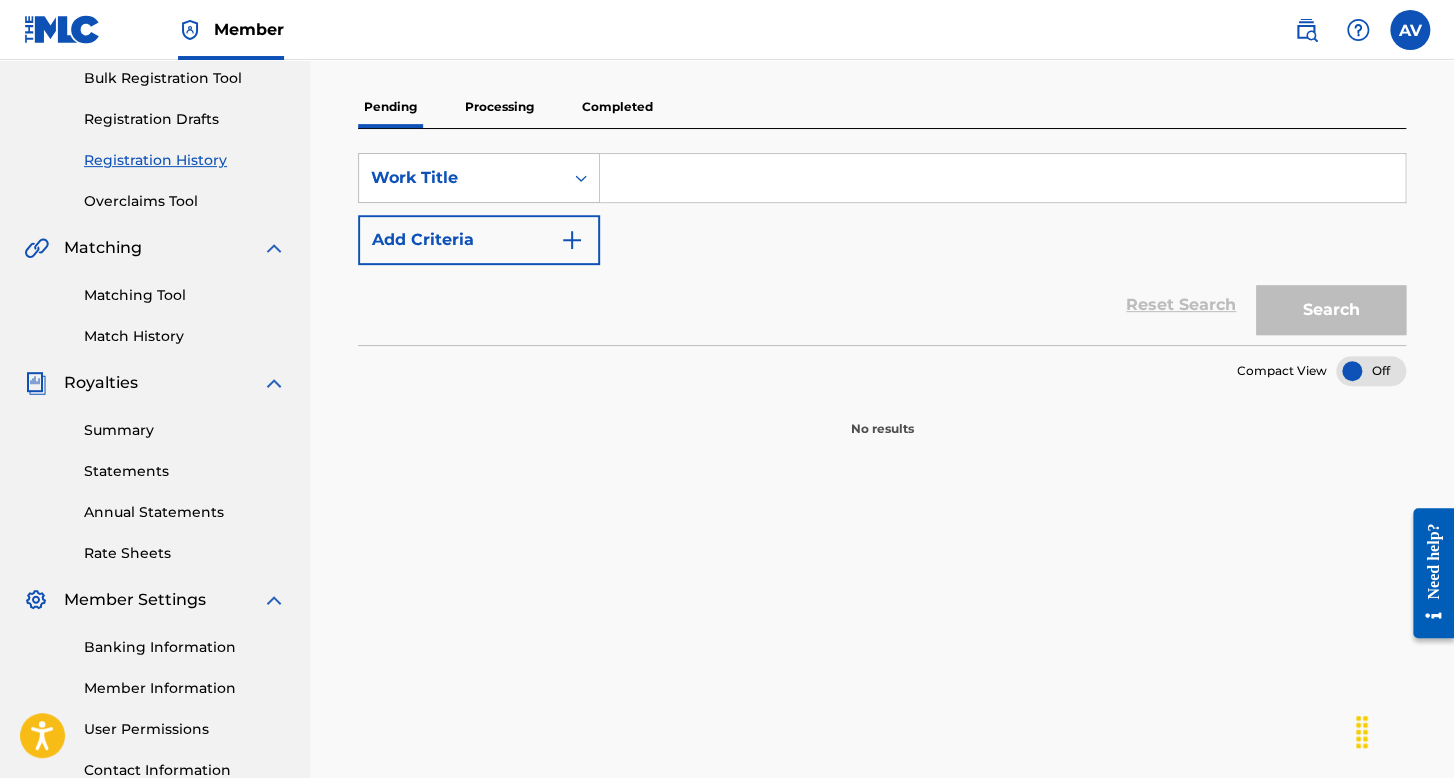 scroll, scrollTop: 300, scrollLeft: 0, axis: vertical 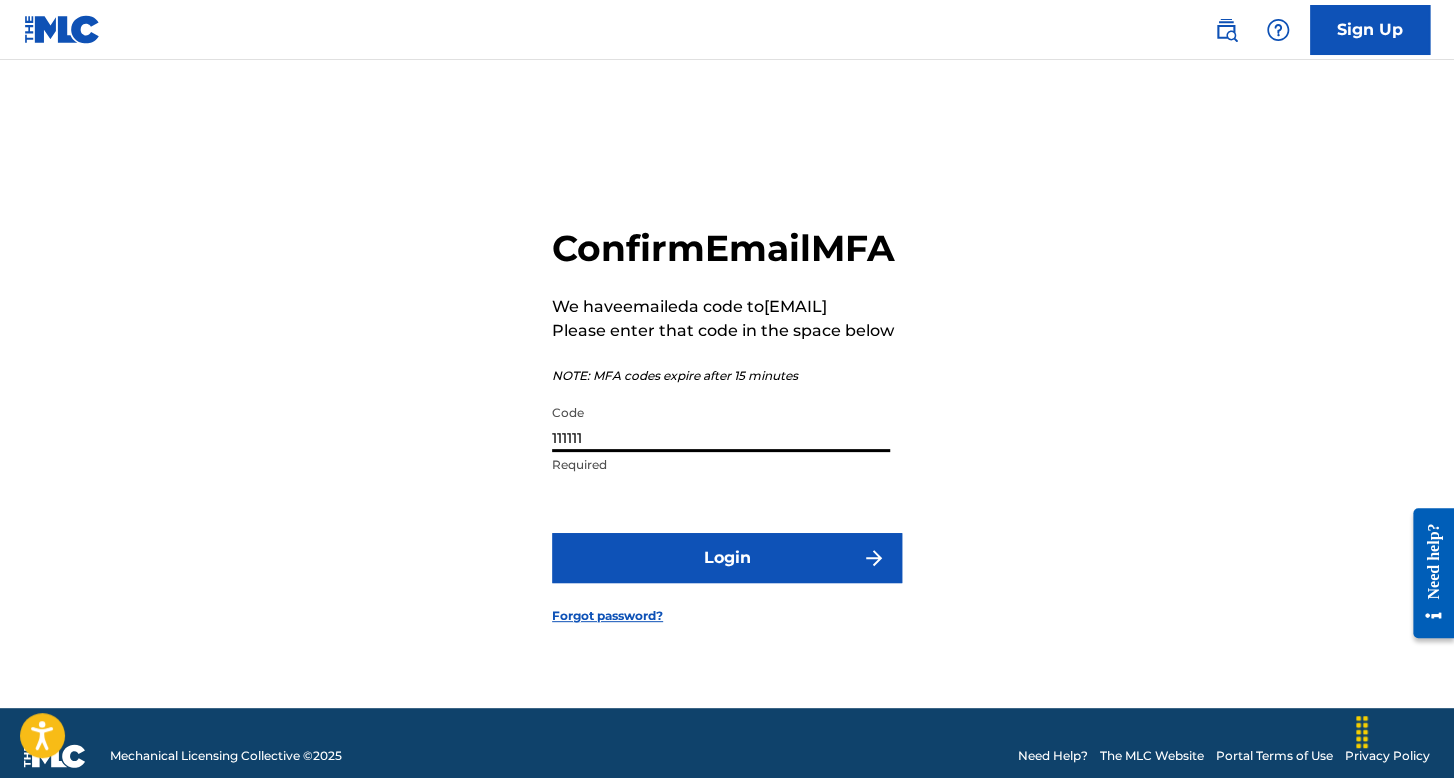 type on "111111" 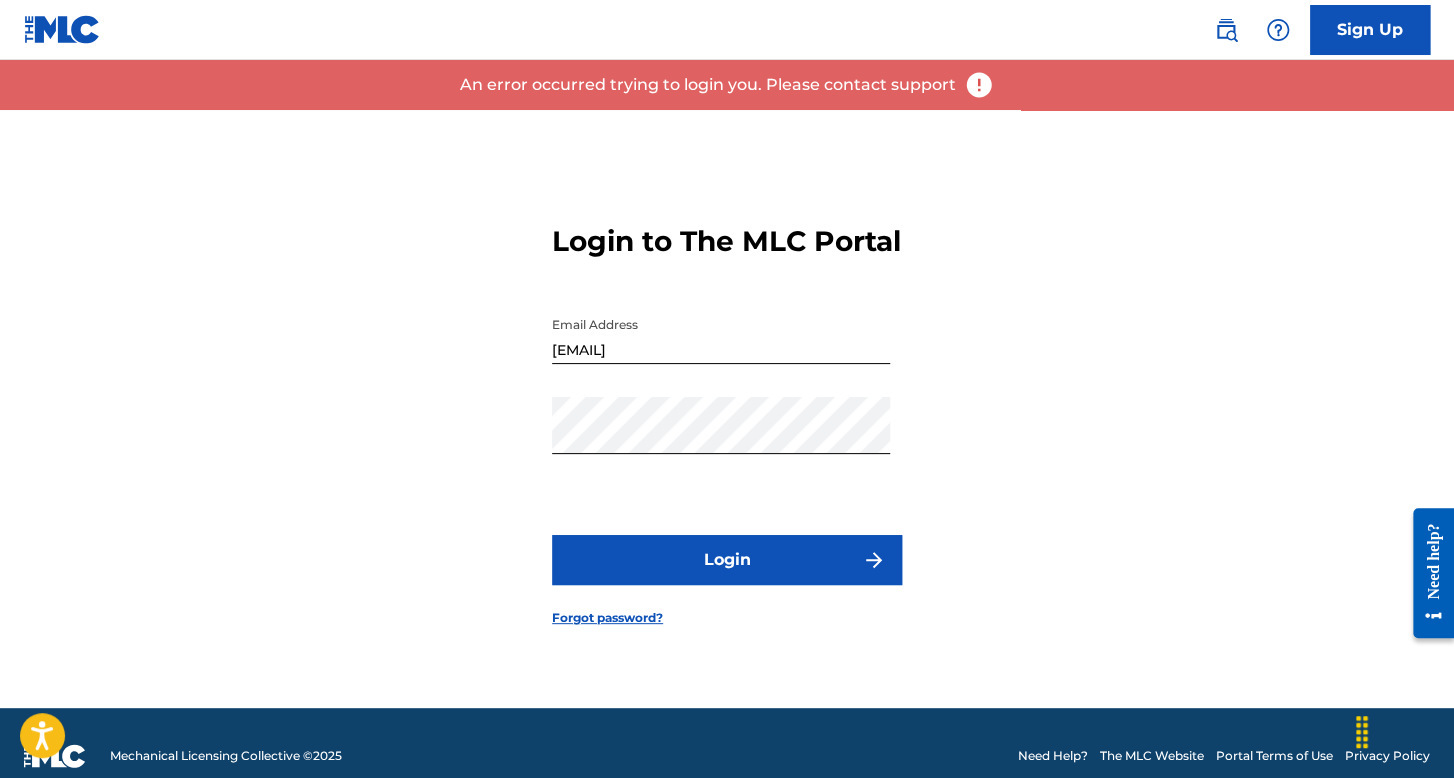 click on "Login" at bounding box center [727, 560] 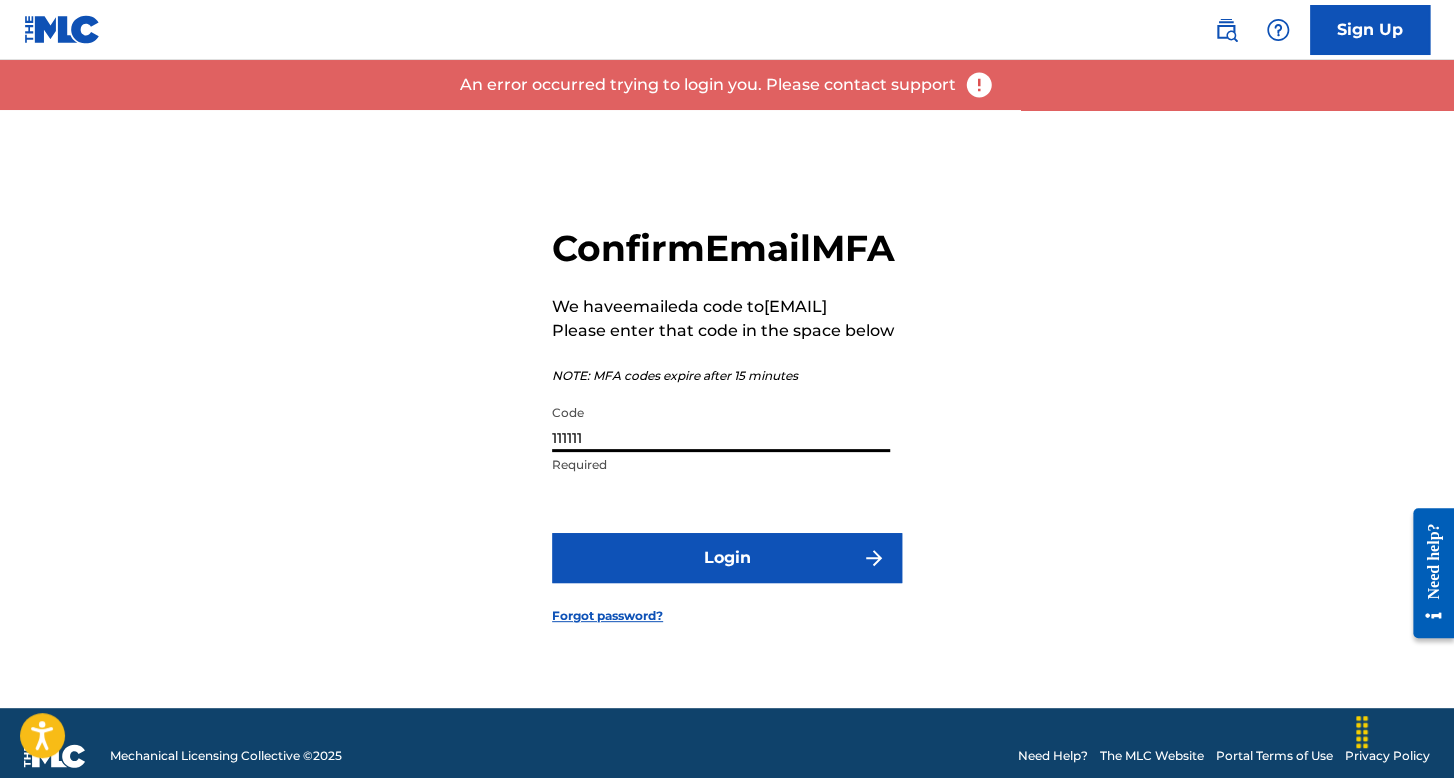 drag, startPoint x: 601, startPoint y: 461, endPoint x: 530, endPoint y: 461, distance: 71 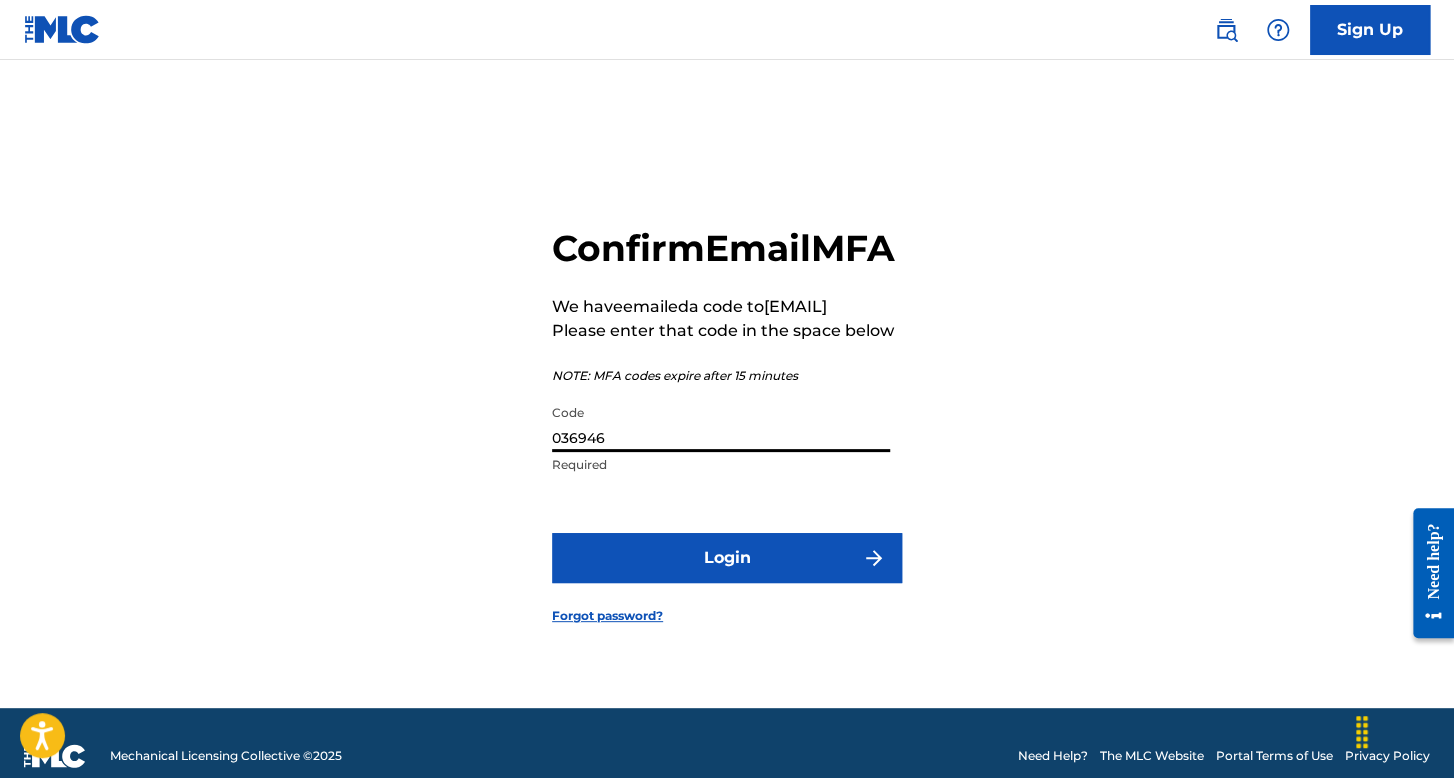 type on "036946" 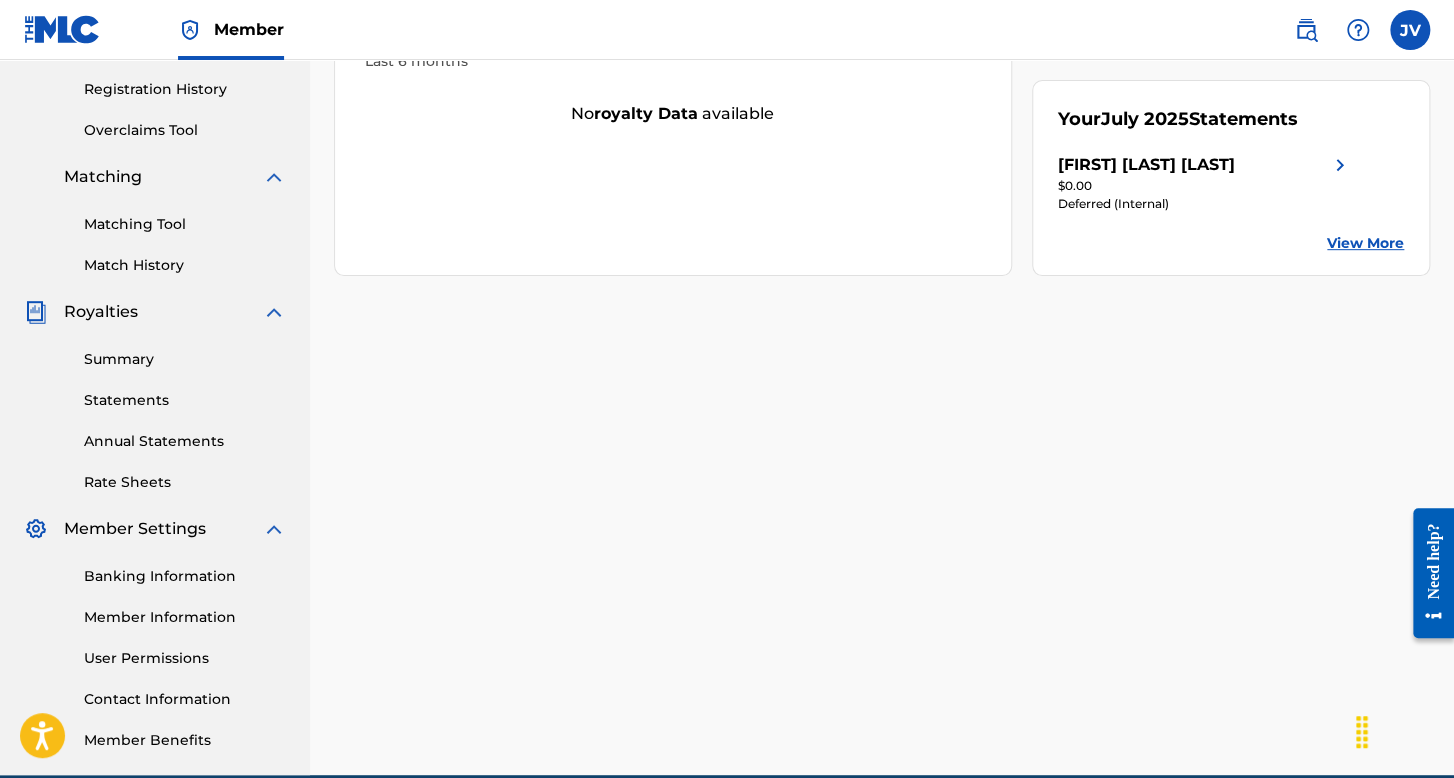 scroll, scrollTop: 462, scrollLeft: 0, axis: vertical 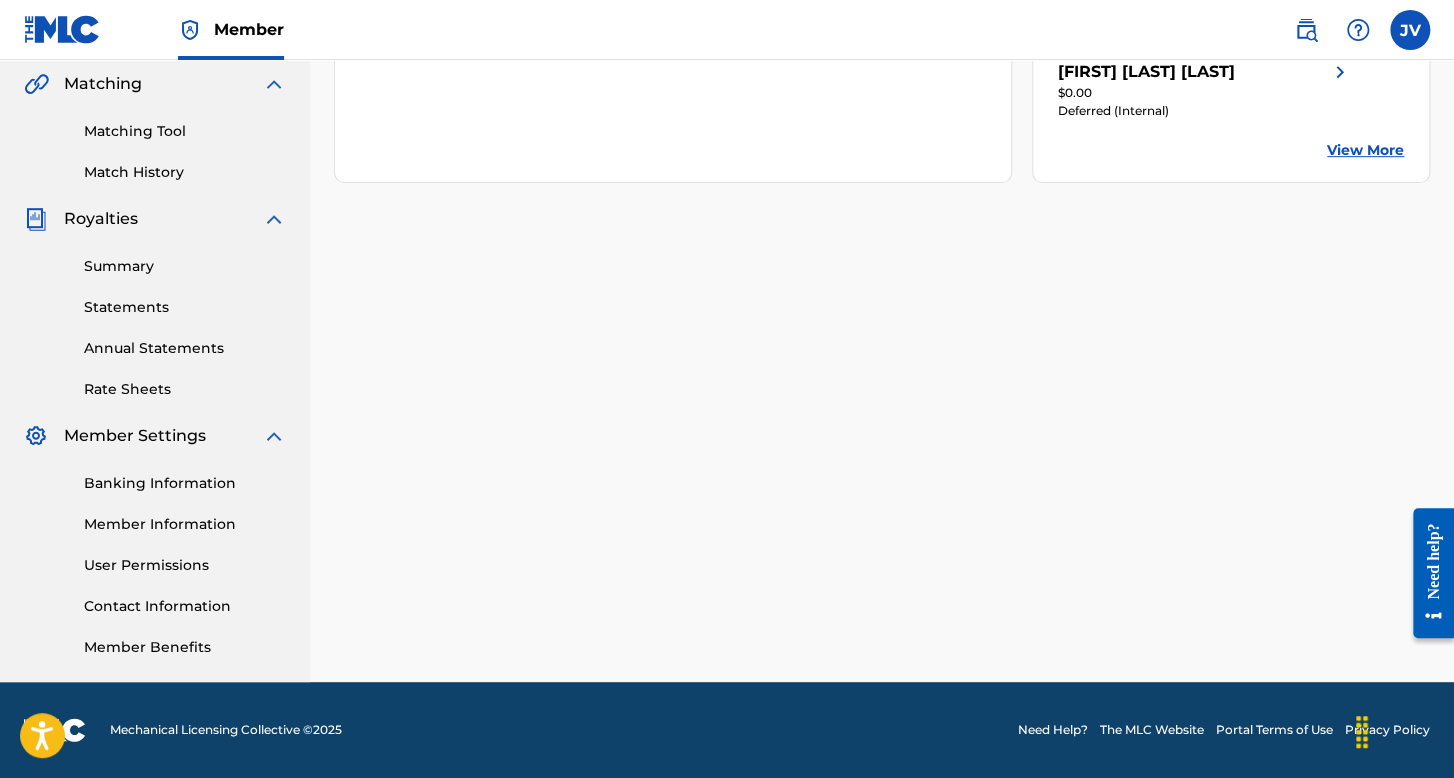 click on "Banking Information" at bounding box center (185, 483) 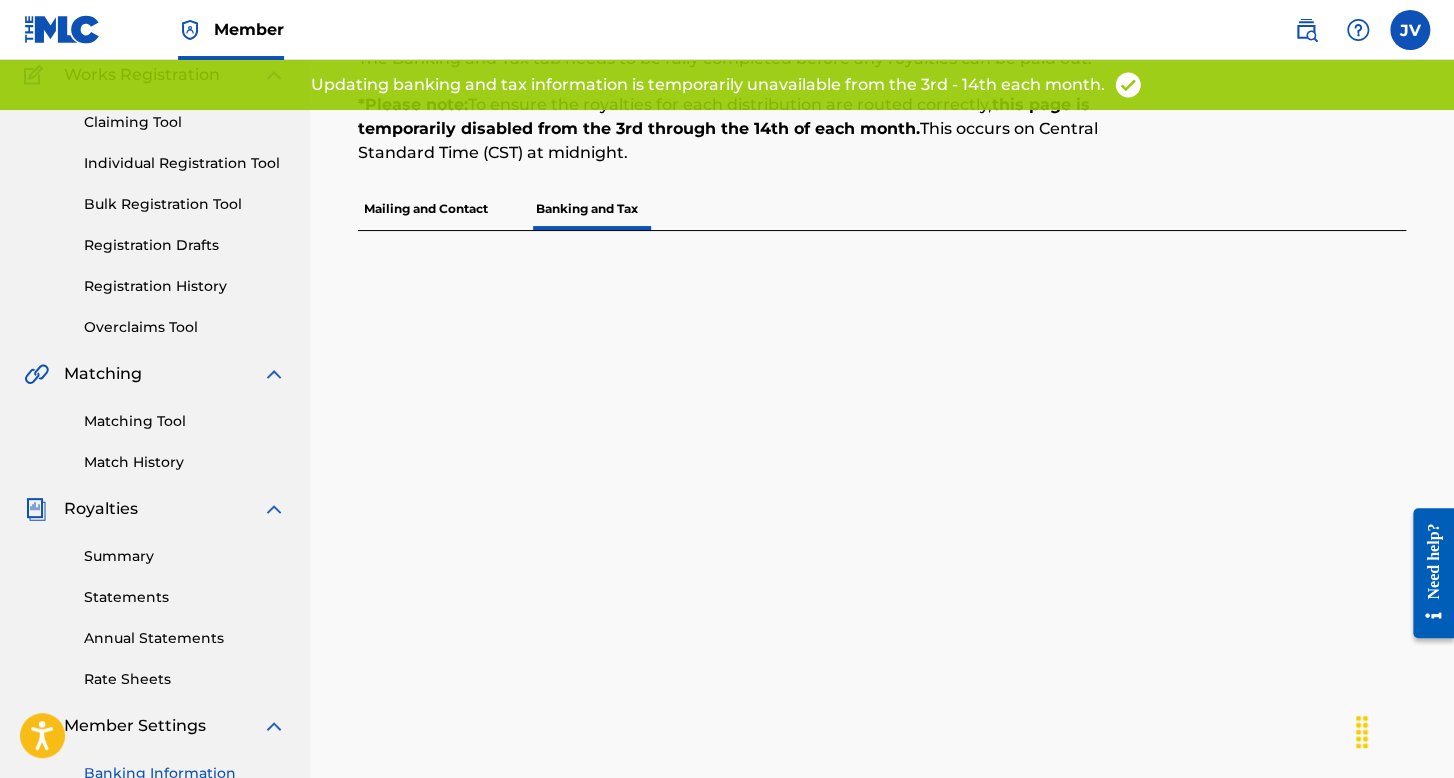 scroll, scrollTop: 200, scrollLeft: 0, axis: vertical 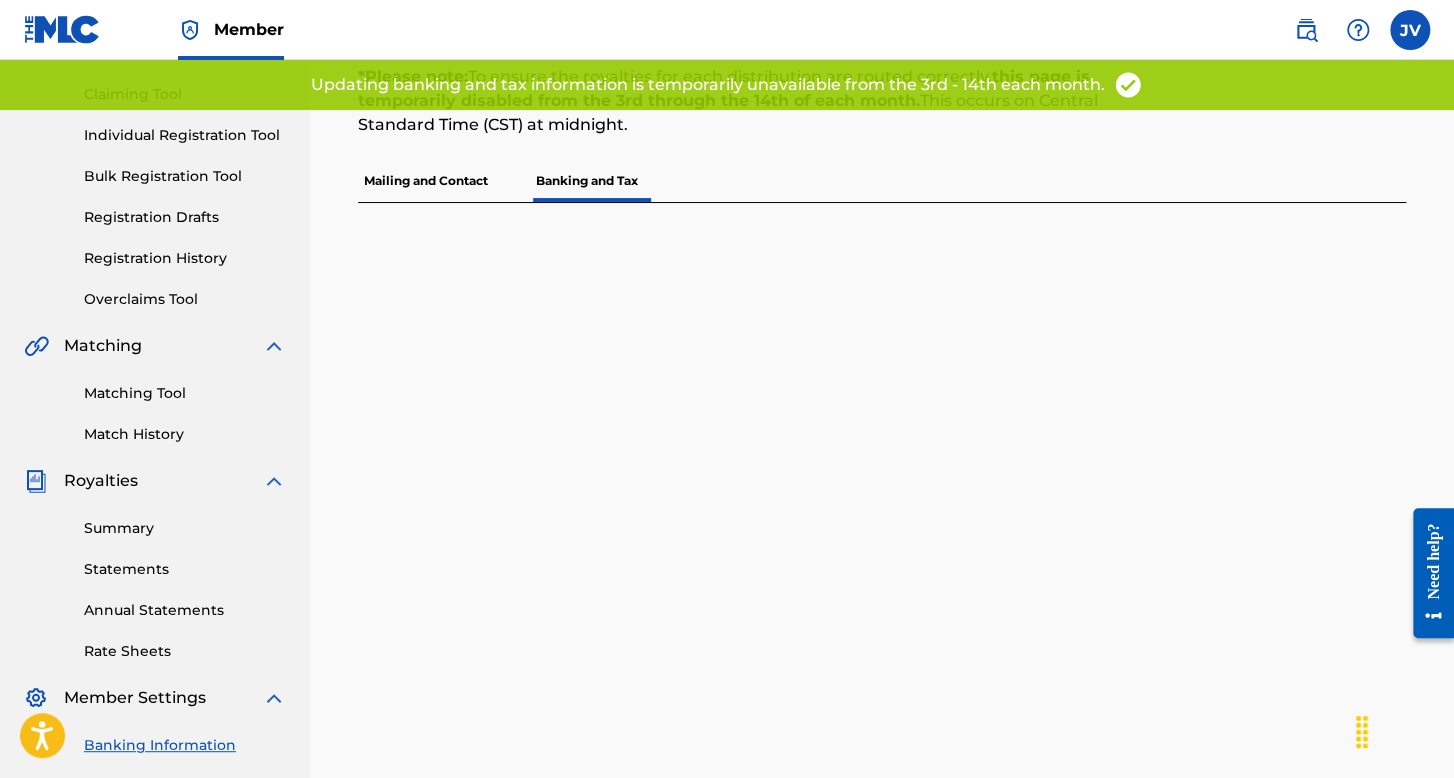 click on "Banking and Tax  The Banking and Tax tab needs to be fully completed before any royalties can be paid out. *Please note:  To ensure the royalties for each distribution are routed correctly,  this page is temporarily disabled from the 3rd through the 14th of each month.  This occurs on Central Standard Time (CST) at midnight. Mailing and Contact Banking and Tax" at bounding box center (882, 477) 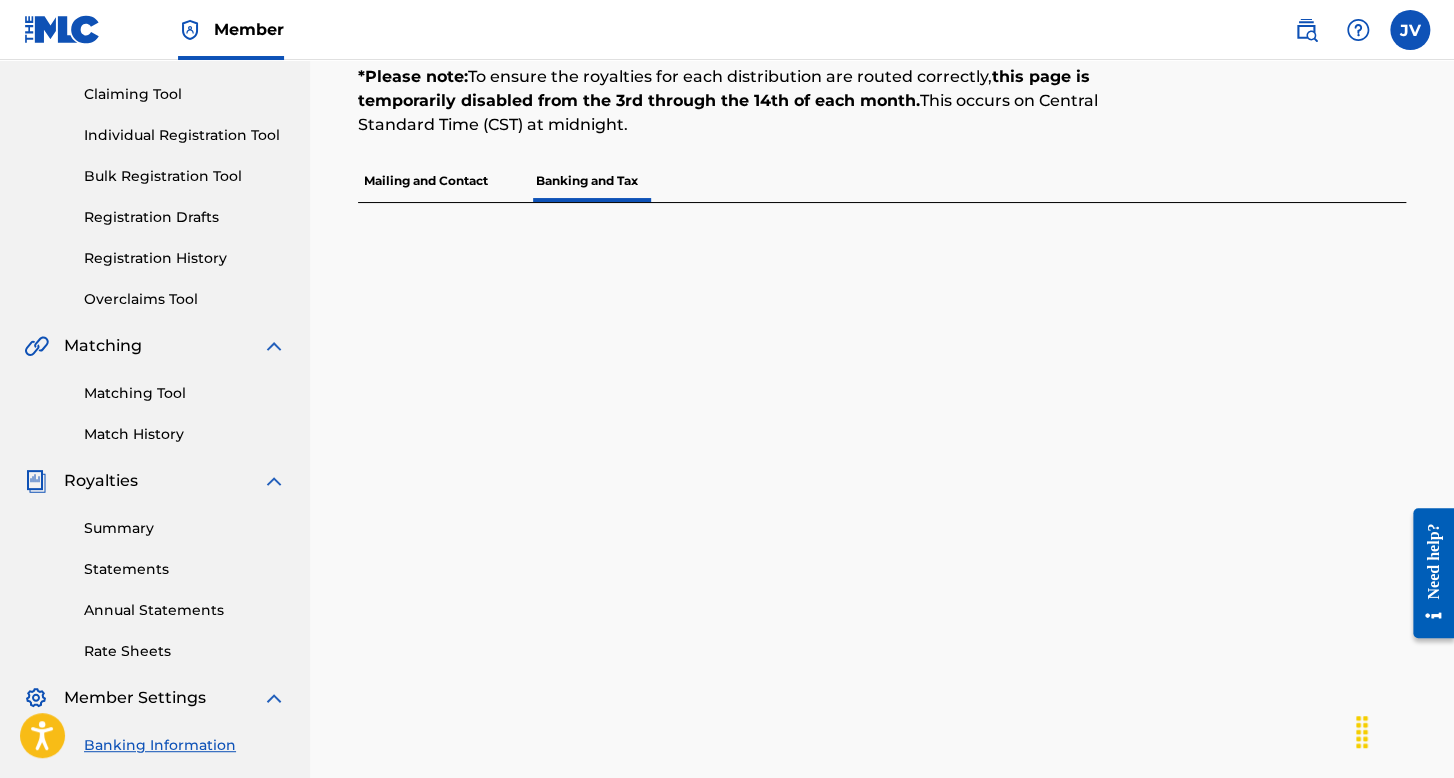click on "Mailing and Contact" at bounding box center (426, 181) 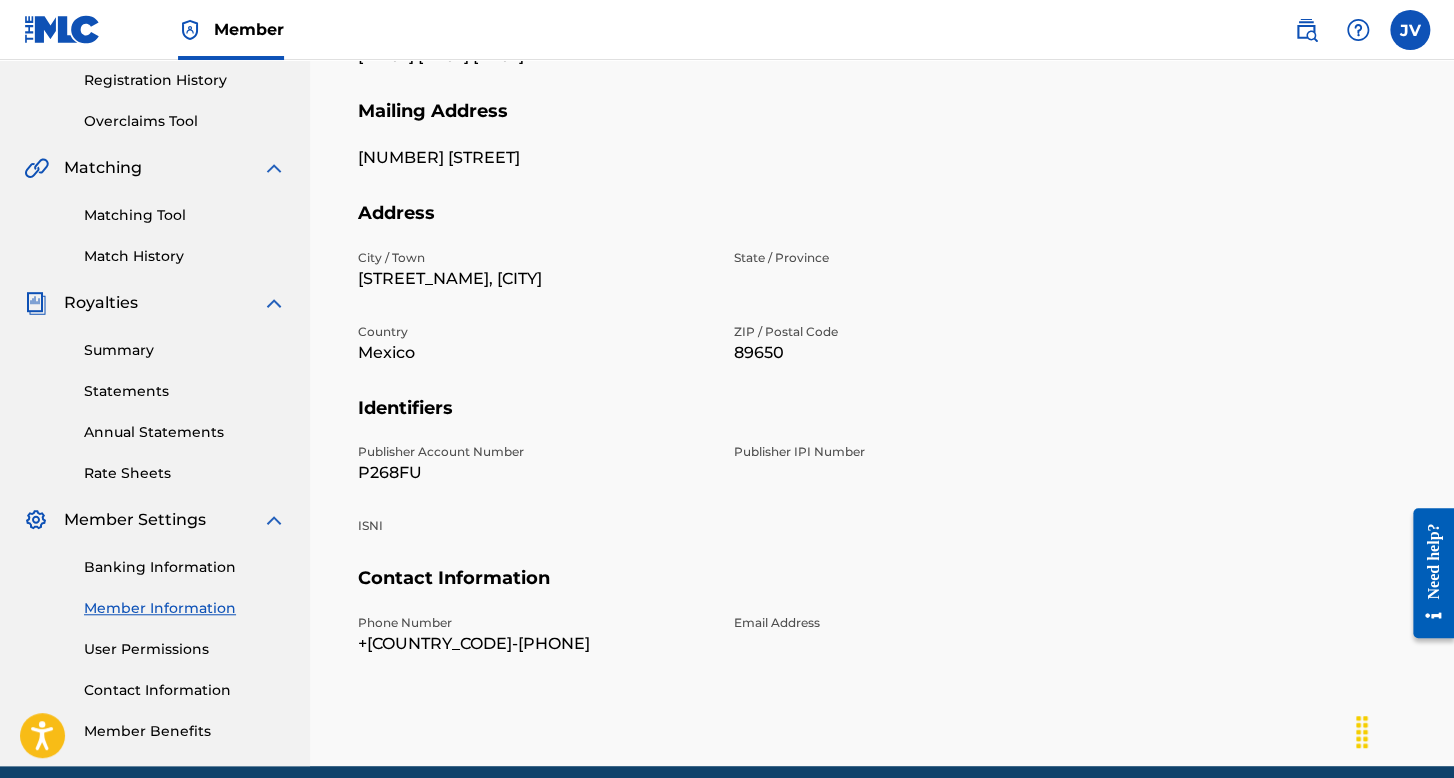 scroll, scrollTop: 0, scrollLeft: 0, axis: both 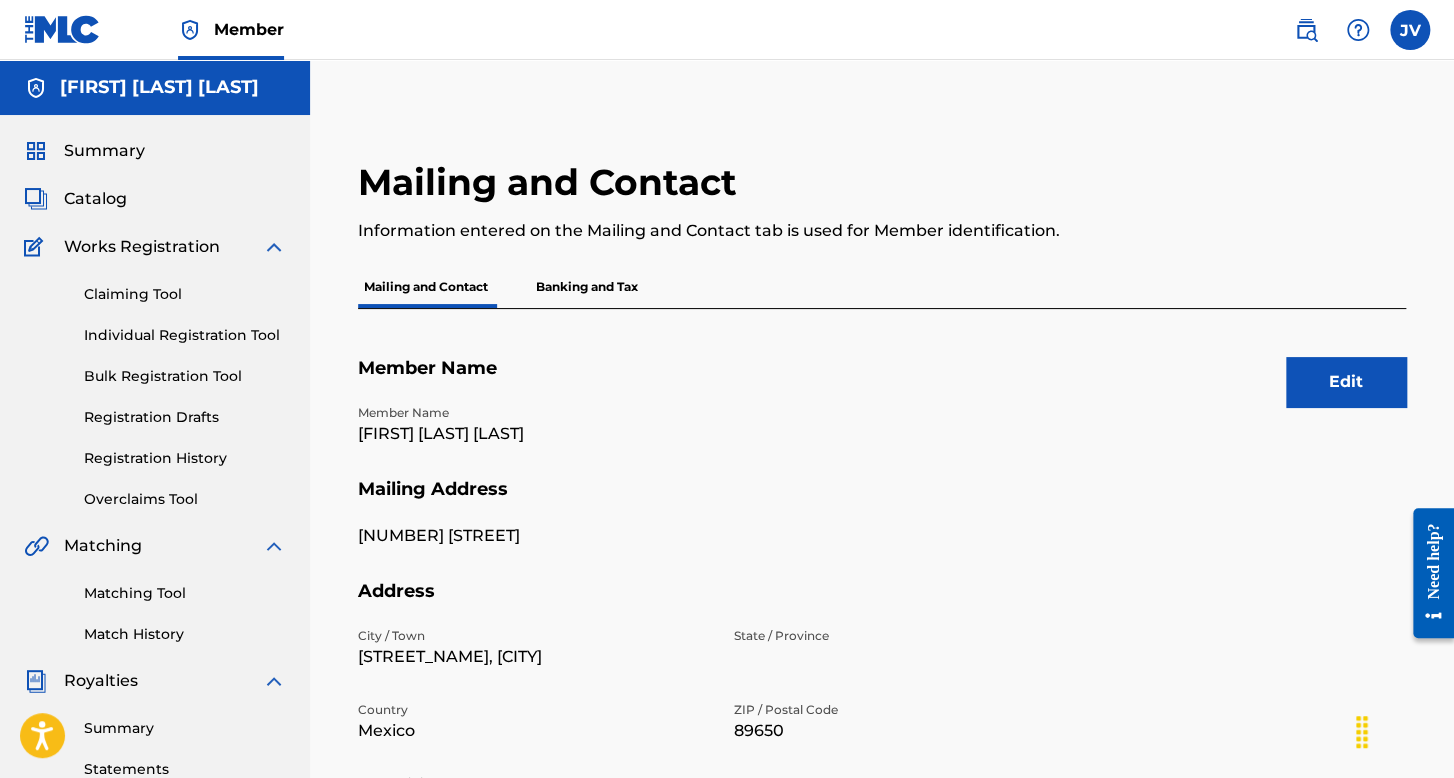 drag, startPoint x: 198, startPoint y: 317, endPoint x: 187, endPoint y: 364, distance: 48.270073 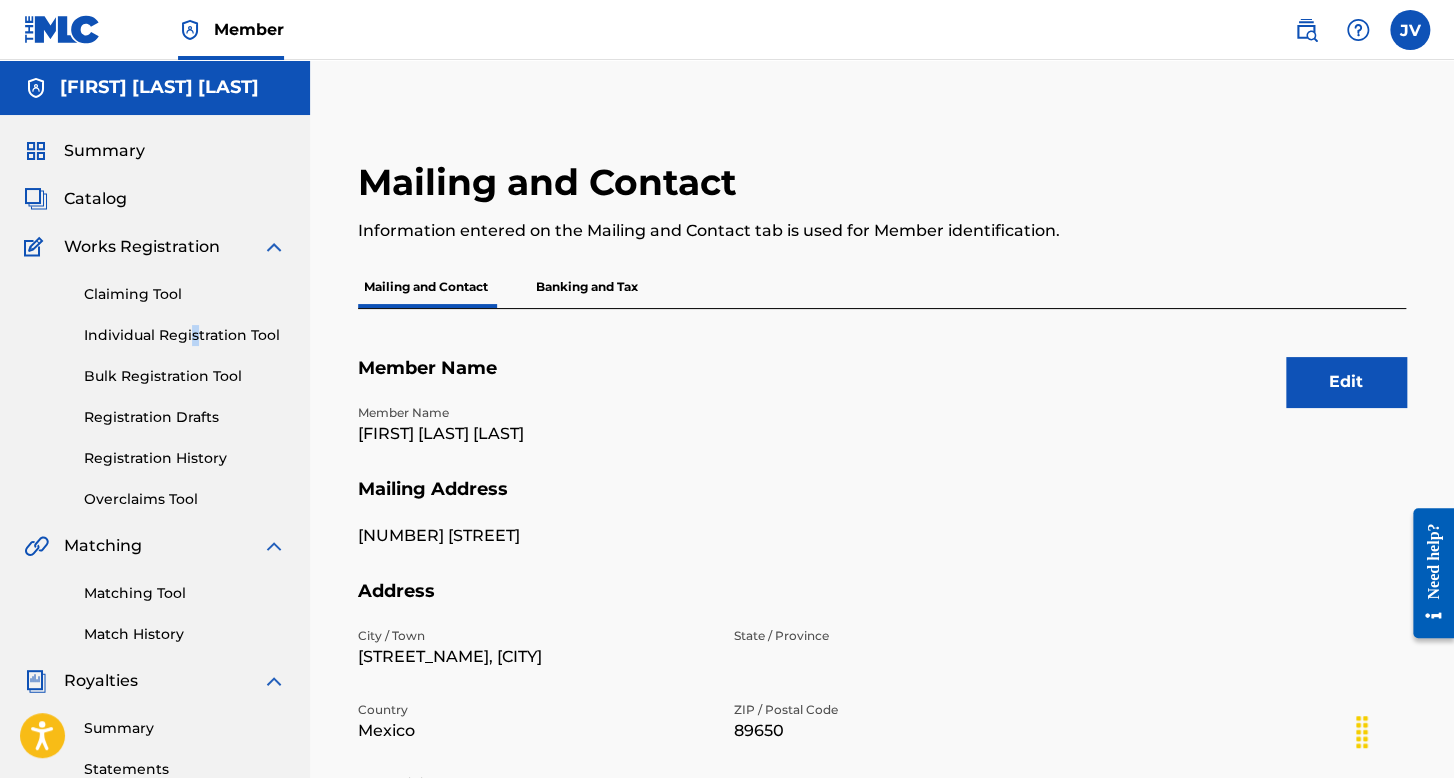 click on "Claiming Tool Individual Registration Tool Bulk Registration Tool Registration Drafts Registration History Overclaims Tool" at bounding box center [155, 384] 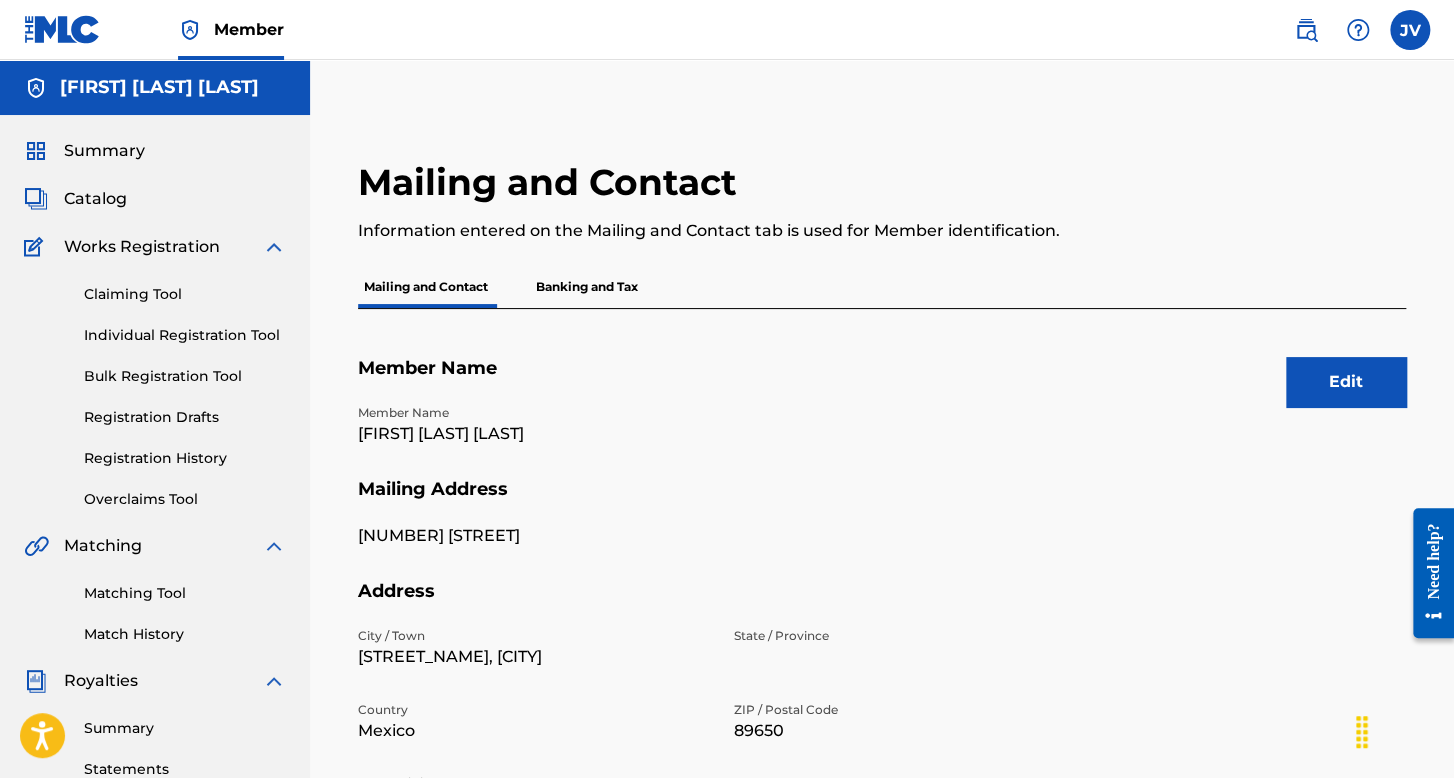click on "Individual Registration Tool" at bounding box center (185, 335) 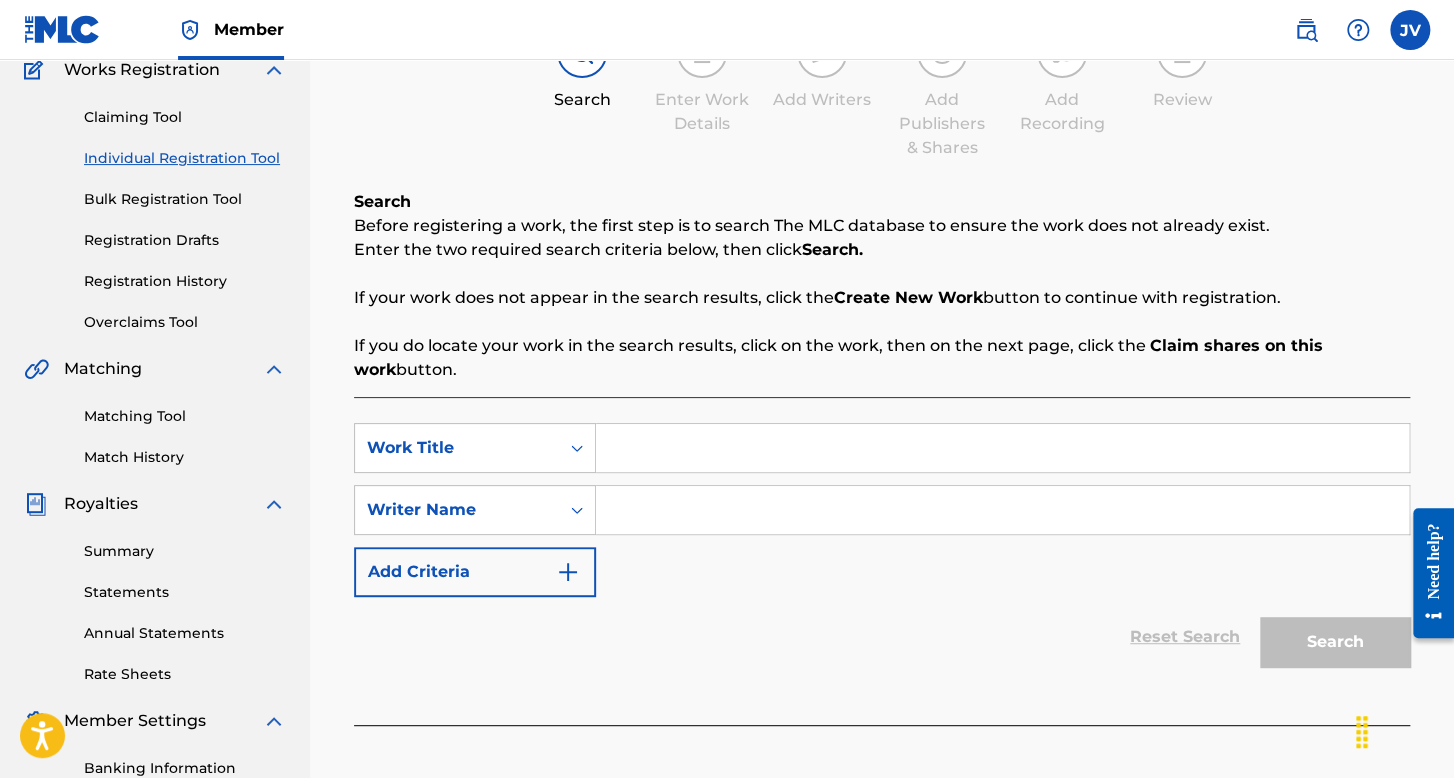 scroll, scrollTop: 0, scrollLeft: 0, axis: both 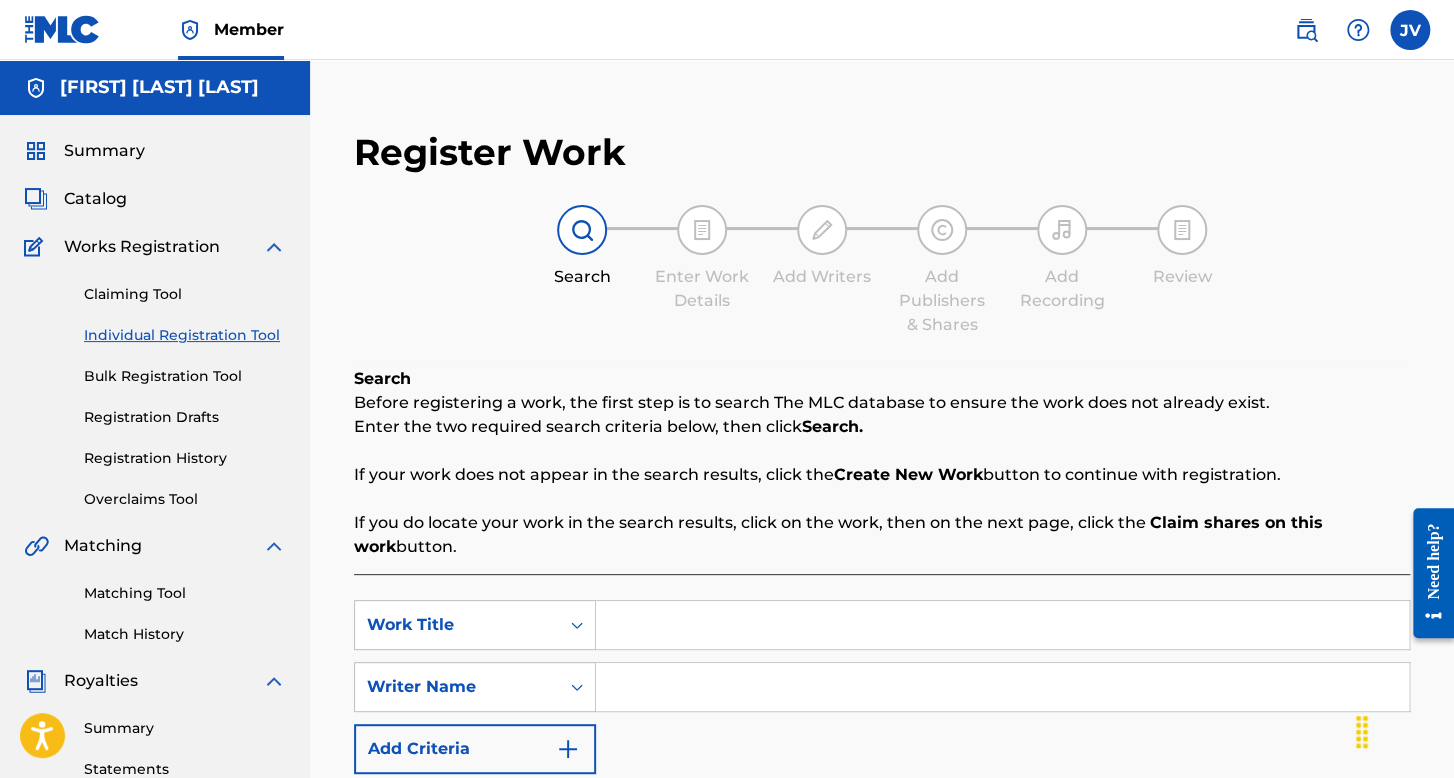 drag, startPoint x: 183, startPoint y: 467, endPoint x: 185, endPoint y: 482, distance: 15.132746 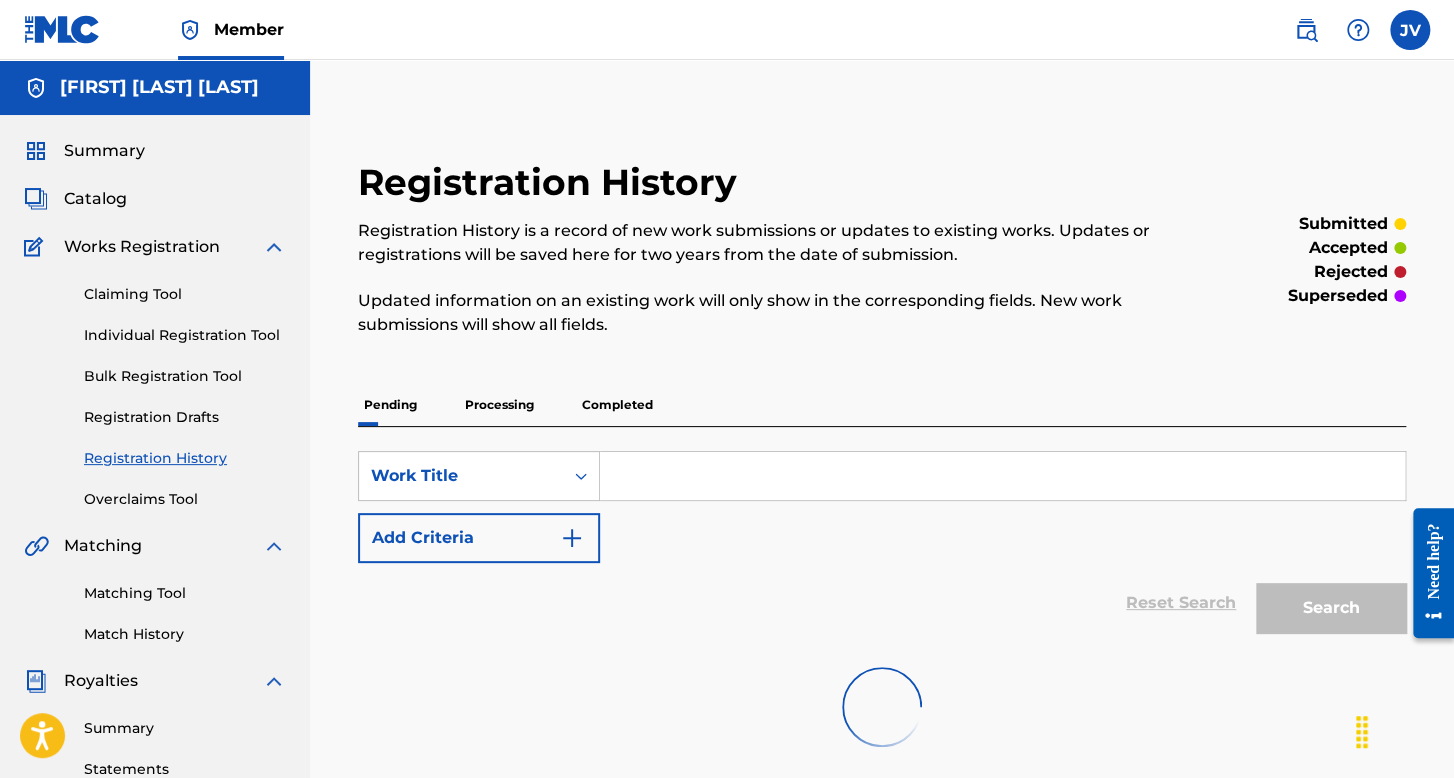 click on "Overclaims Tool" at bounding box center [185, 499] 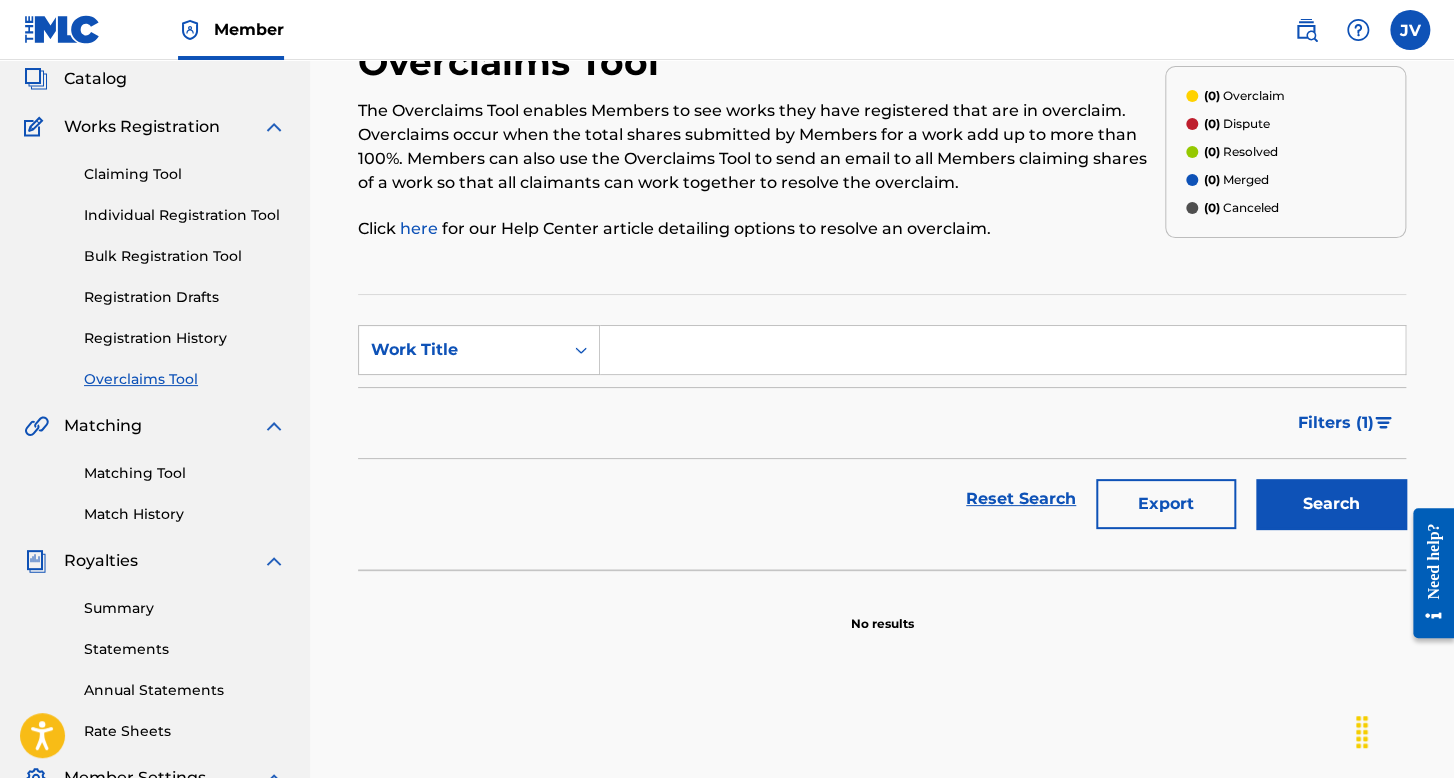 scroll, scrollTop: 200, scrollLeft: 0, axis: vertical 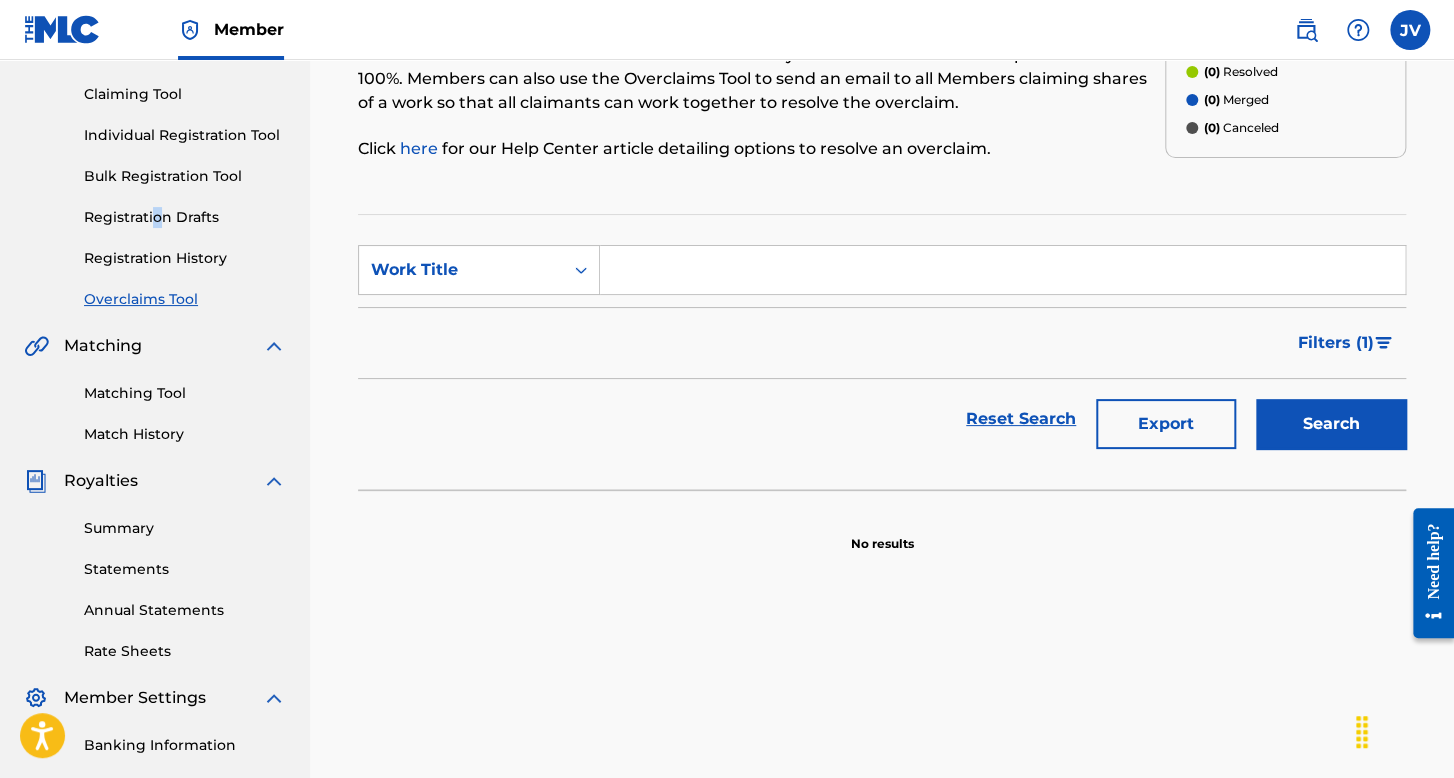 drag, startPoint x: 154, startPoint y: 237, endPoint x: 162, endPoint y: 252, distance: 17 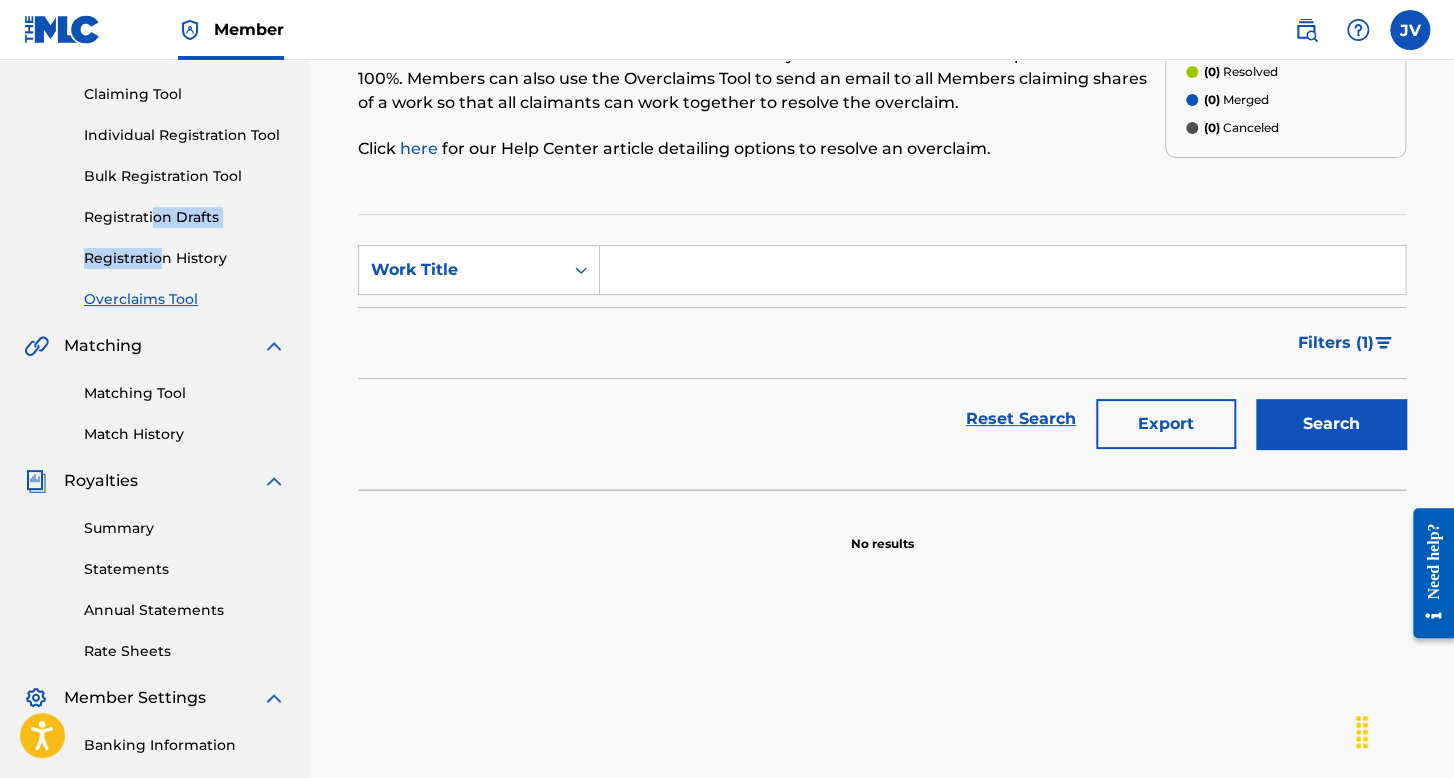 click on "Registration History" at bounding box center [185, 258] 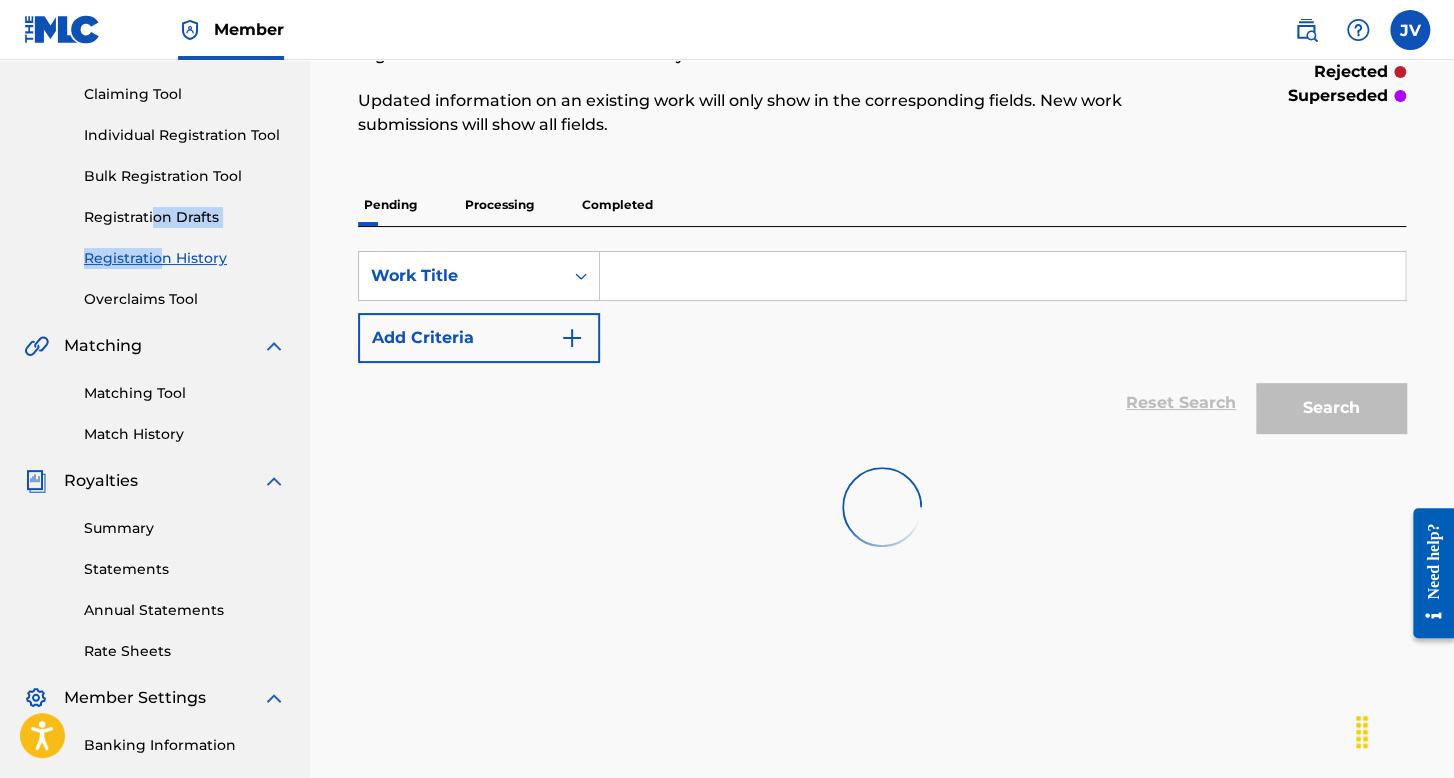 scroll, scrollTop: 0, scrollLeft: 0, axis: both 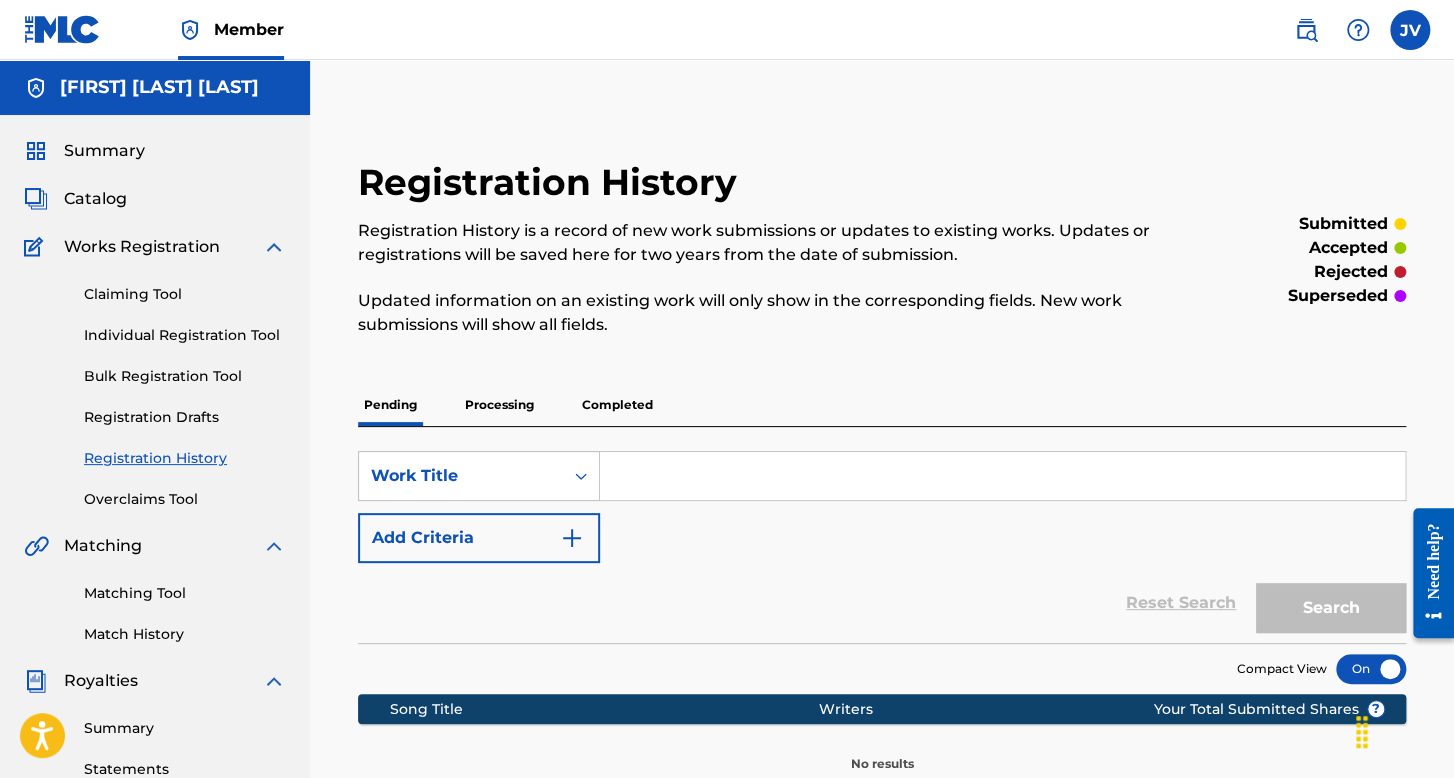 click on "Claiming Tool Individual Registration Tool Bulk Registration Tool Registration Drafts Registration History Overclaims Tool" at bounding box center (155, 384) 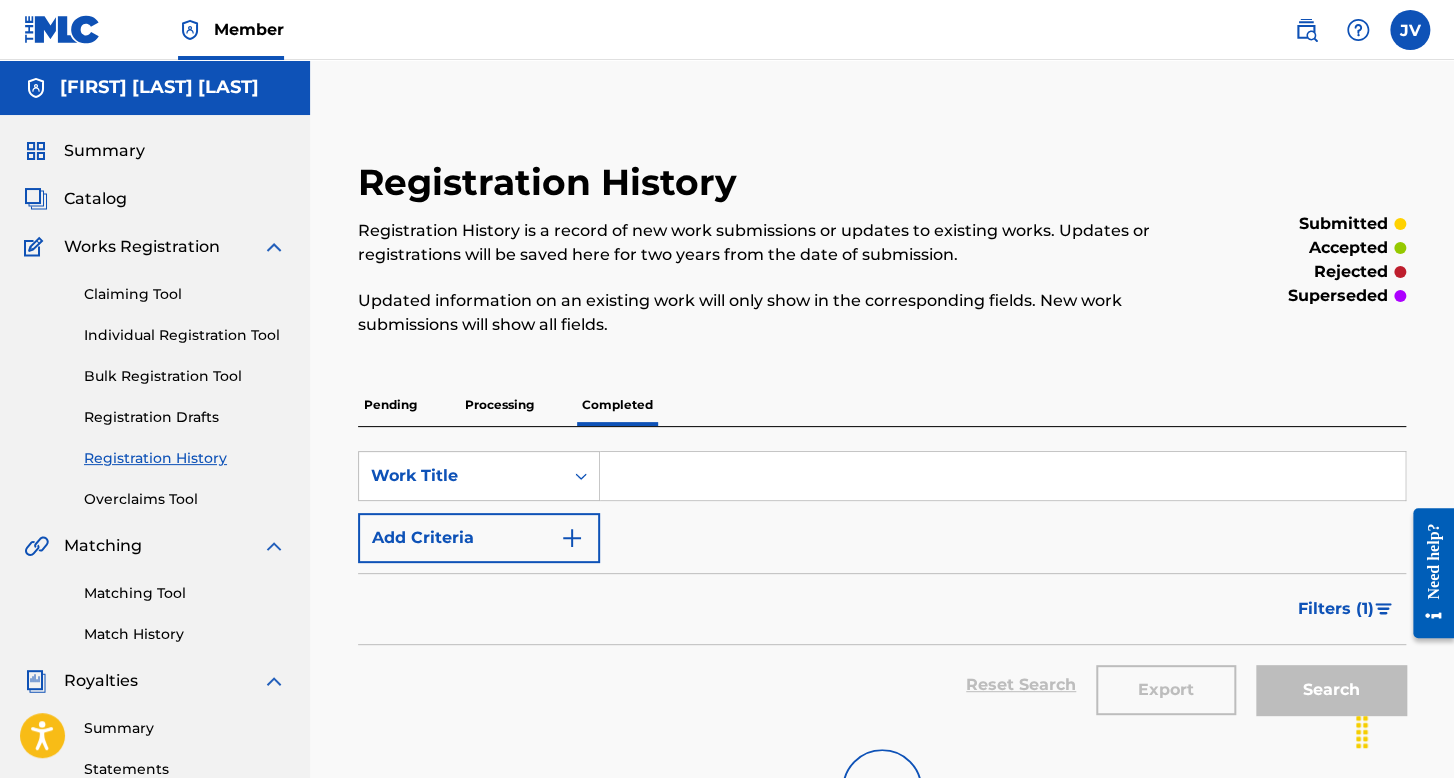 scroll, scrollTop: 462, scrollLeft: 0, axis: vertical 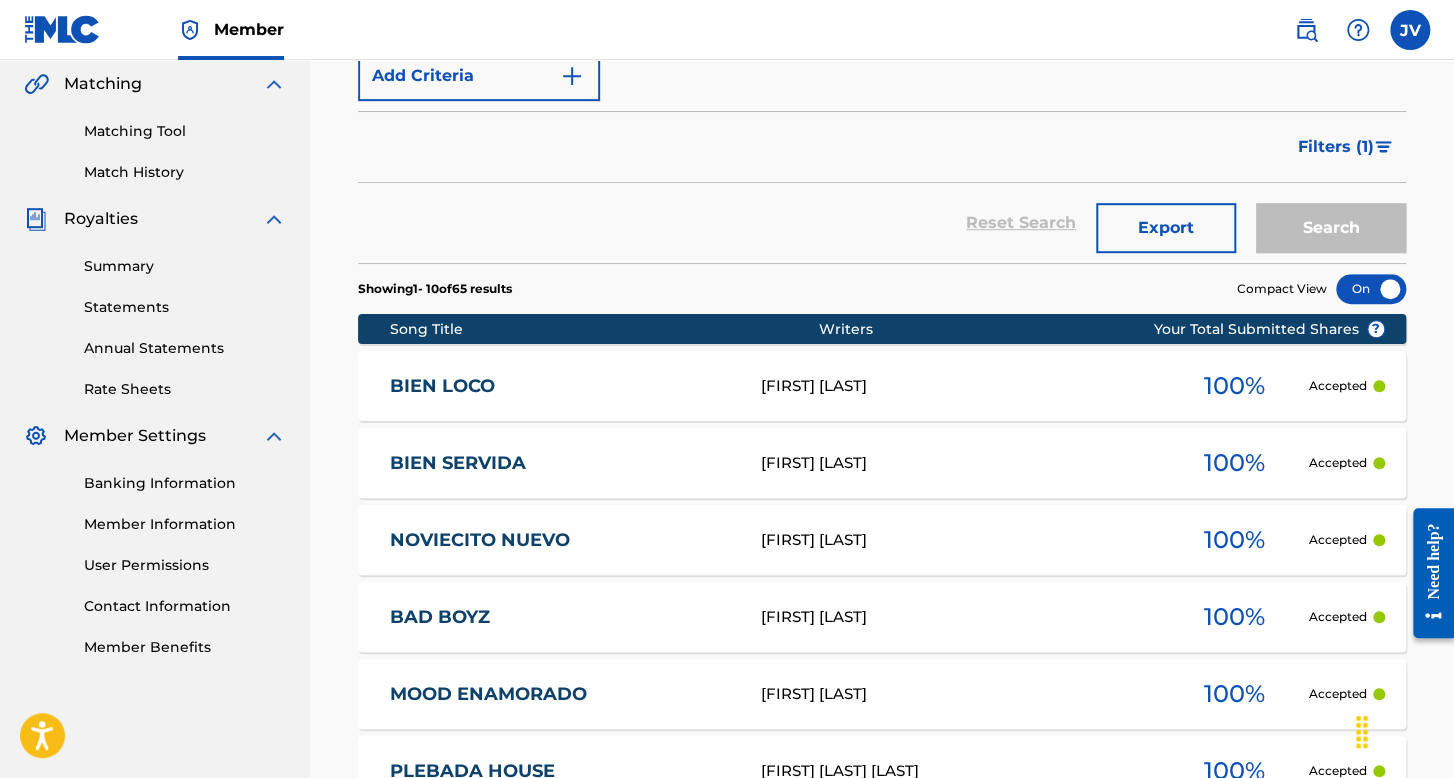 click on "BIEN LOCO" at bounding box center (561, 386) 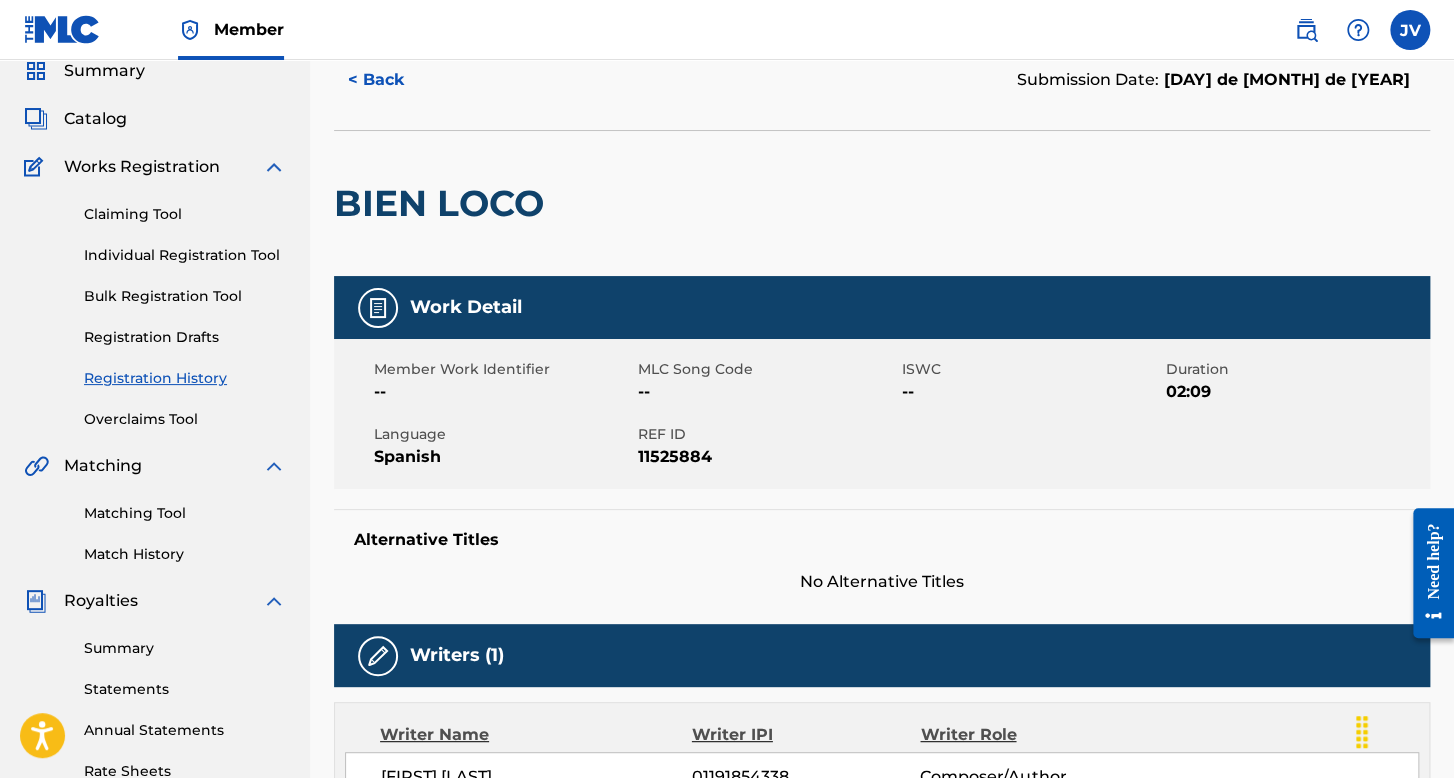 scroll, scrollTop: 0, scrollLeft: 0, axis: both 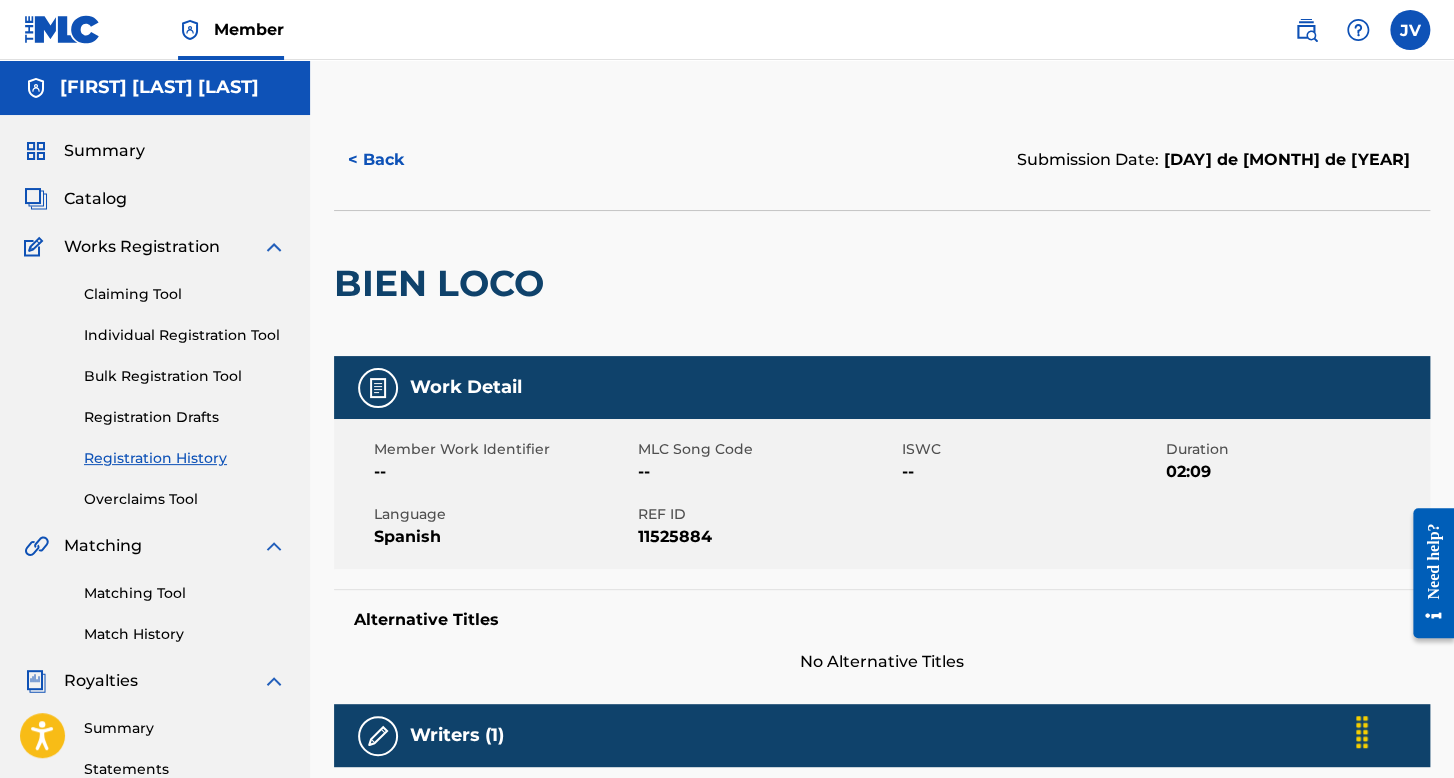 click on "Catalog" at bounding box center [95, 199] 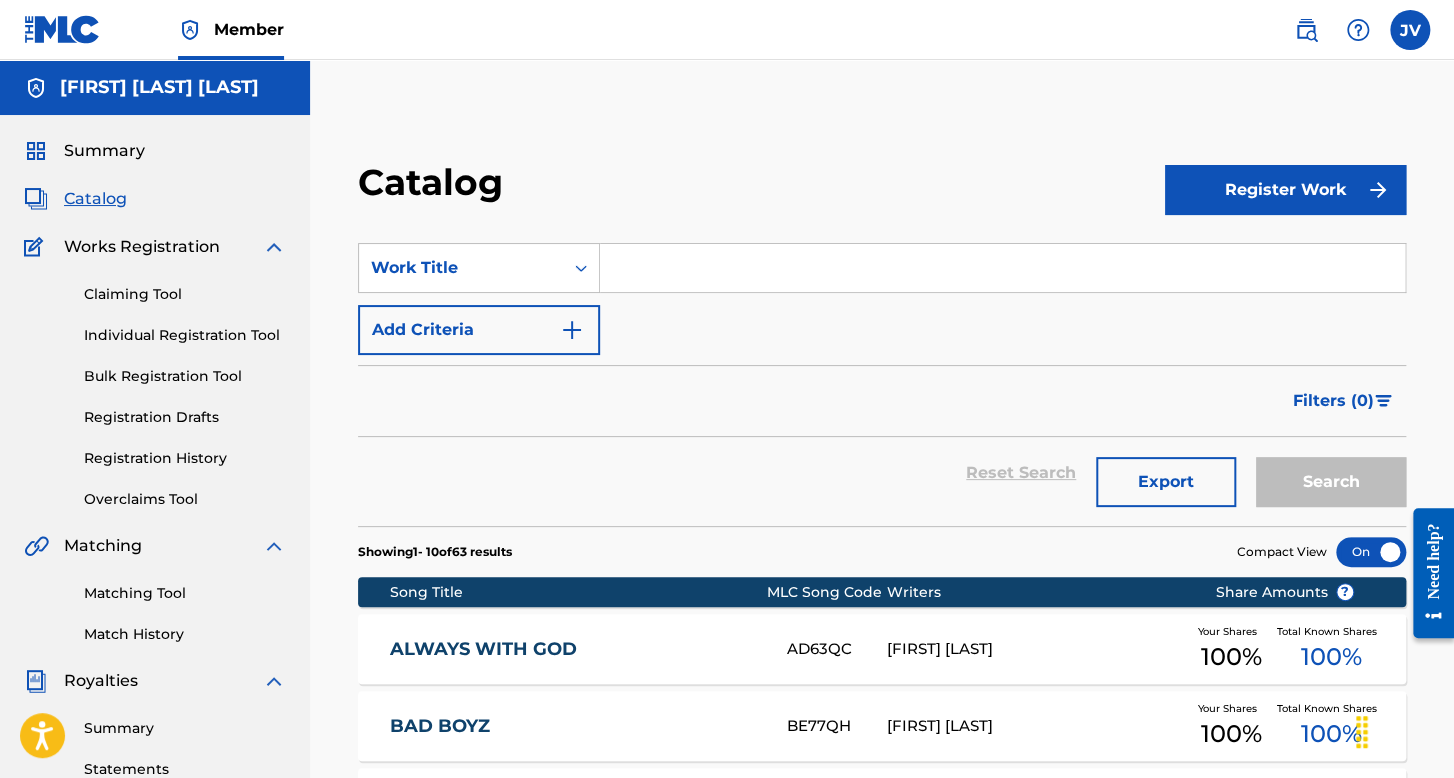 click on "Registration History" at bounding box center [185, 458] 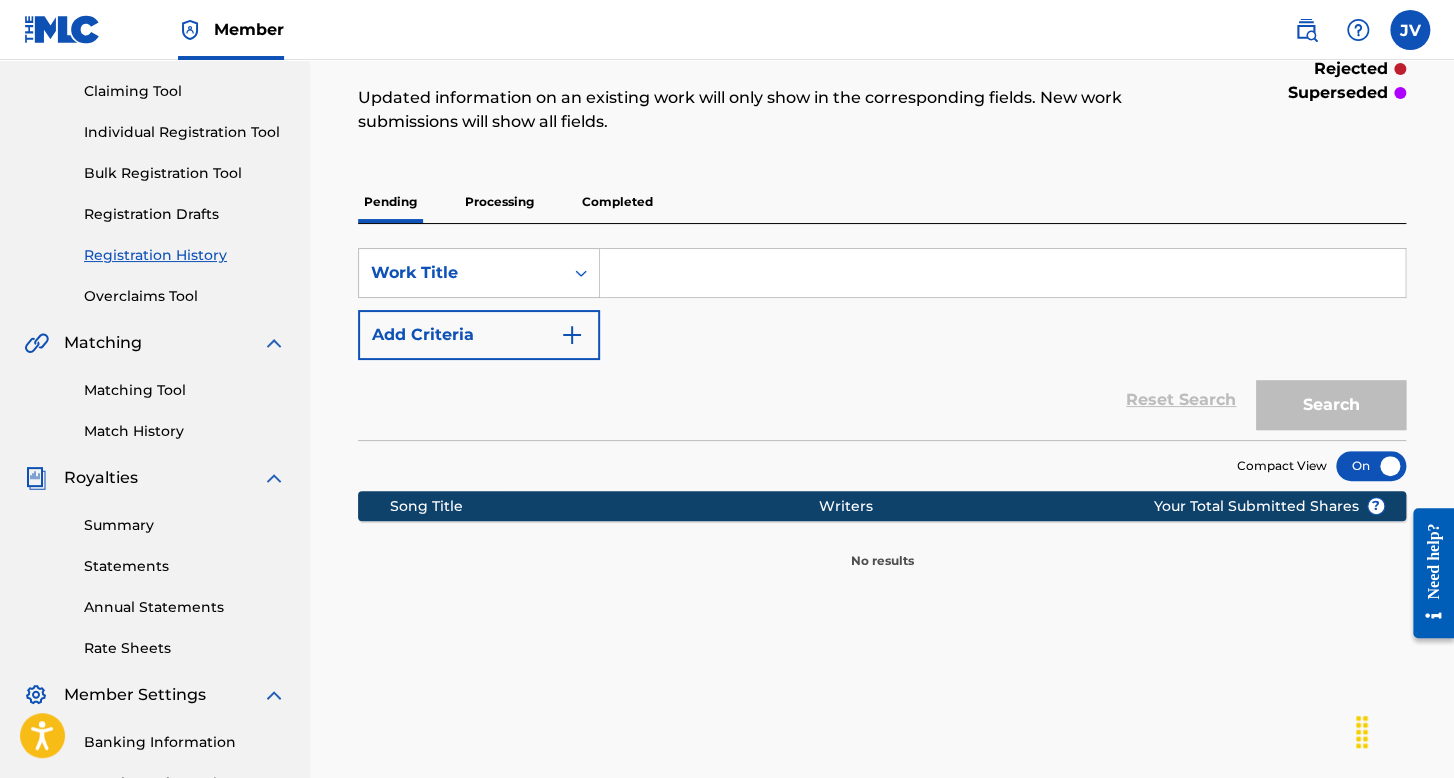 scroll, scrollTop: 100, scrollLeft: 0, axis: vertical 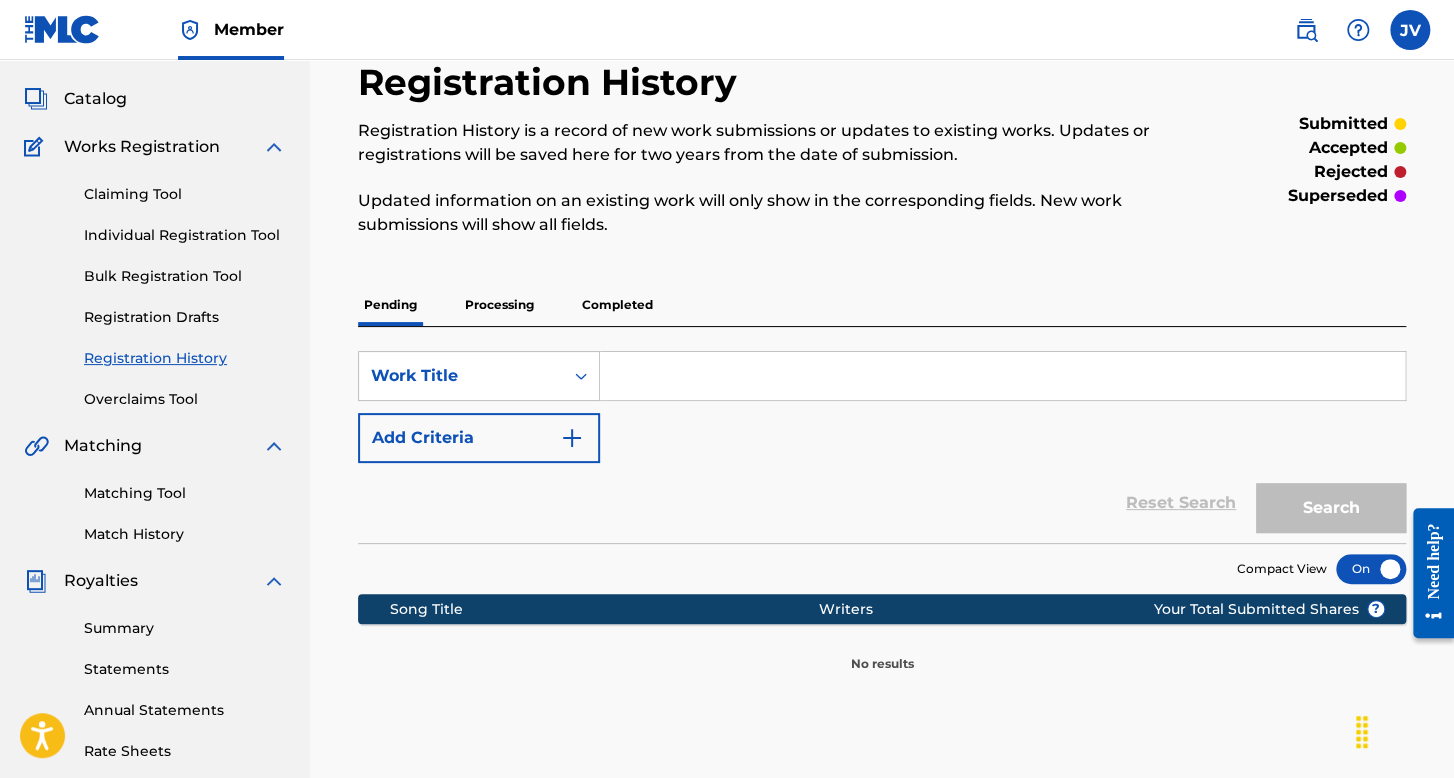 click on "Processing" at bounding box center (499, 305) 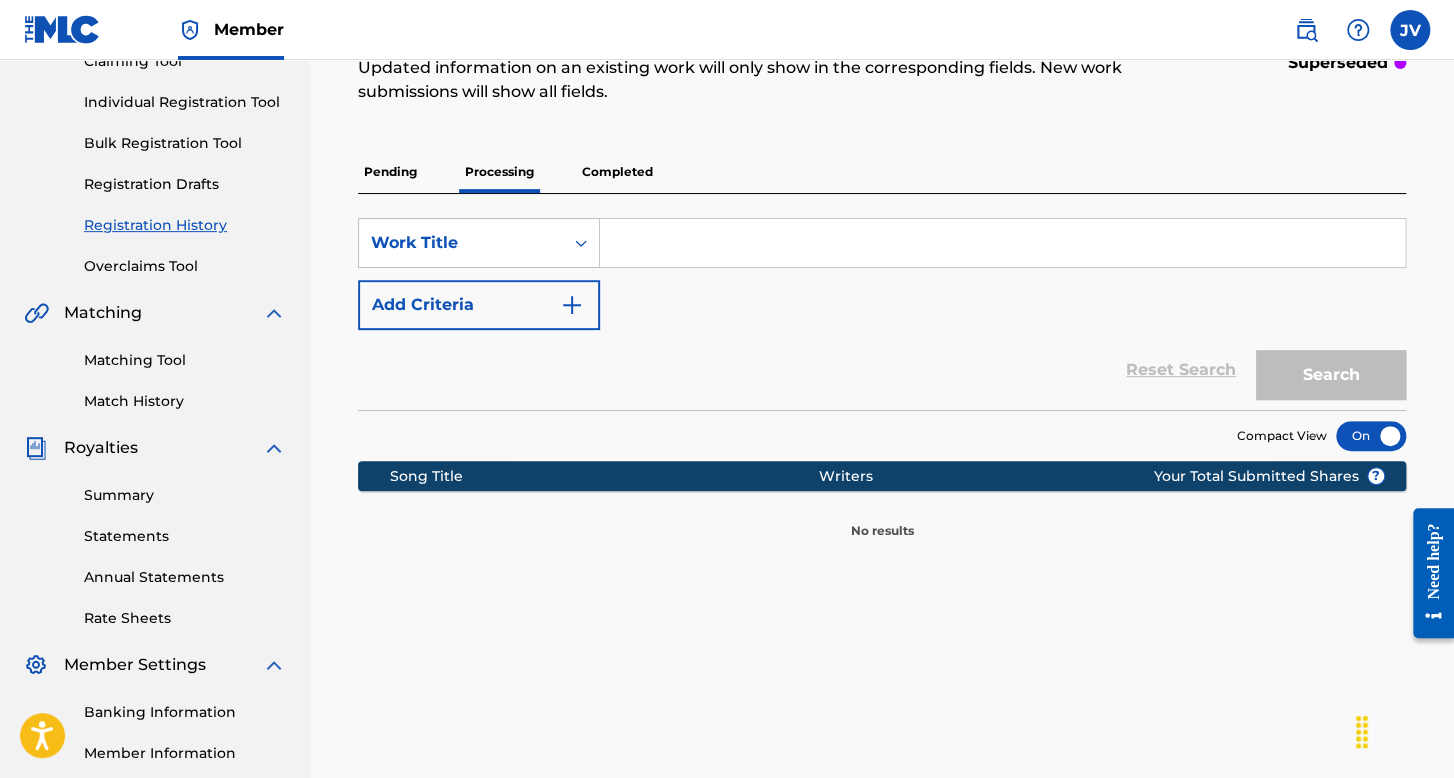 scroll, scrollTop: 300, scrollLeft: 0, axis: vertical 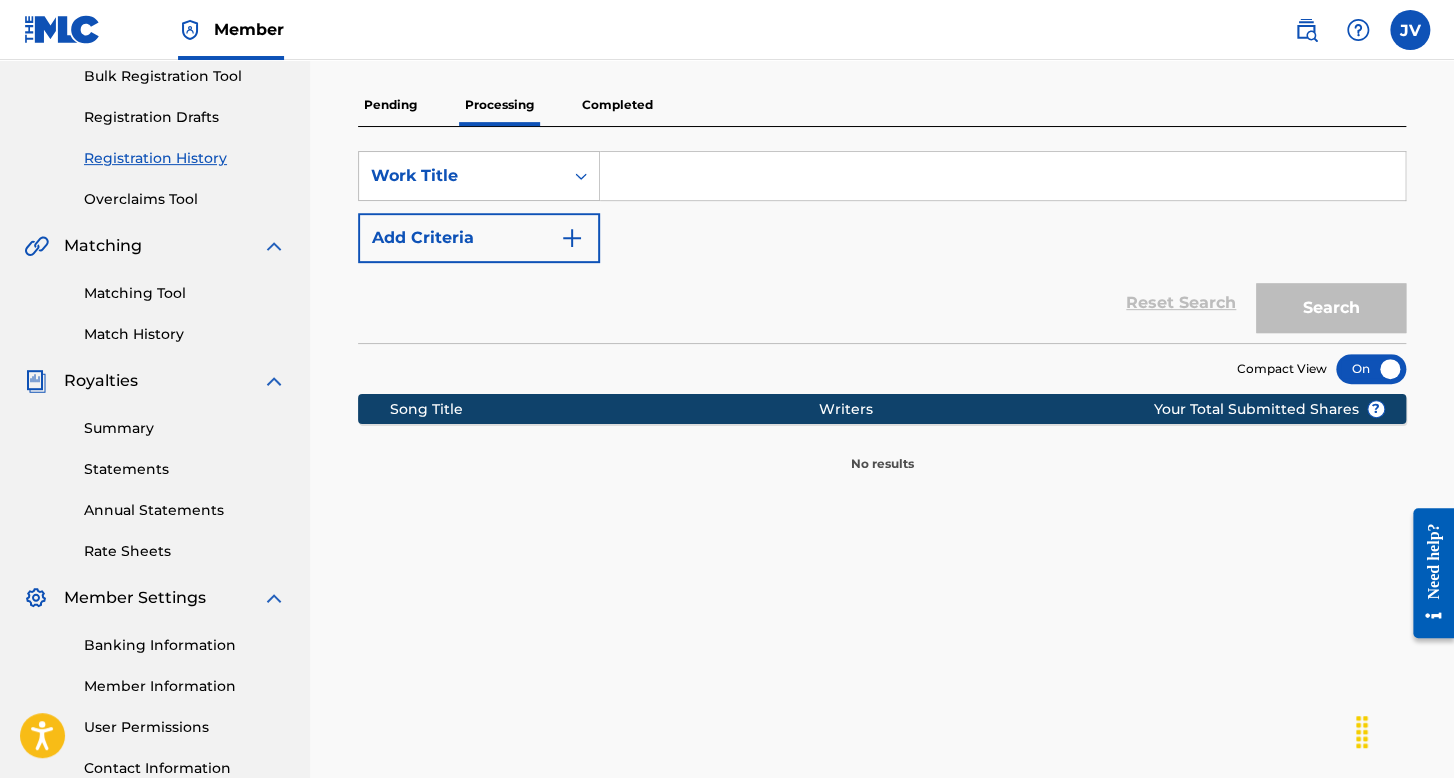 click on "Completed" at bounding box center [617, 105] 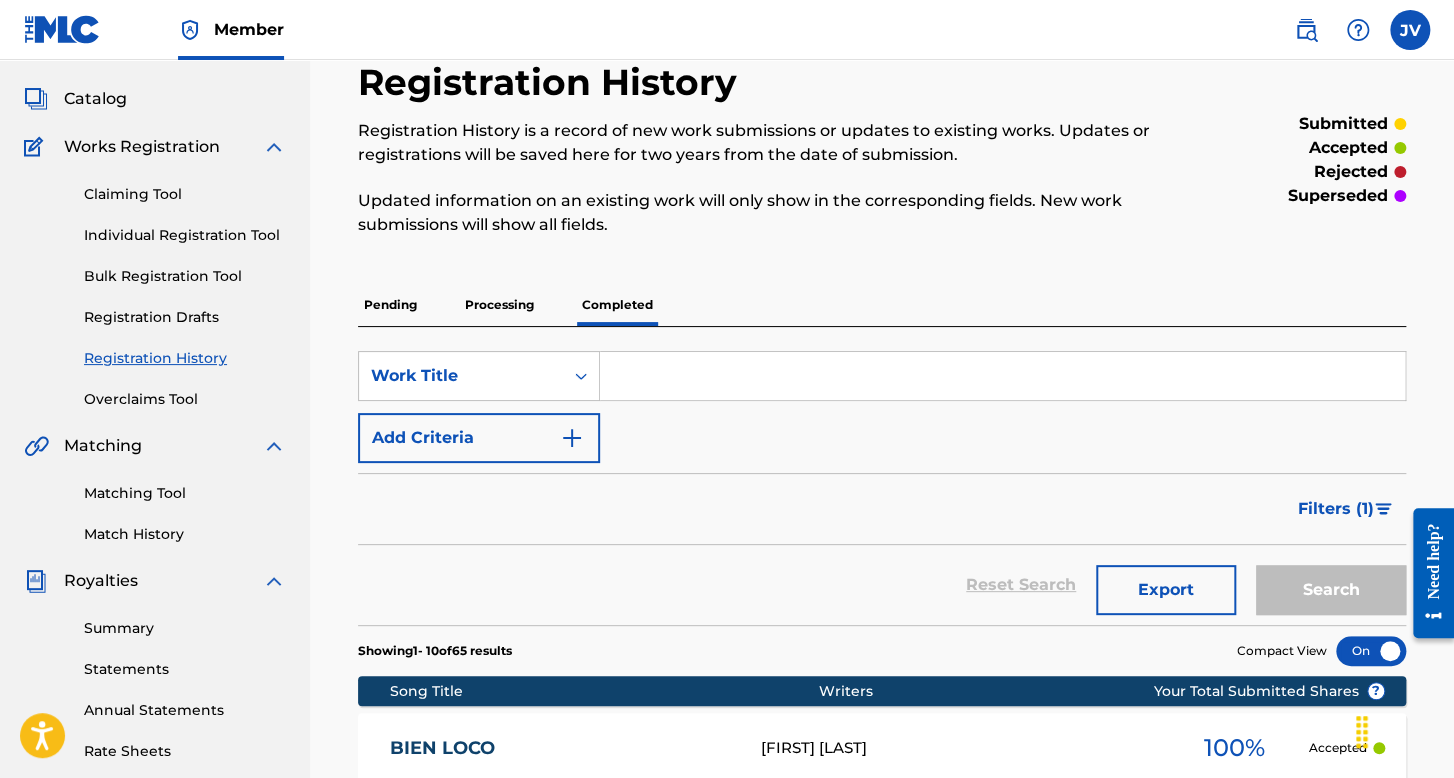 scroll, scrollTop: 0, scrollLeft: 0, axis: both 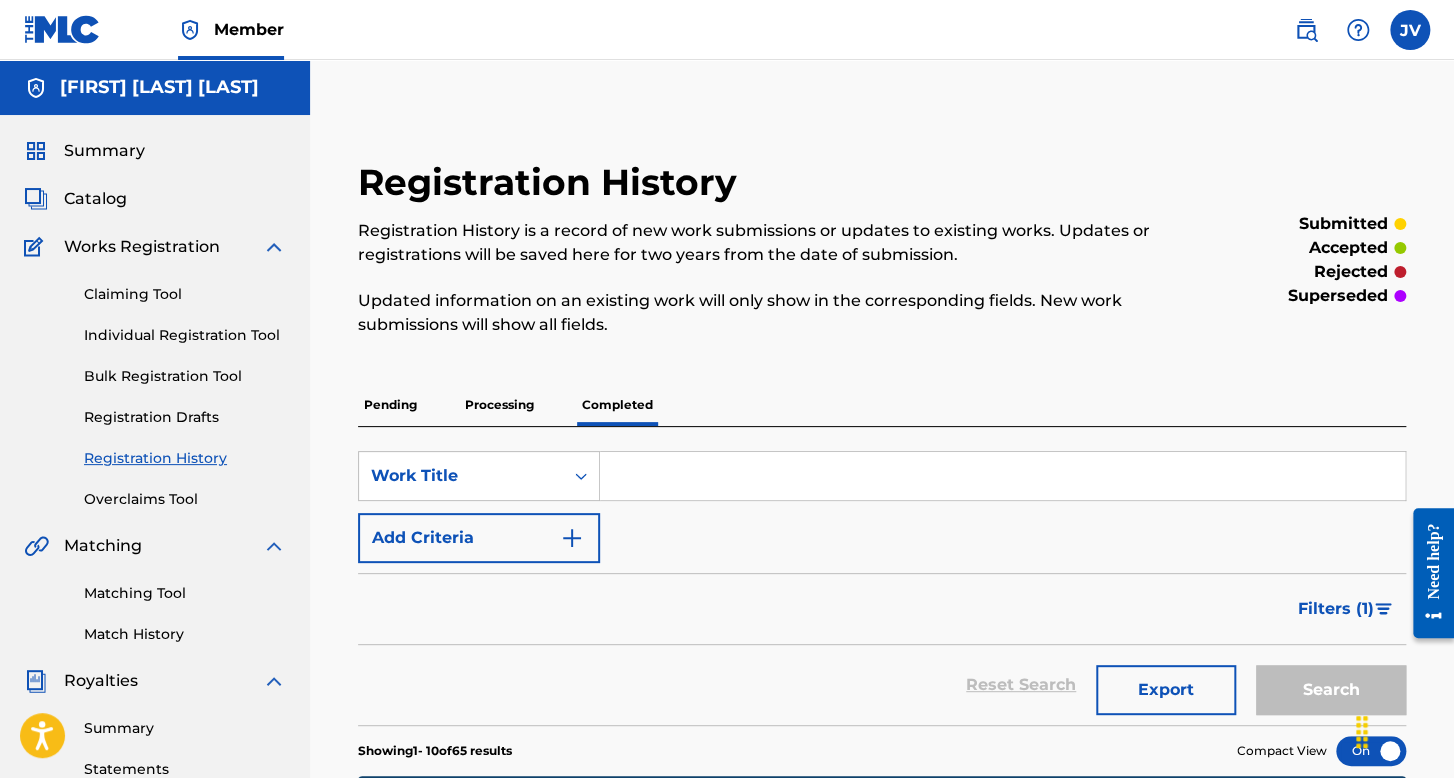 click on "Registration History" at bounding box center (185, 458) 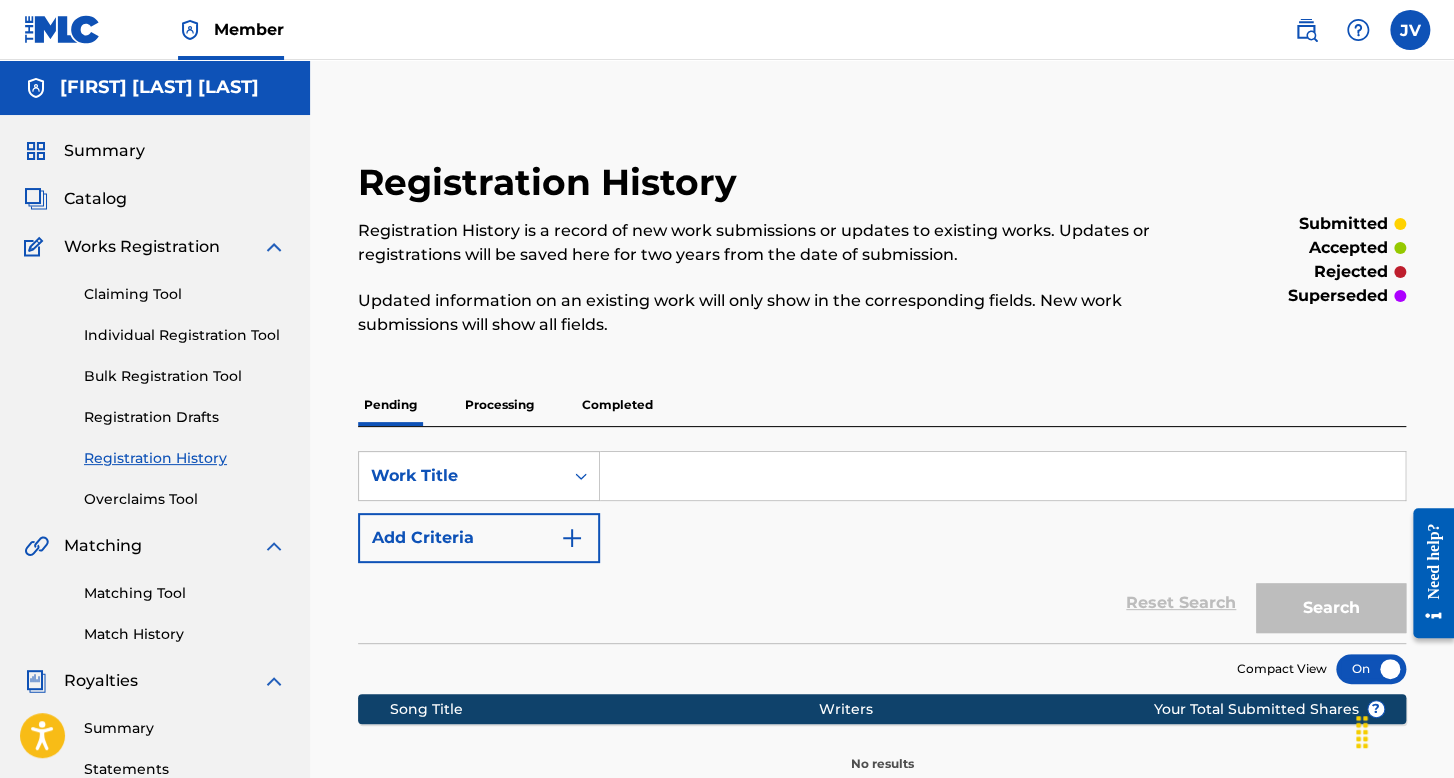 click on "Individual Registration Tool" at bounding box center [185, 335] 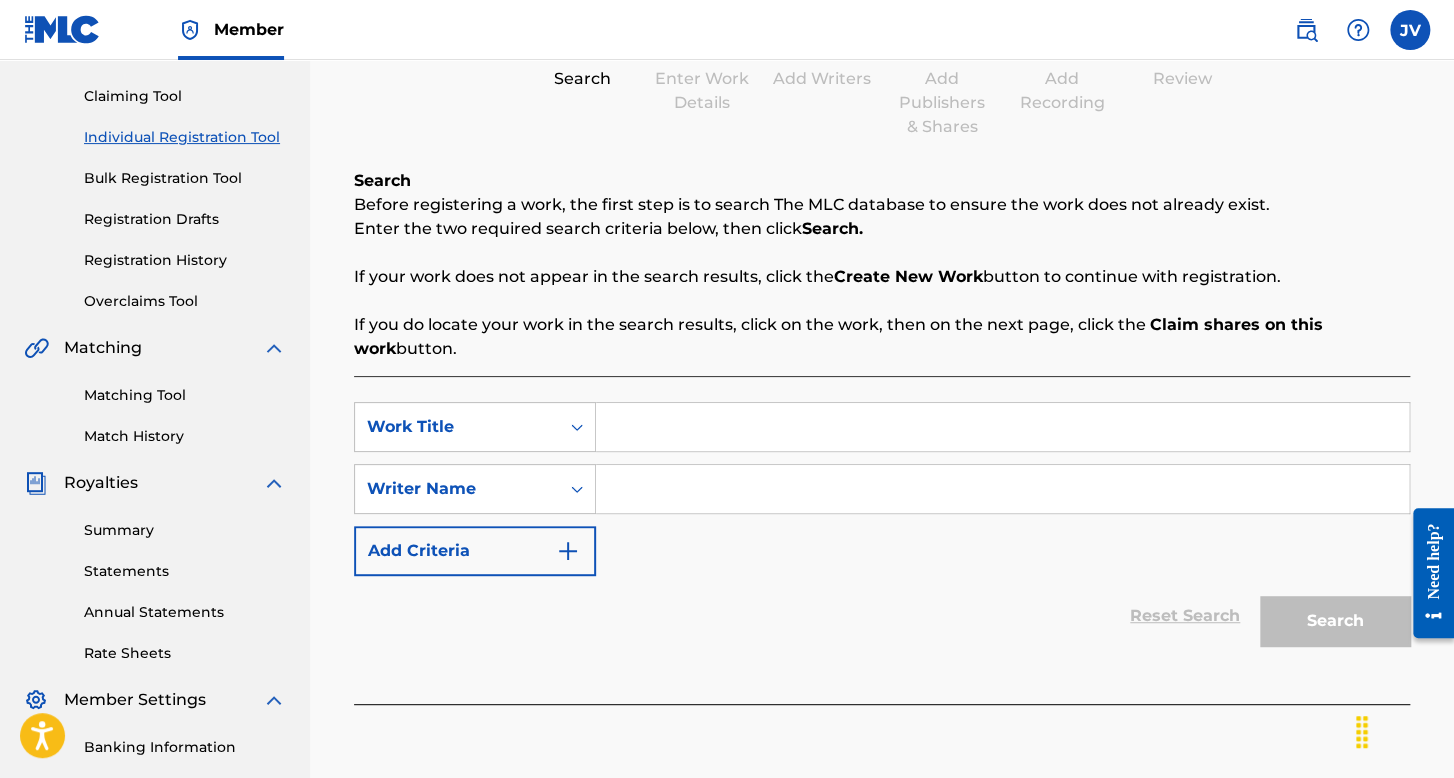 scroll, scrollTop: 300, scrollLeft: 0, axis: vertical 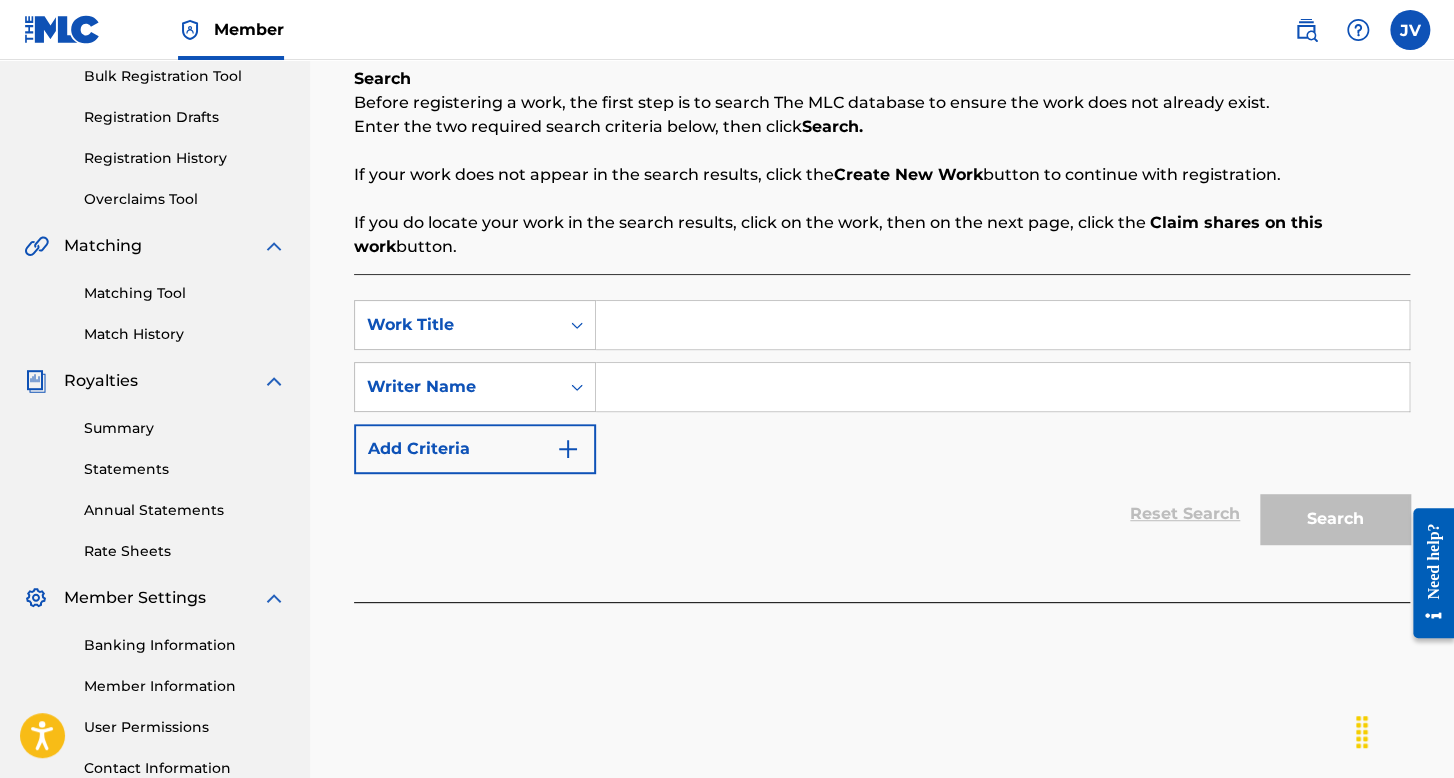 click at bounding box center [1002, 325] 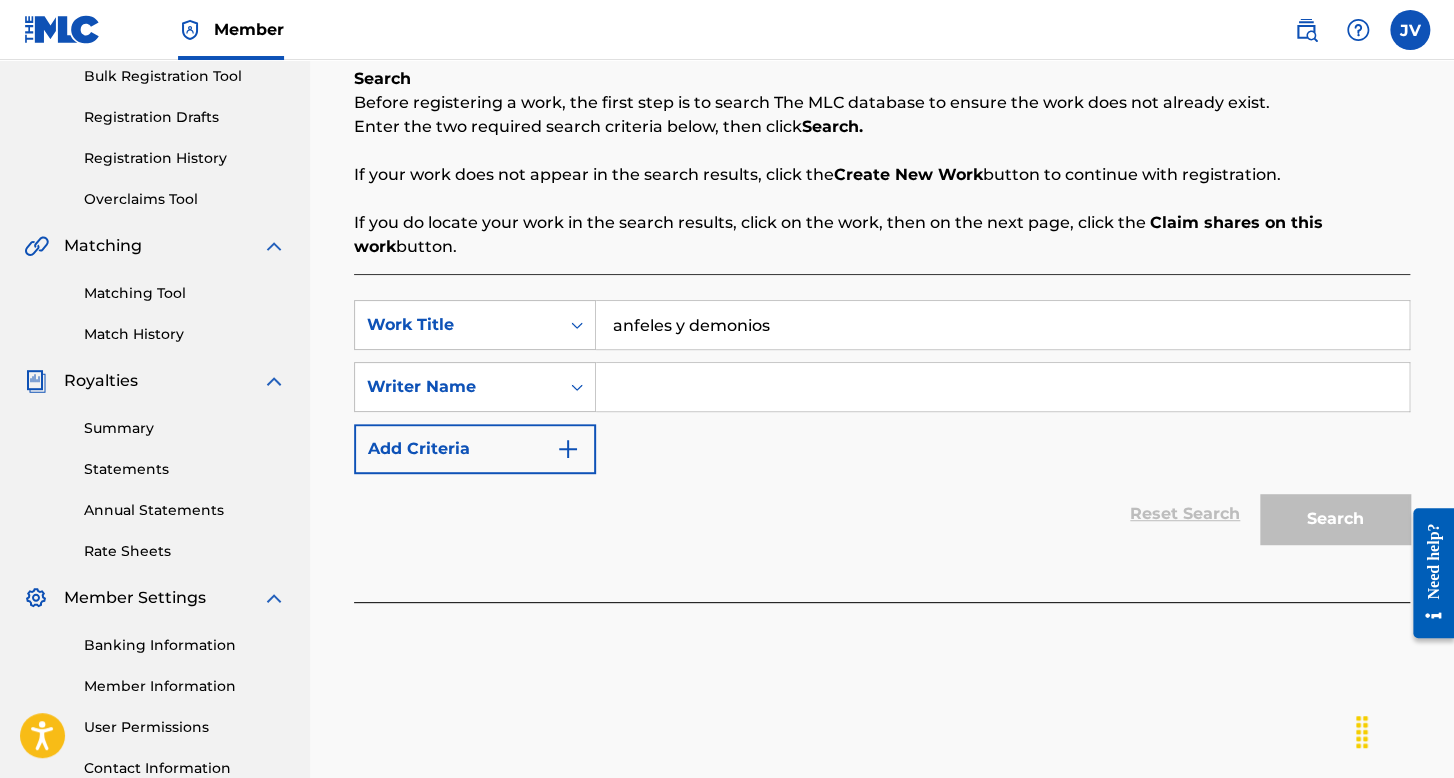 click at bounding box center [1002, 387] 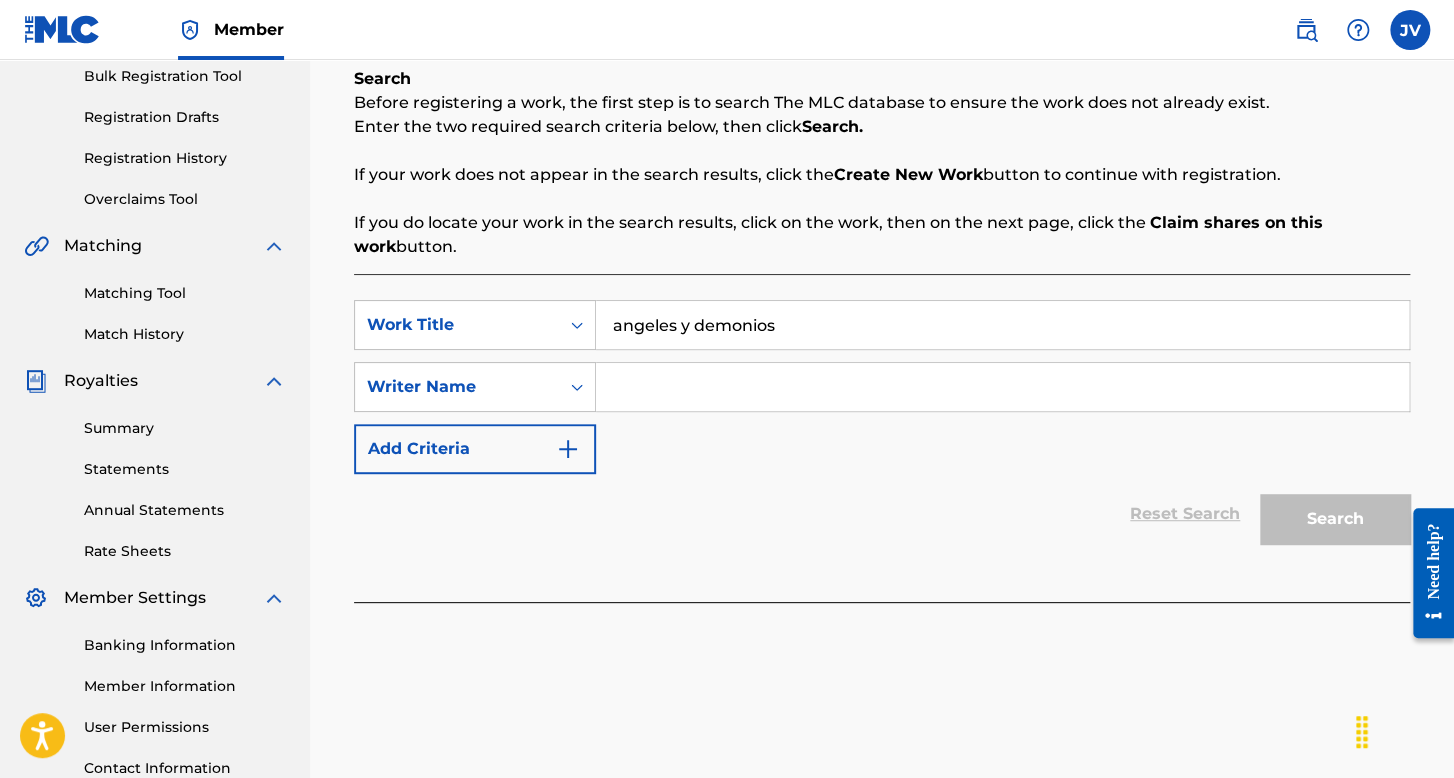 type on "angeles y demonios" 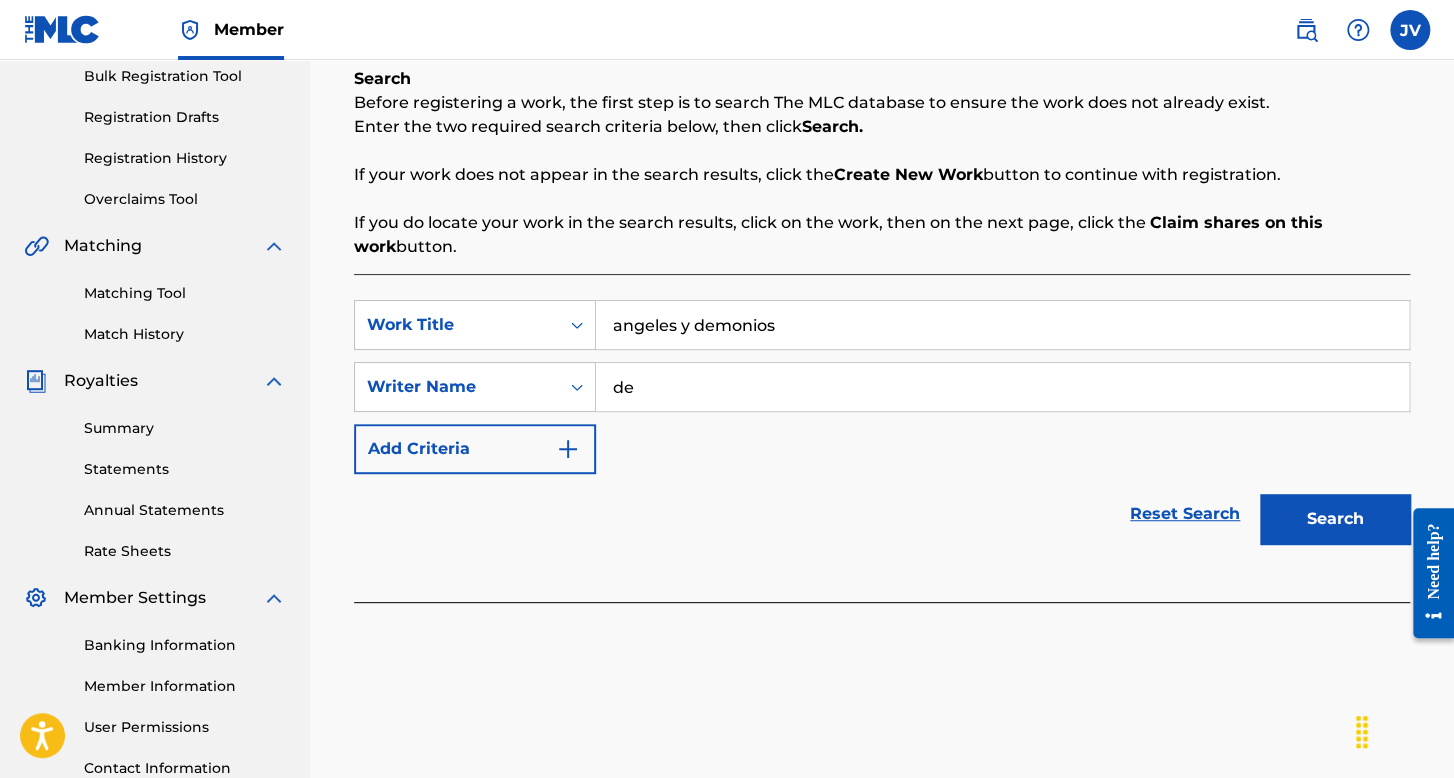 type on "d" 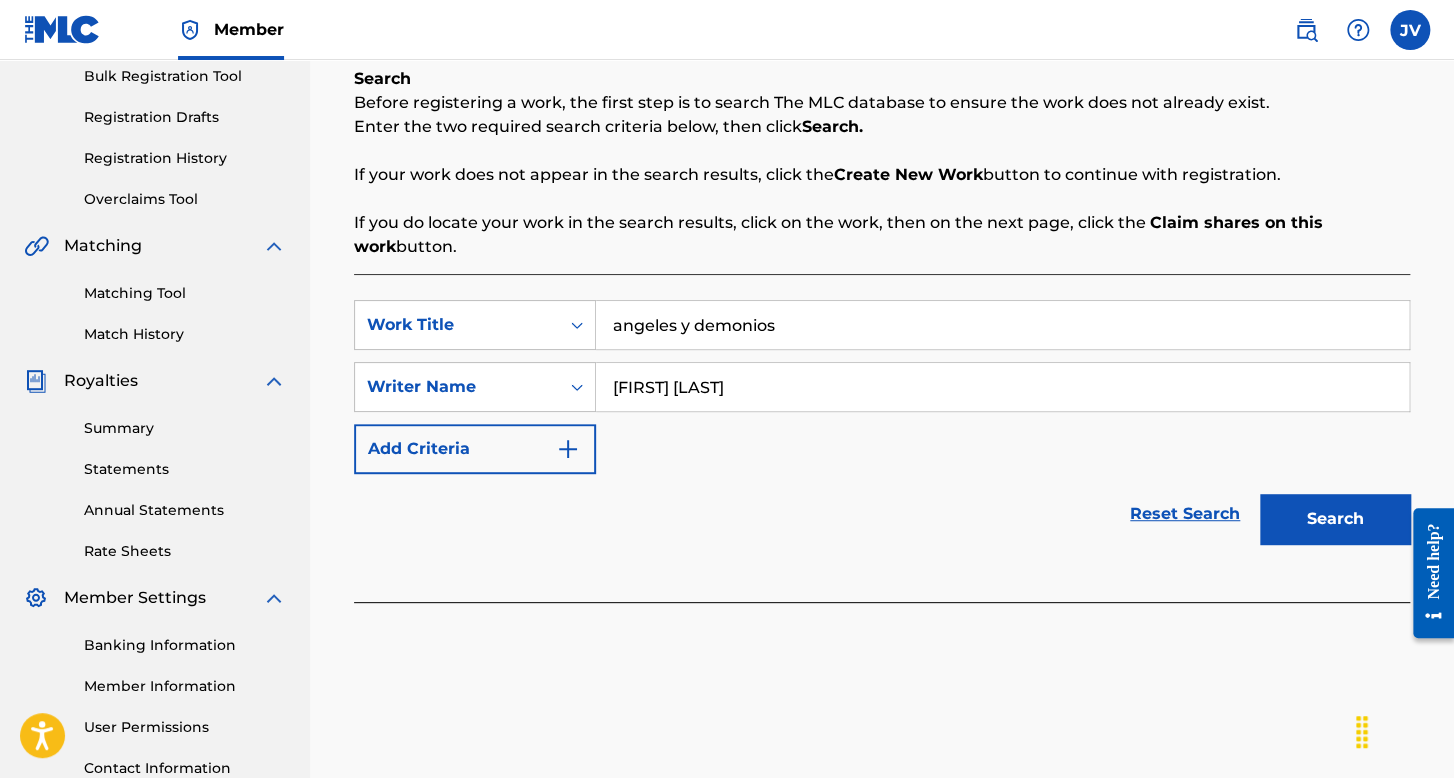 type on "benni blanco" 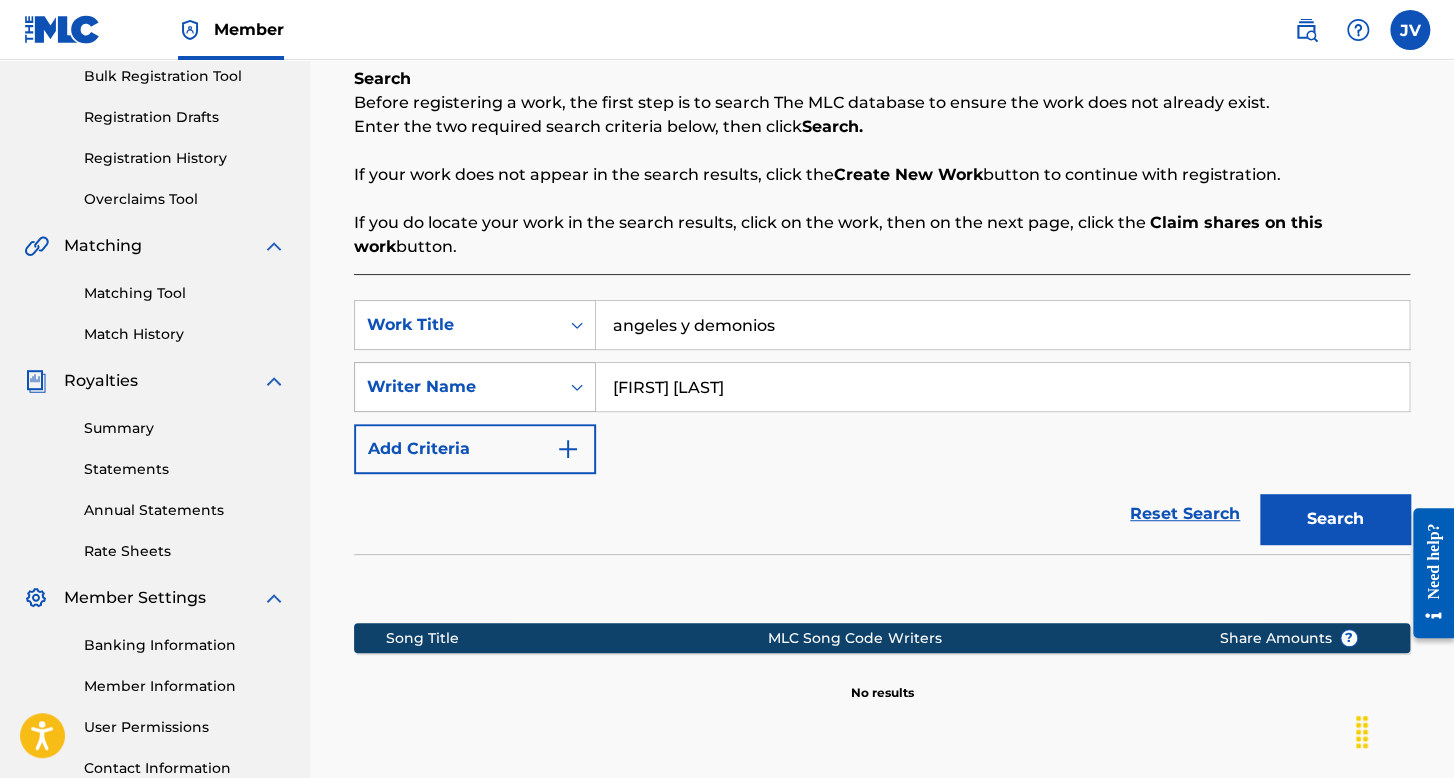 drag, startPoint x: 749, startPoint y: 389, endPoint x: 390, endPoint y: 408, distance: 359.50244 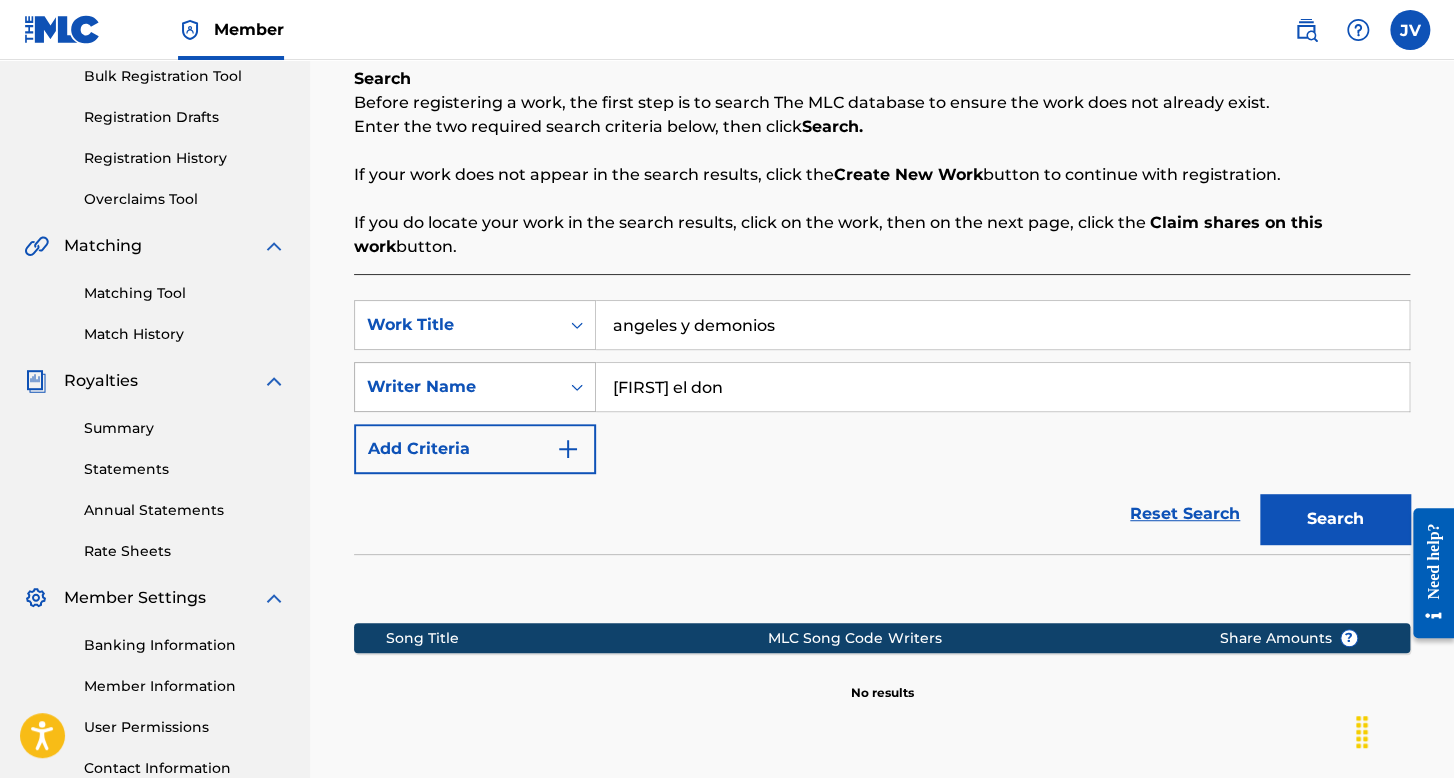 type on "chino el don" 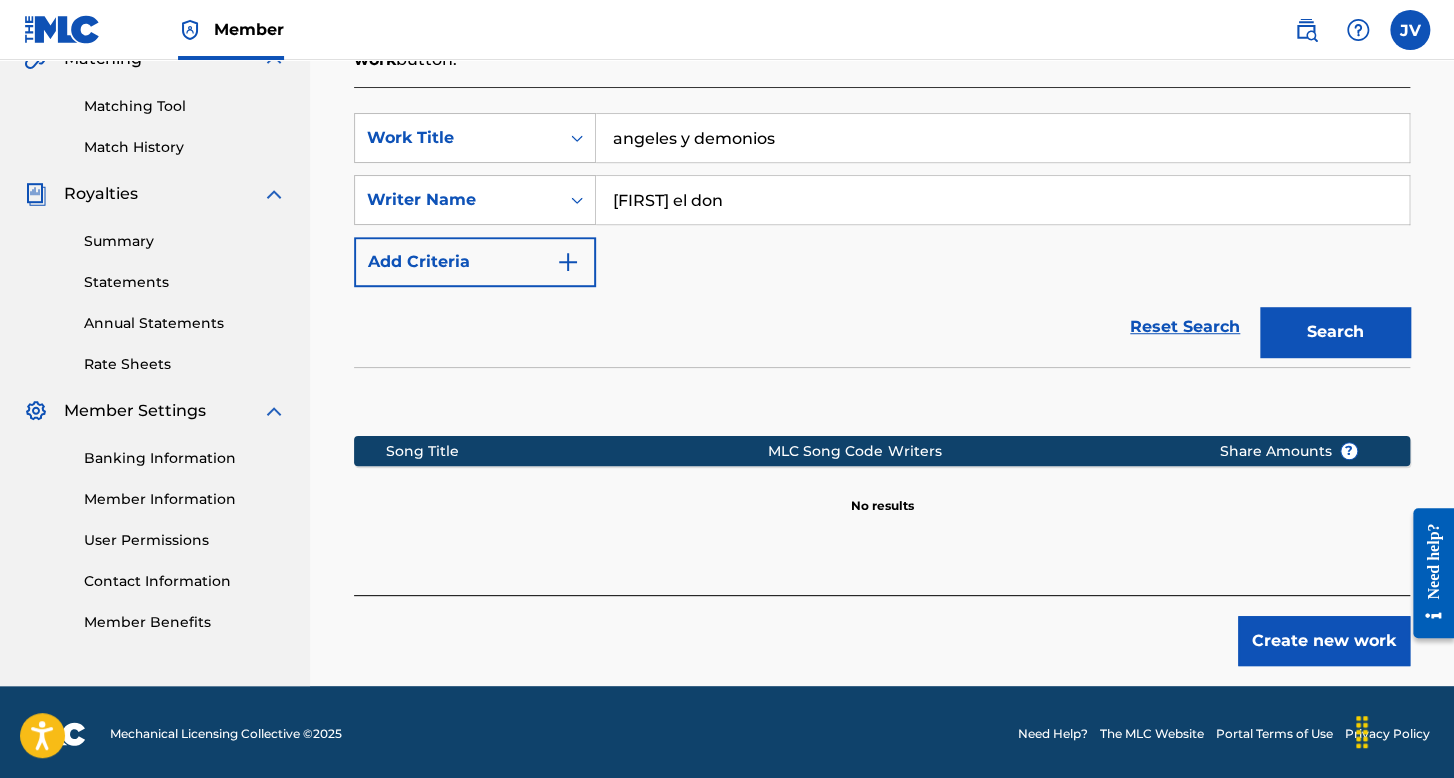 scroll, scrollTop: 491, scrollLeft: 0, axis: vertical 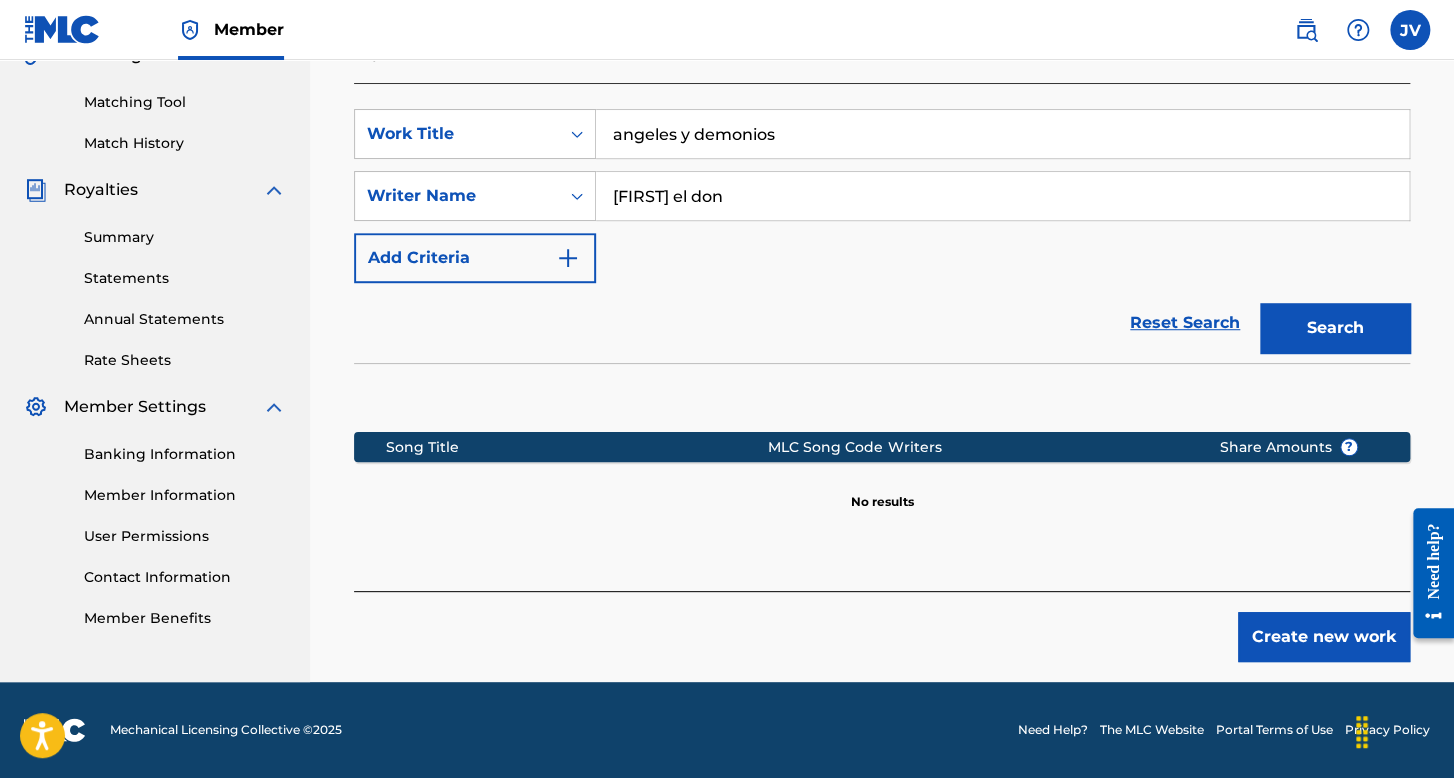 click at bounding box center (882, 392) 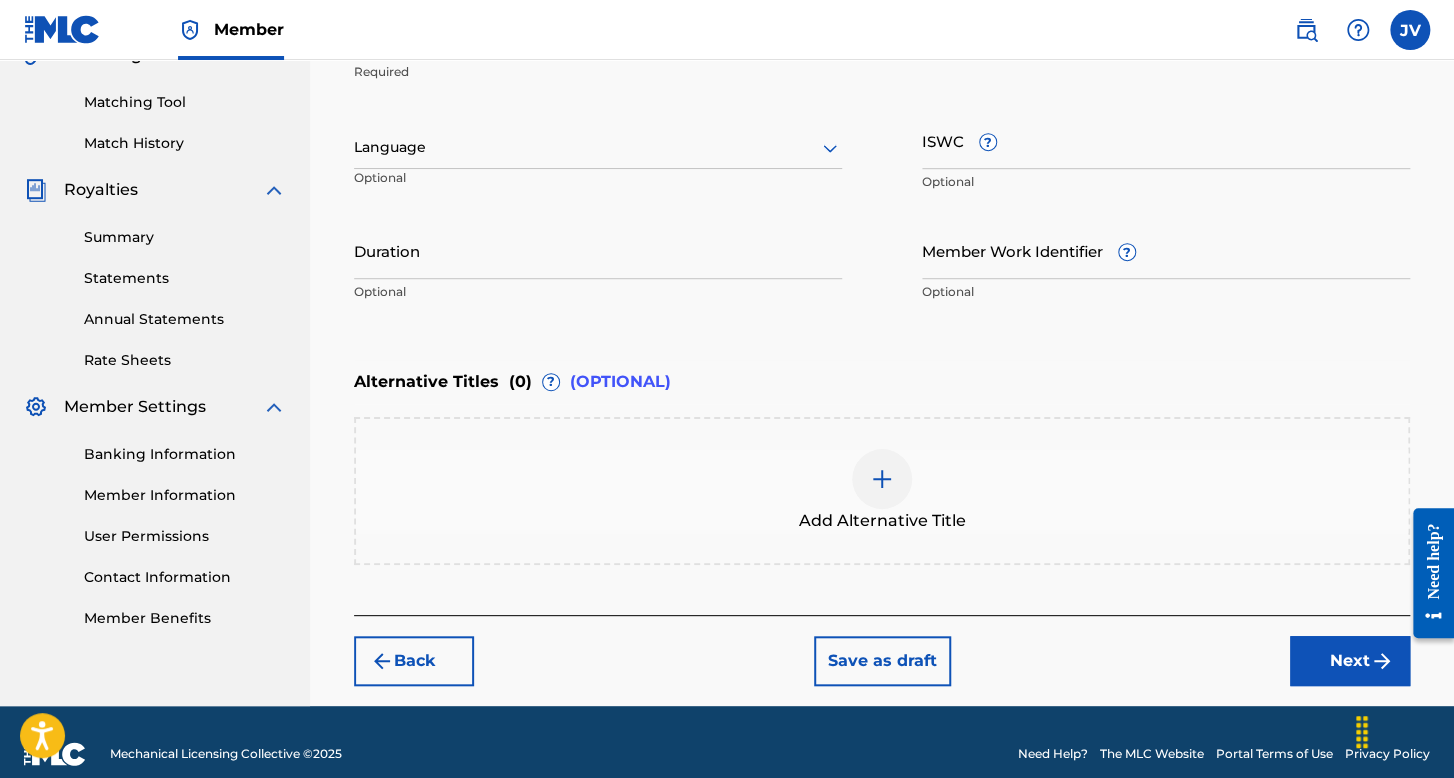 click at bounding box center (598, 147) 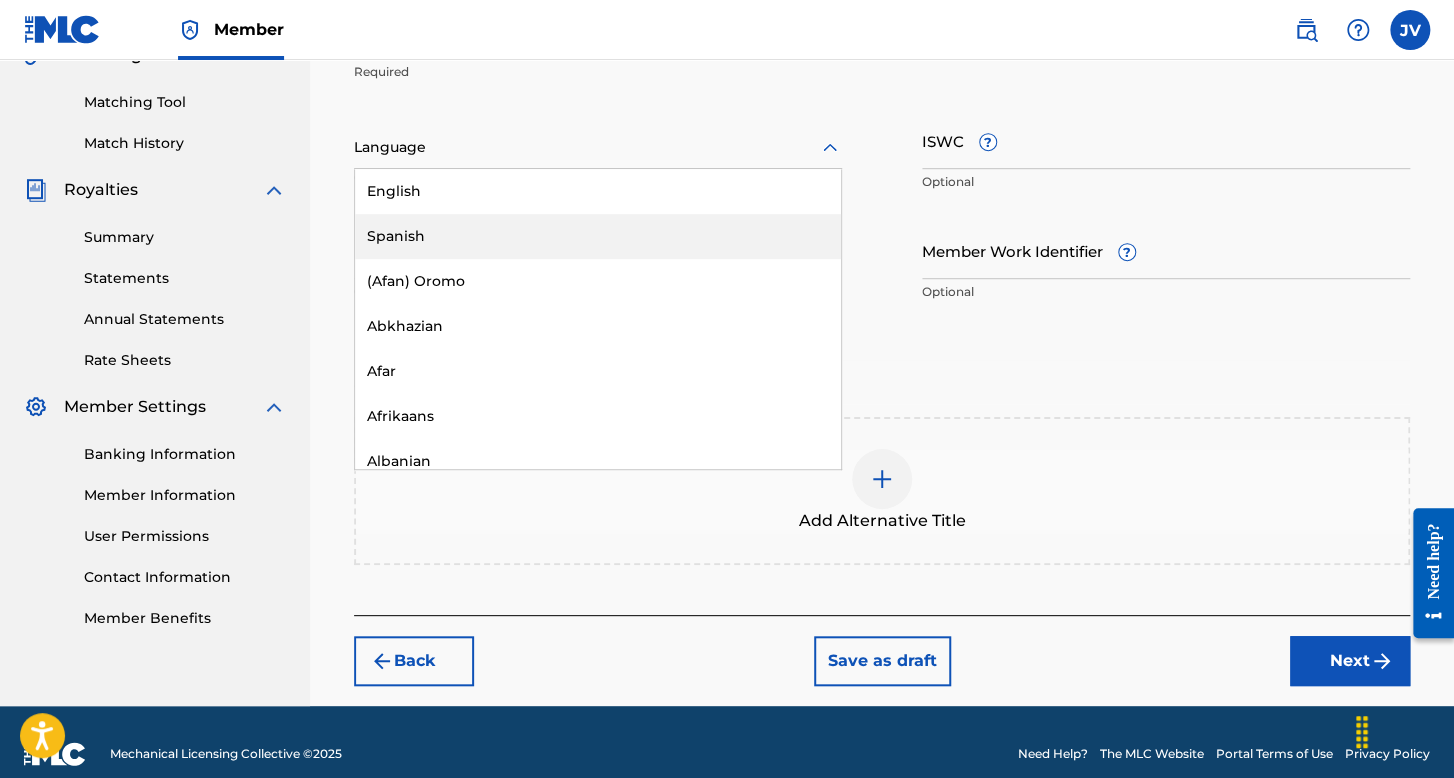 click on "Spanish" at bounding box center (598, 236) 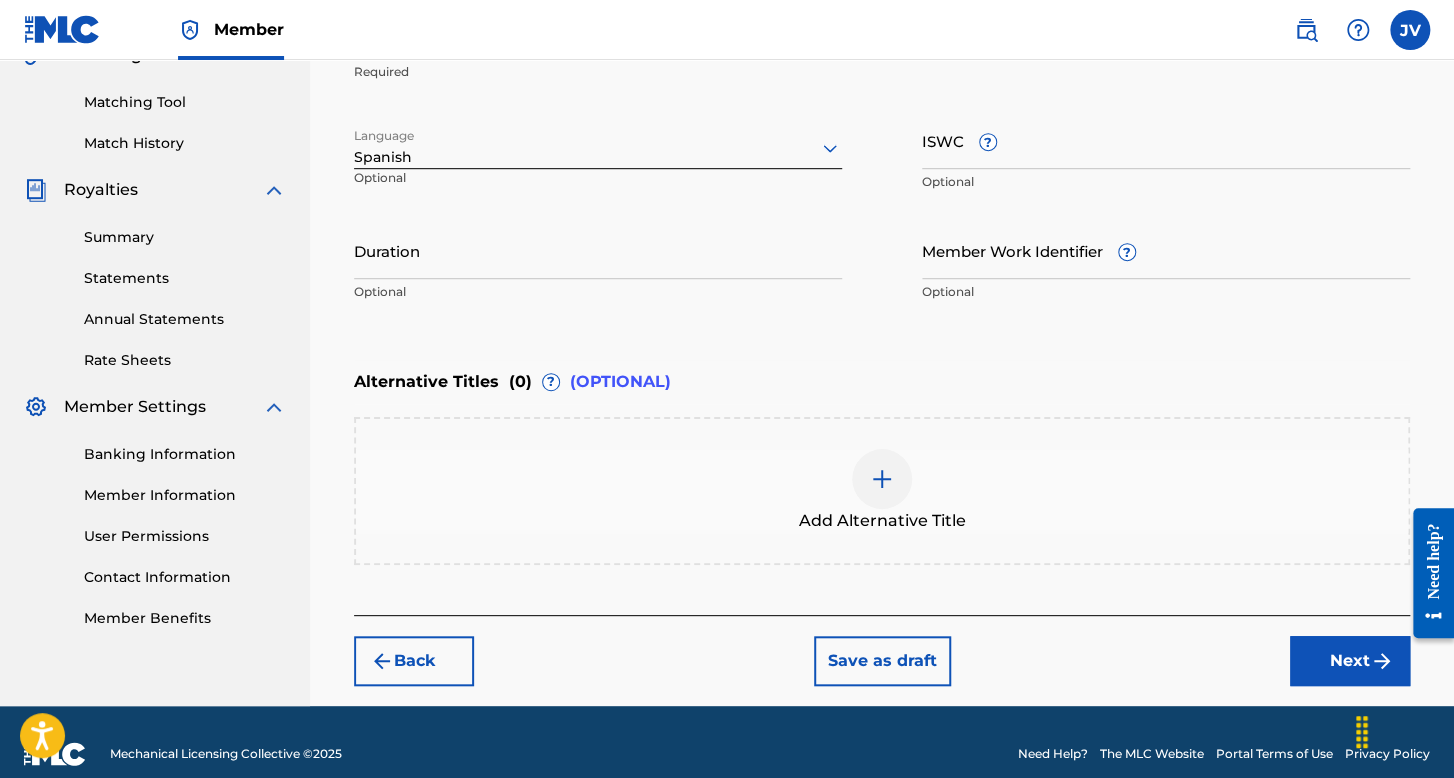 click on "Duration" at bounding box center [598, 250] 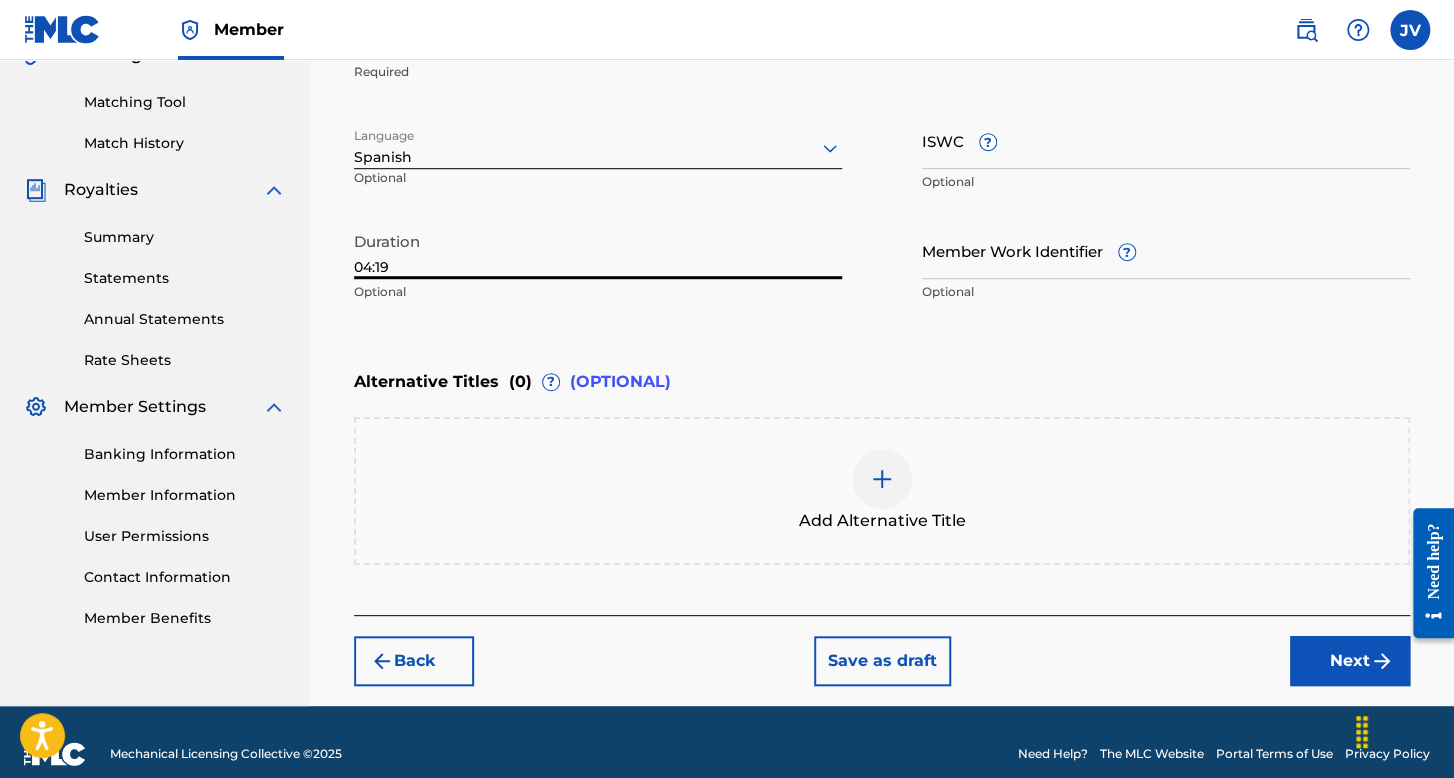 type on "04:19" 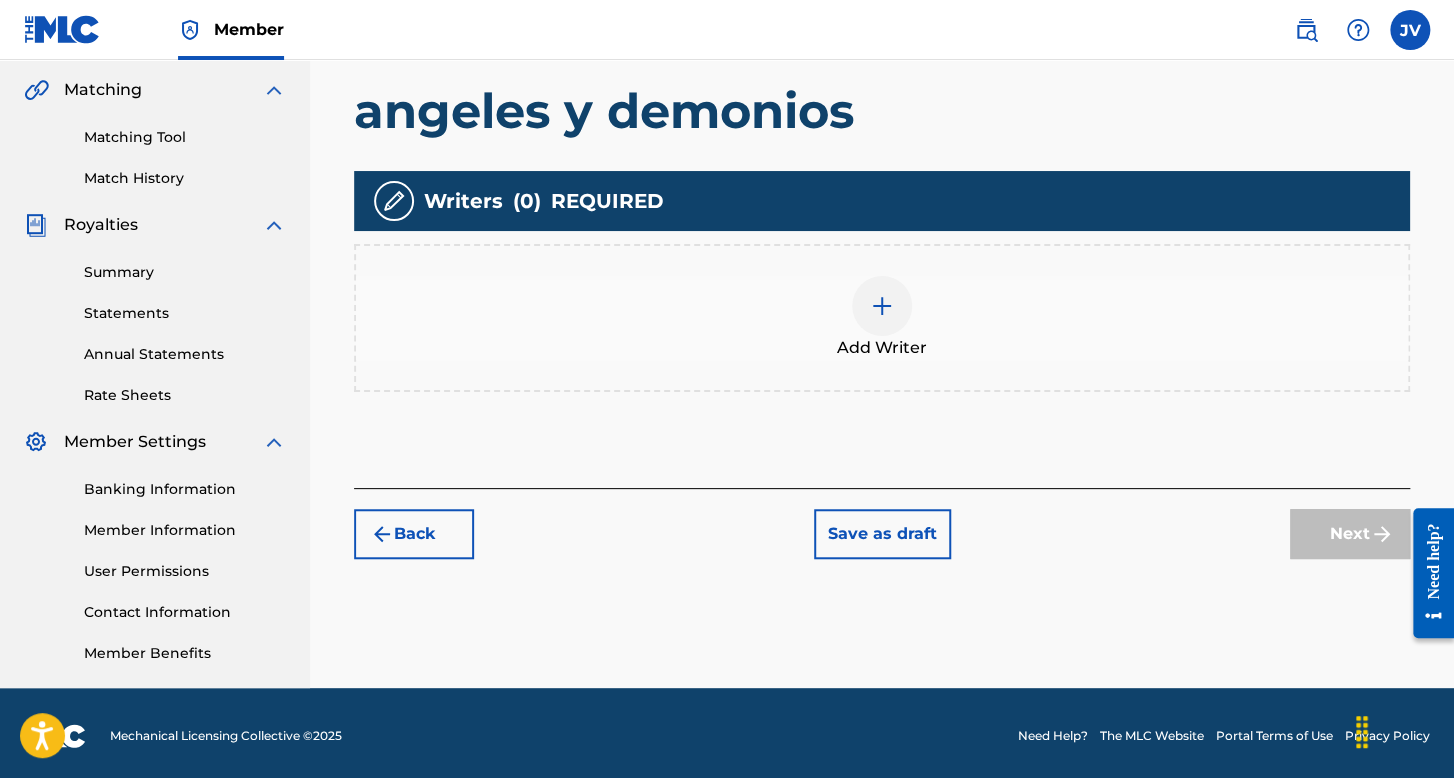 scroll, scrollTop: 462, scrollLeft: 0, axis: vertical 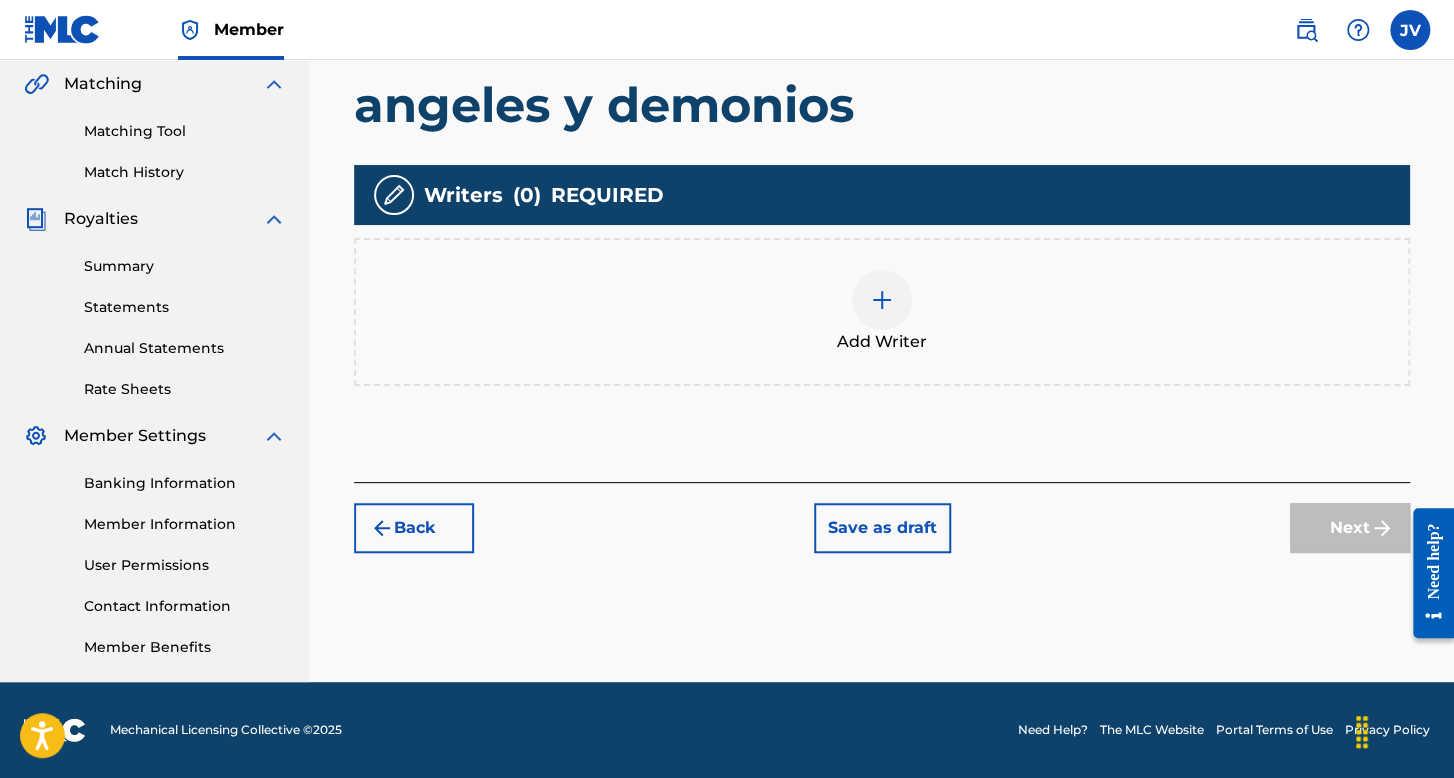 click on "Add Writer" at bounding box center (882, 342) 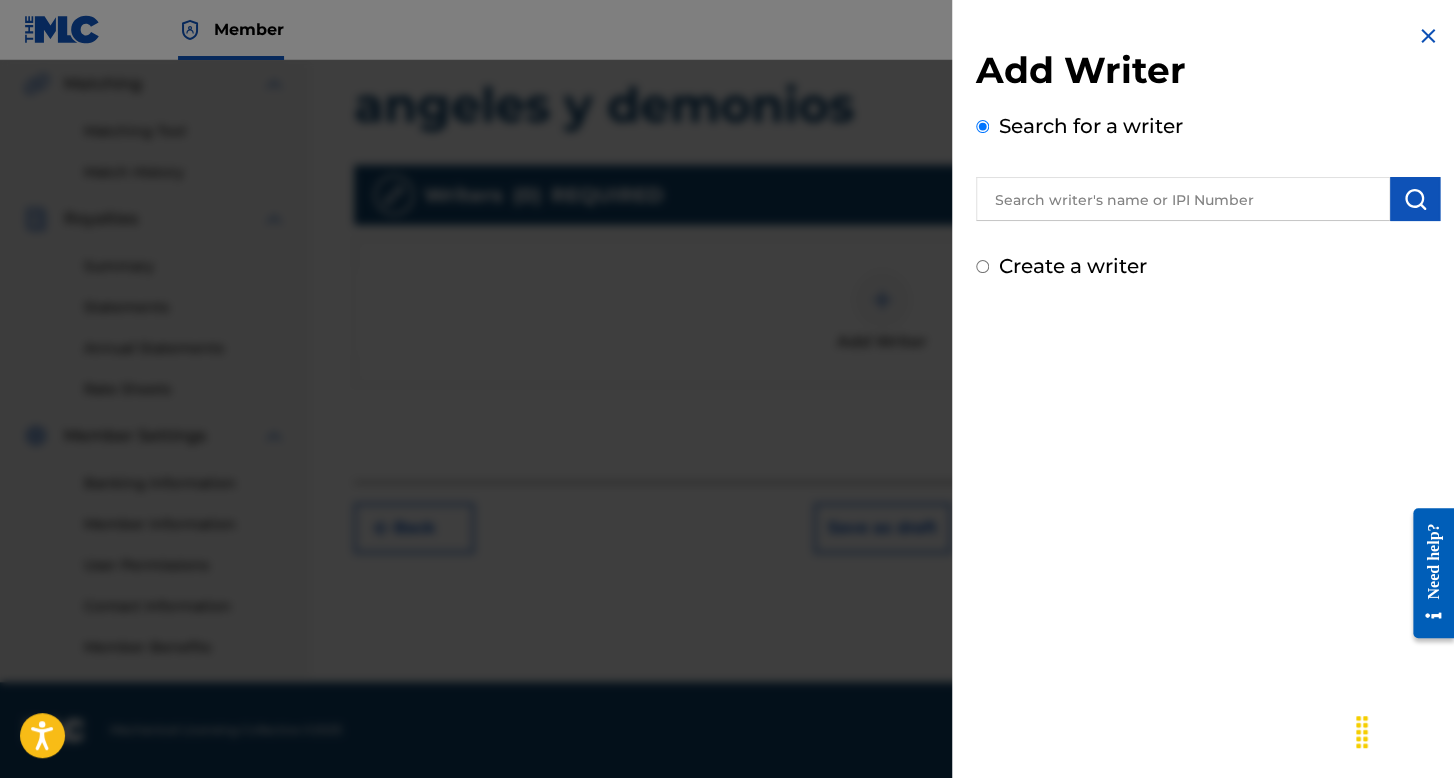 click at bounding box center (1183, 199) 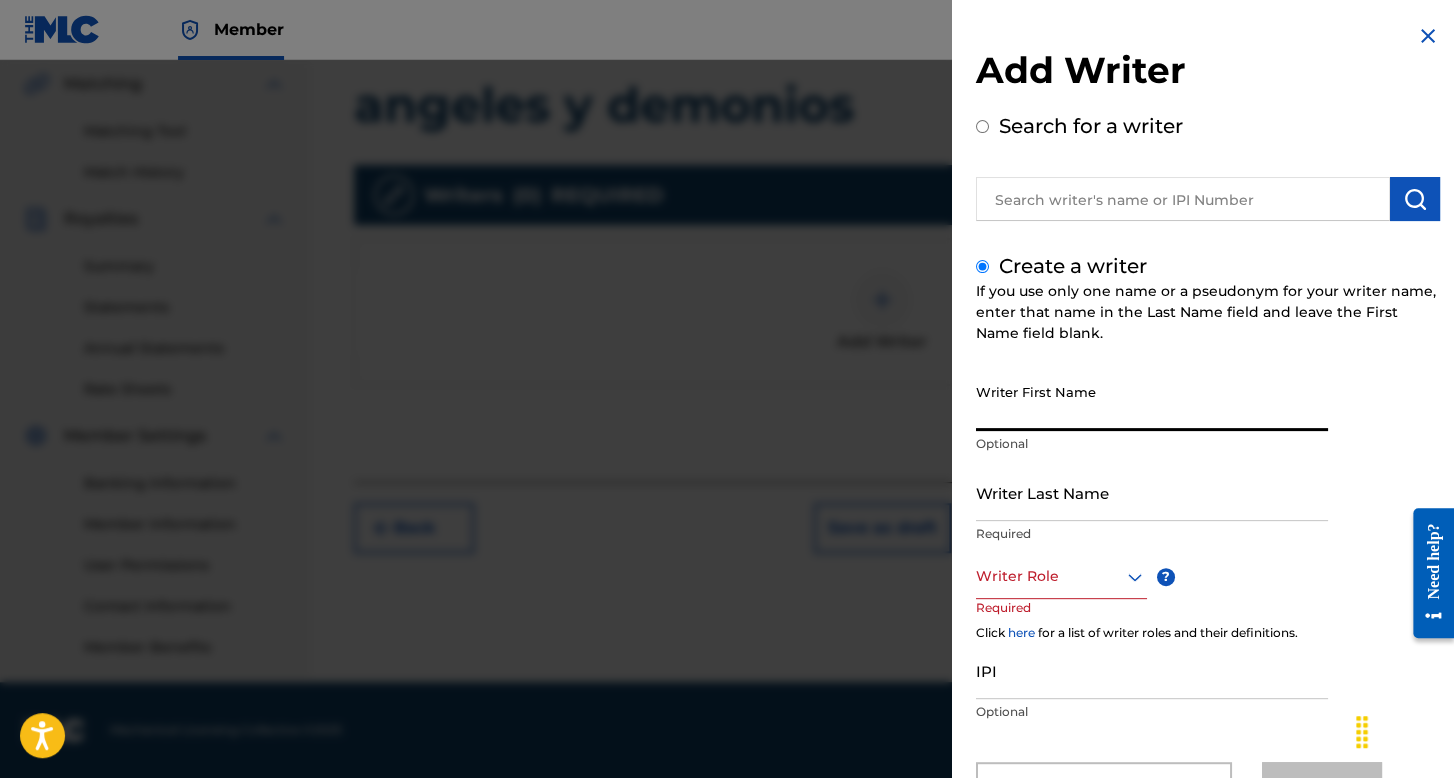 click on "Writer First Name" at bounding box center [1152, 402] 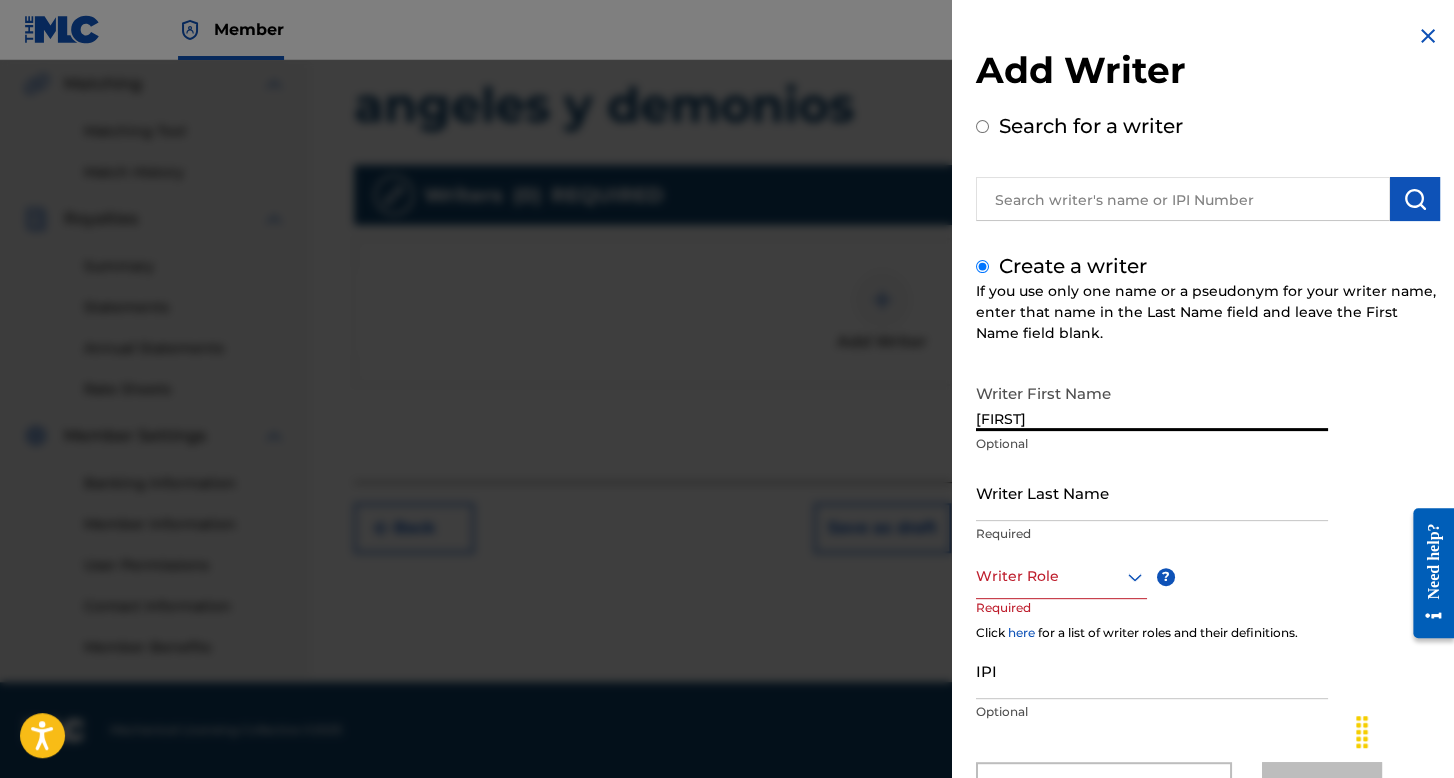 type on "benni" 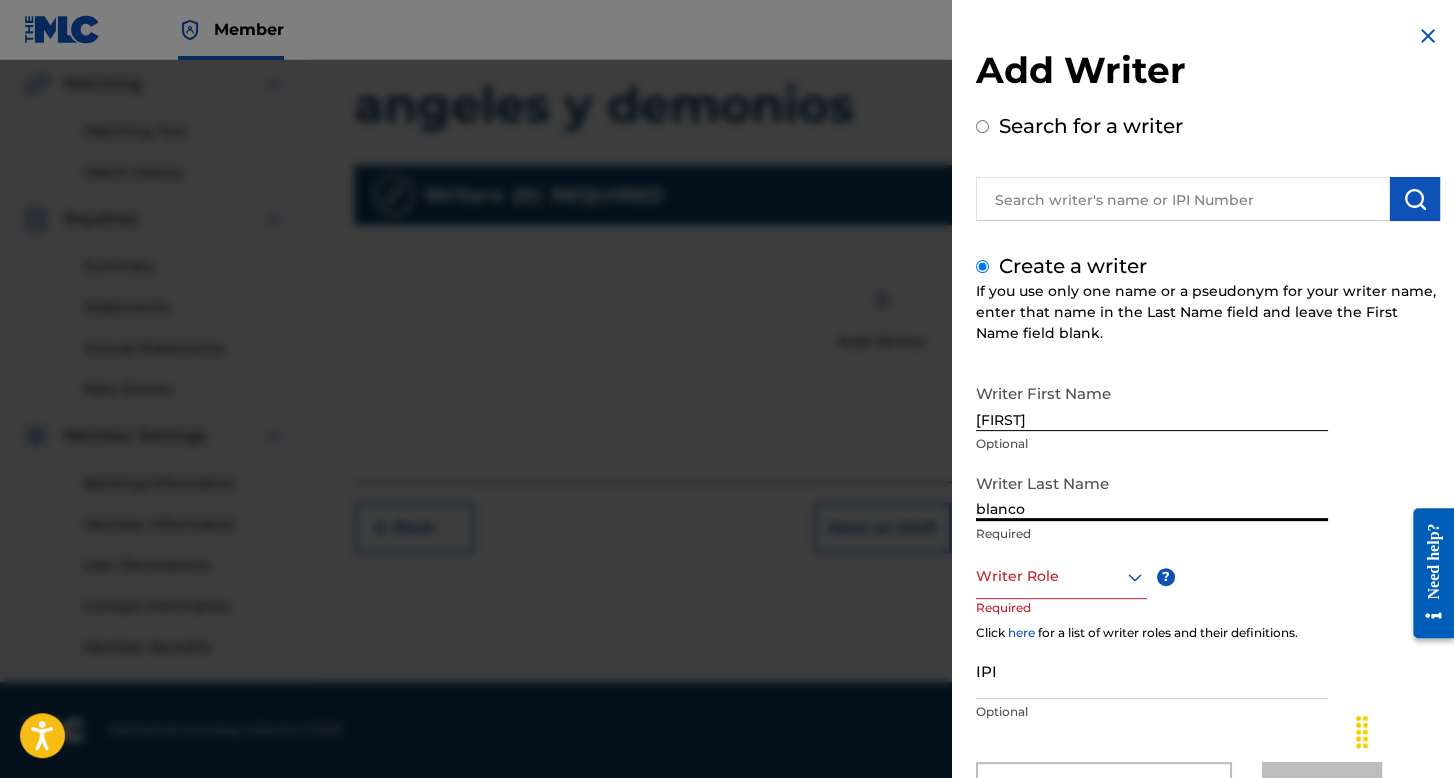 type on "blanco" 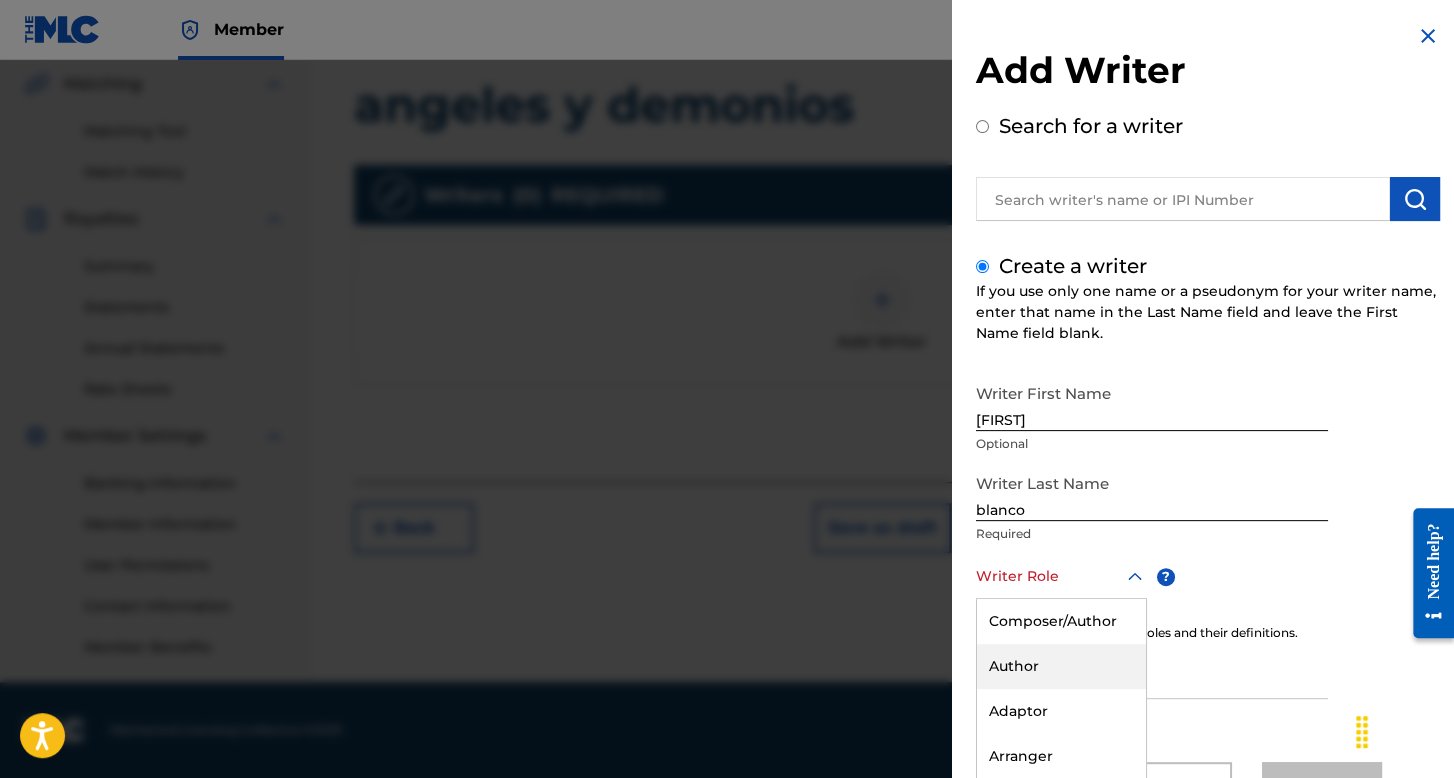 scroll, scrollTop: 88, scrollLeft: 0, axis: vertical 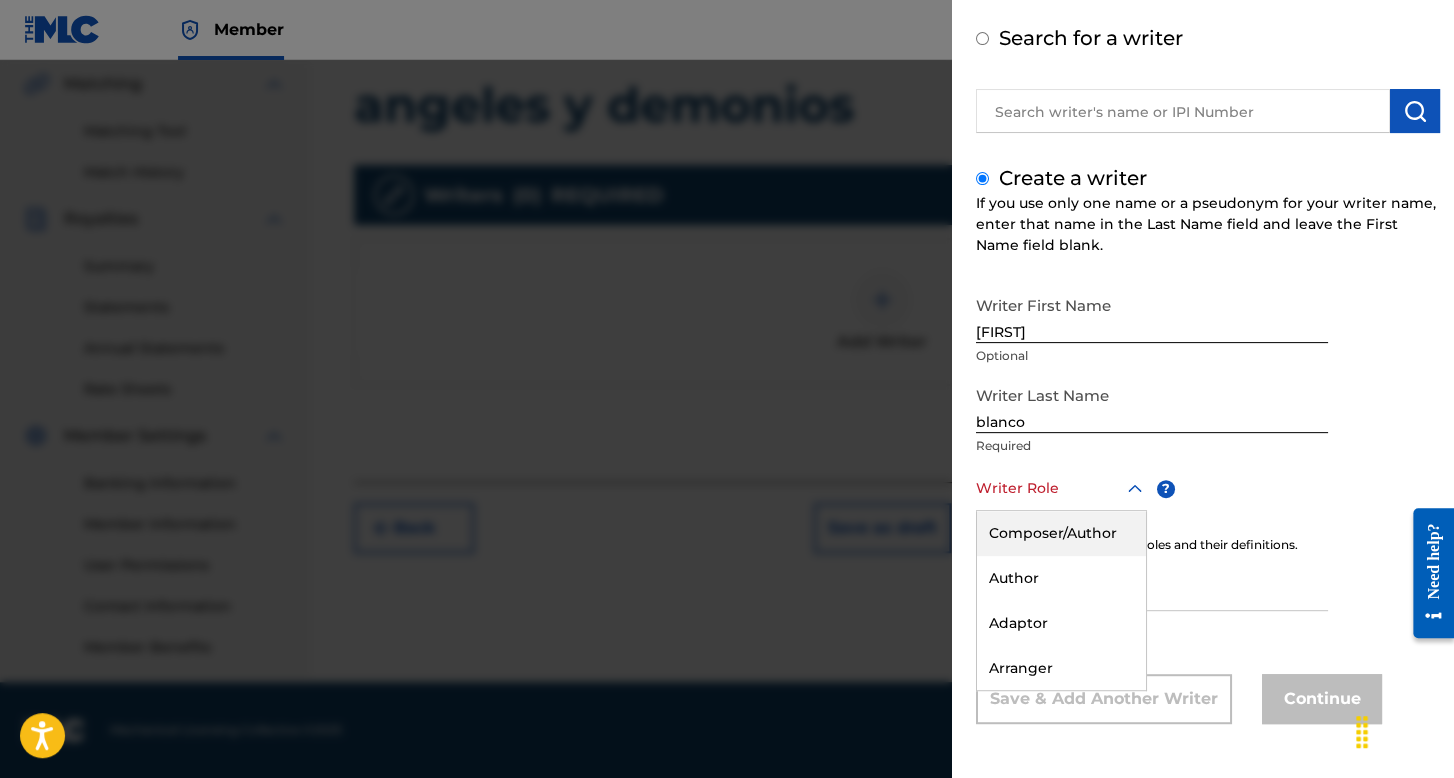 click on "Composer/Author" at bounding box center (1061, 533) 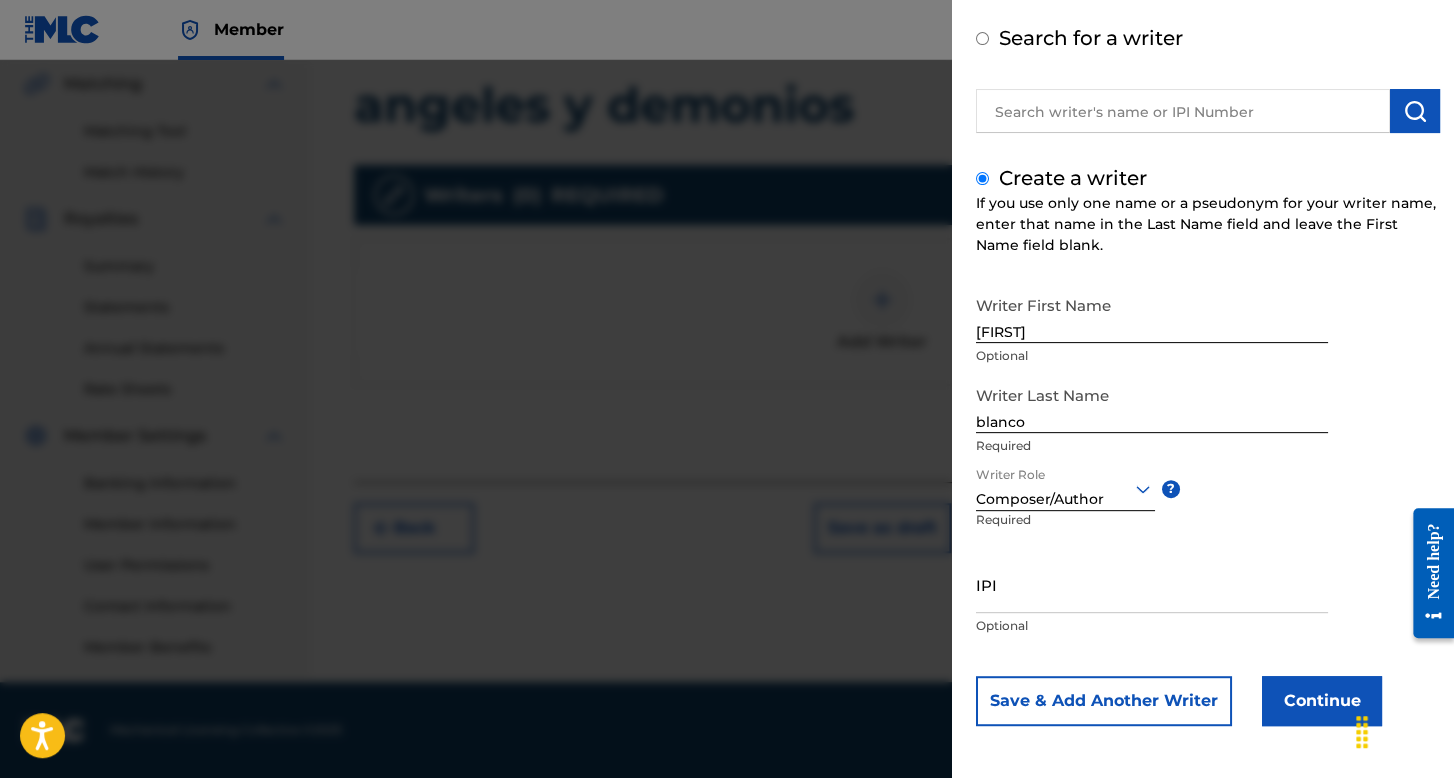 click on "Continue" at bounding box center [1322, 701] 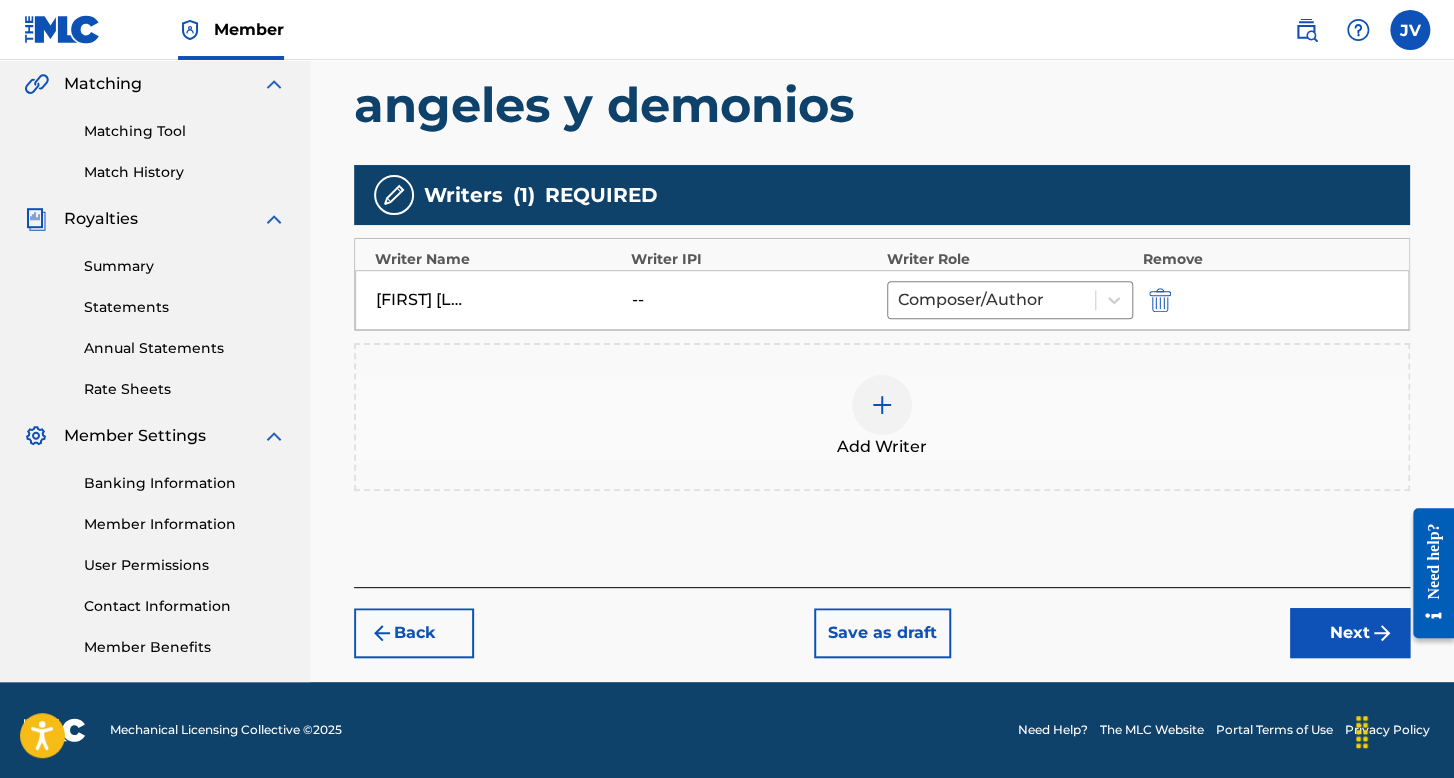 click on "Register Work Search Enter Work Details Add Writers Add Publishers & Shares Add Recording Review Add Writers & Roles Enter all writer(s) and their roles. A full list of writer roles and their definitions can be found in our Help Center article   here. Please note: At least one Composer/Author or Composer writer role is required for all new registrations. angeles y demonios Writers ( 1 ) REQUIRED Writer Name Writer IPI Writer Role Remove benni blanco -- Composer/Author Add Writer Back Save as draft Next" at bounding box center [882, 163] 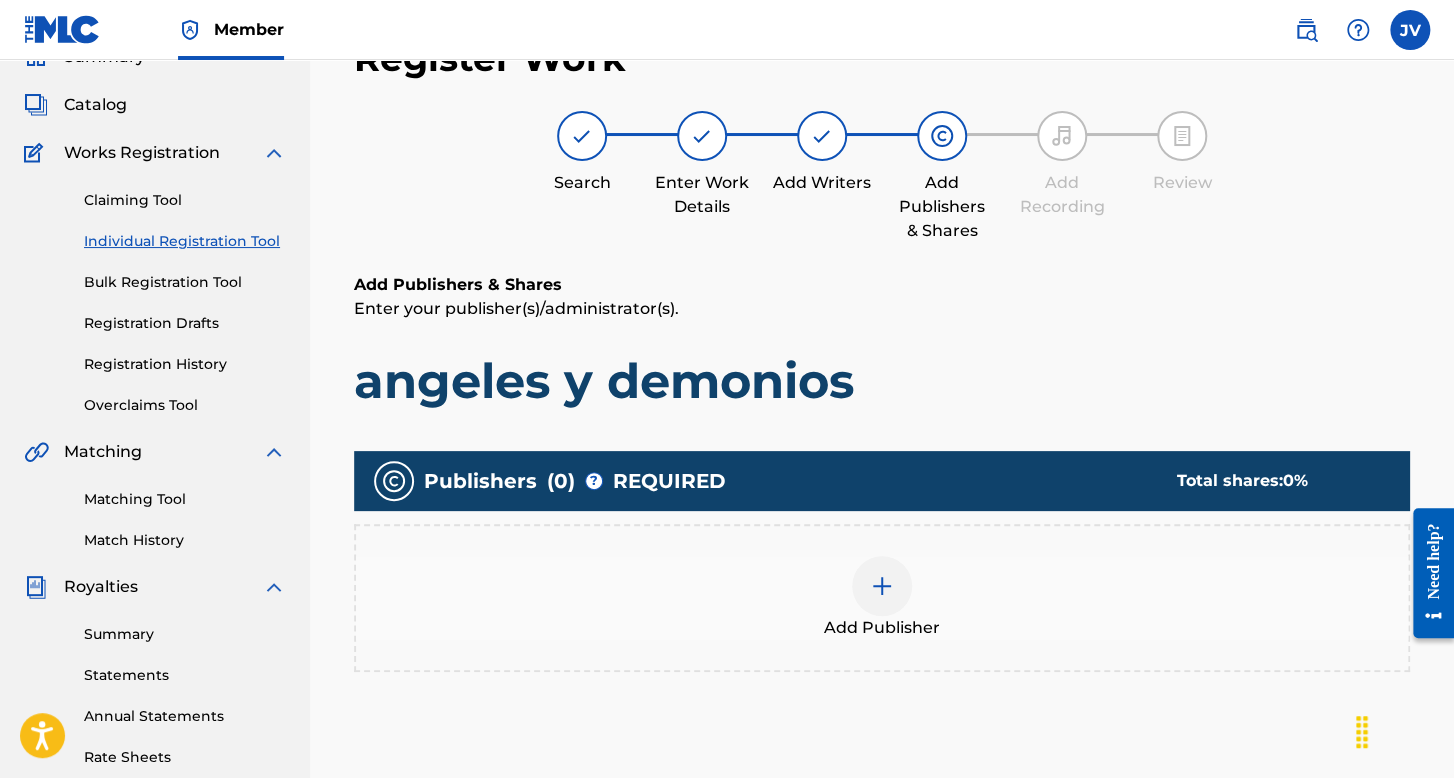 scroll, scrollTop: 90, scrollLeft: 0, axis: vertical 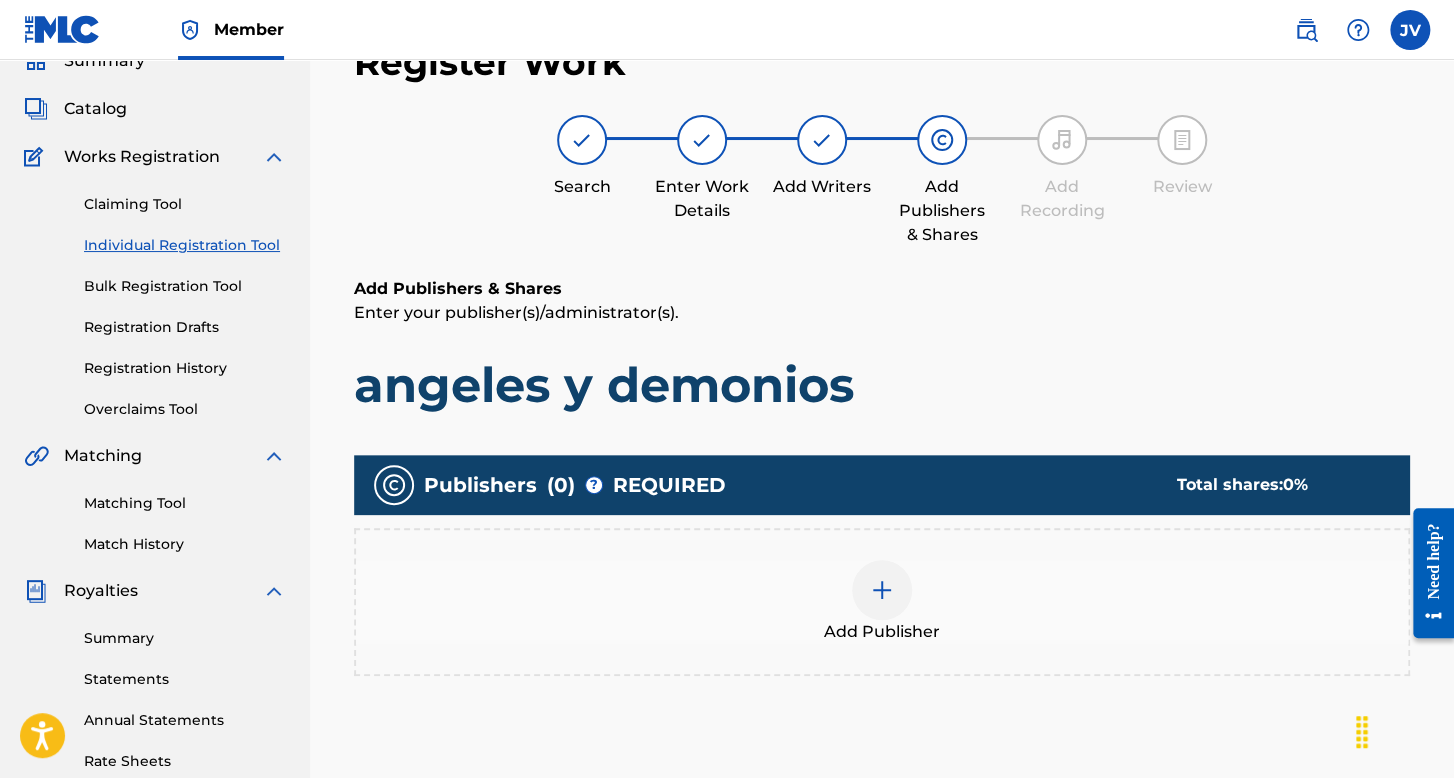 click at bounding box center (882, 590) 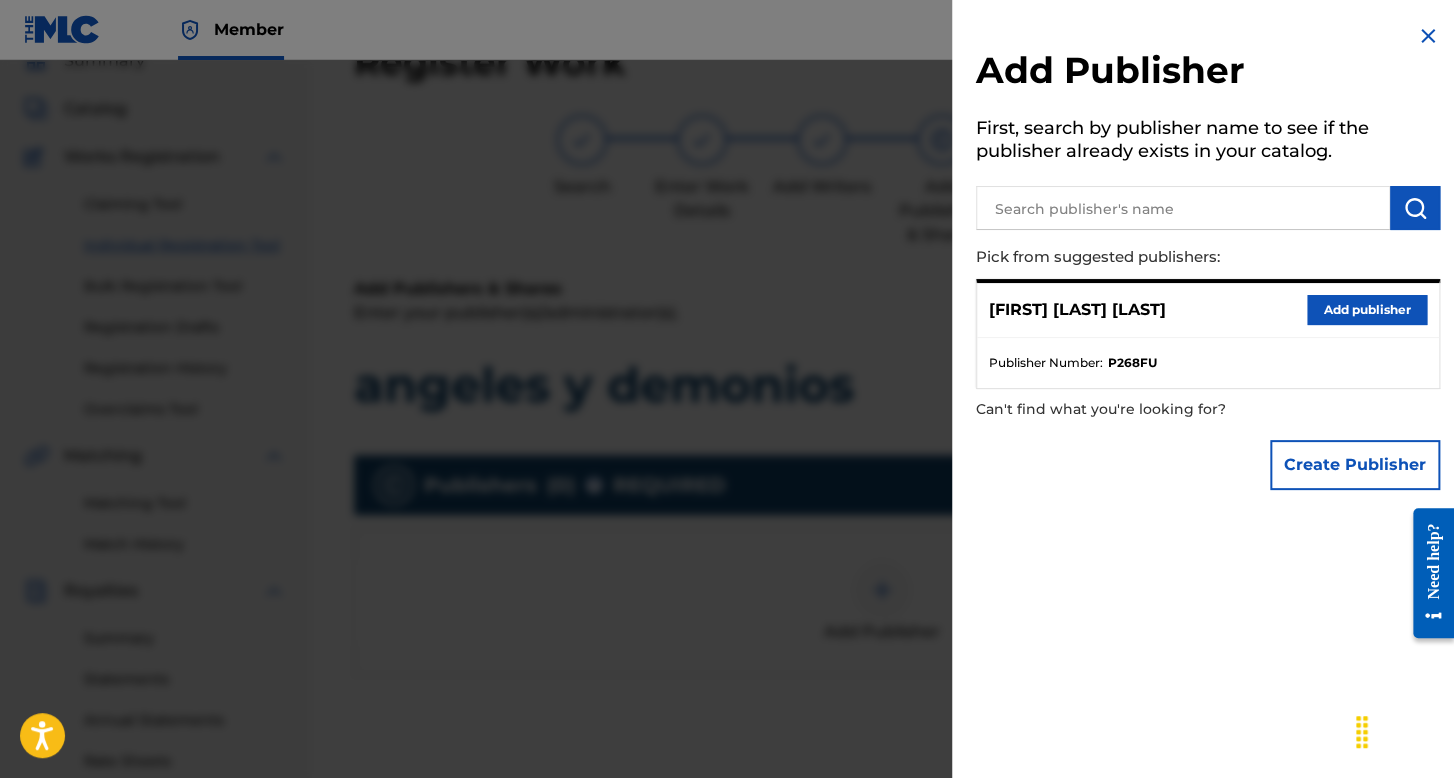 click on "Add publisher" at bounding box center (1367, 310) 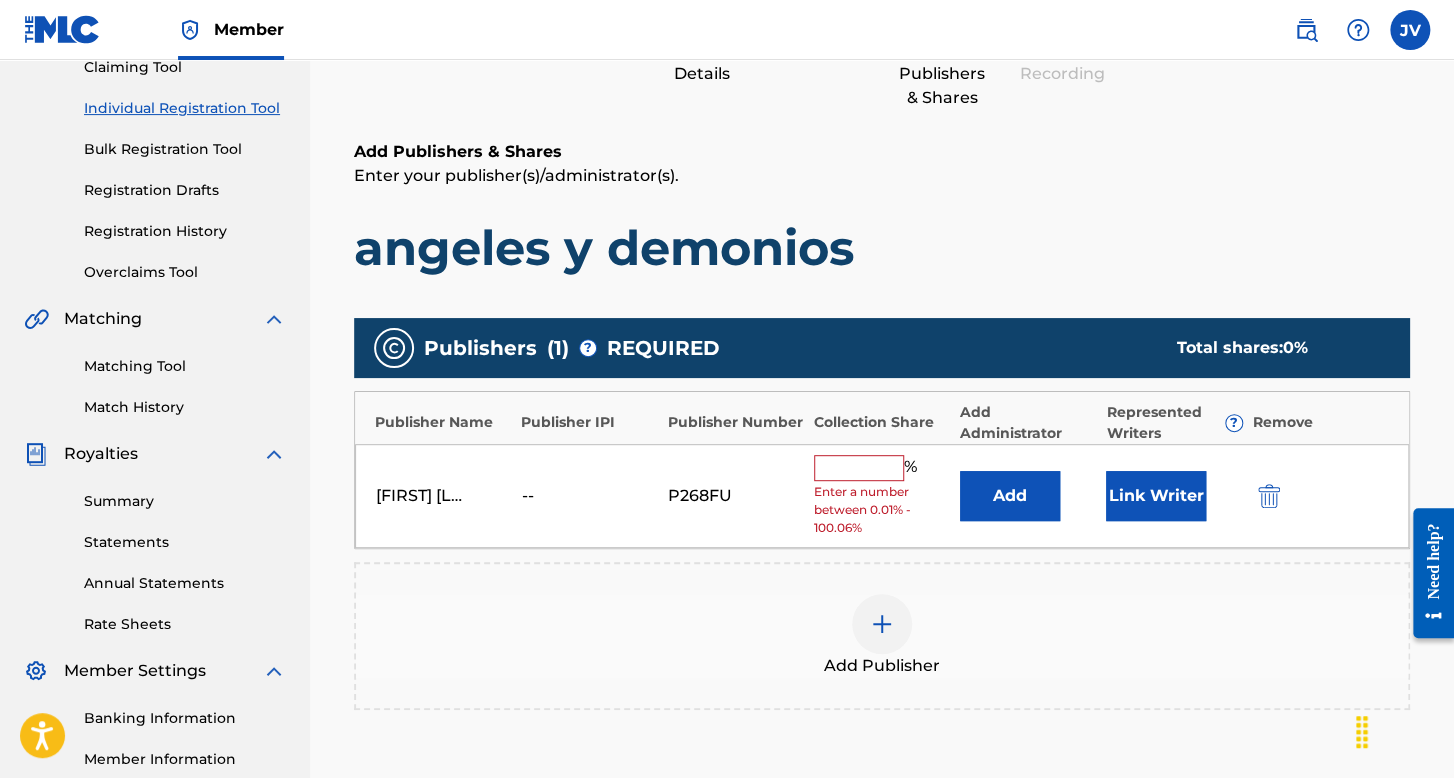 scroll, scrollTop: 490, scrollLeft: 0, axis: vertical 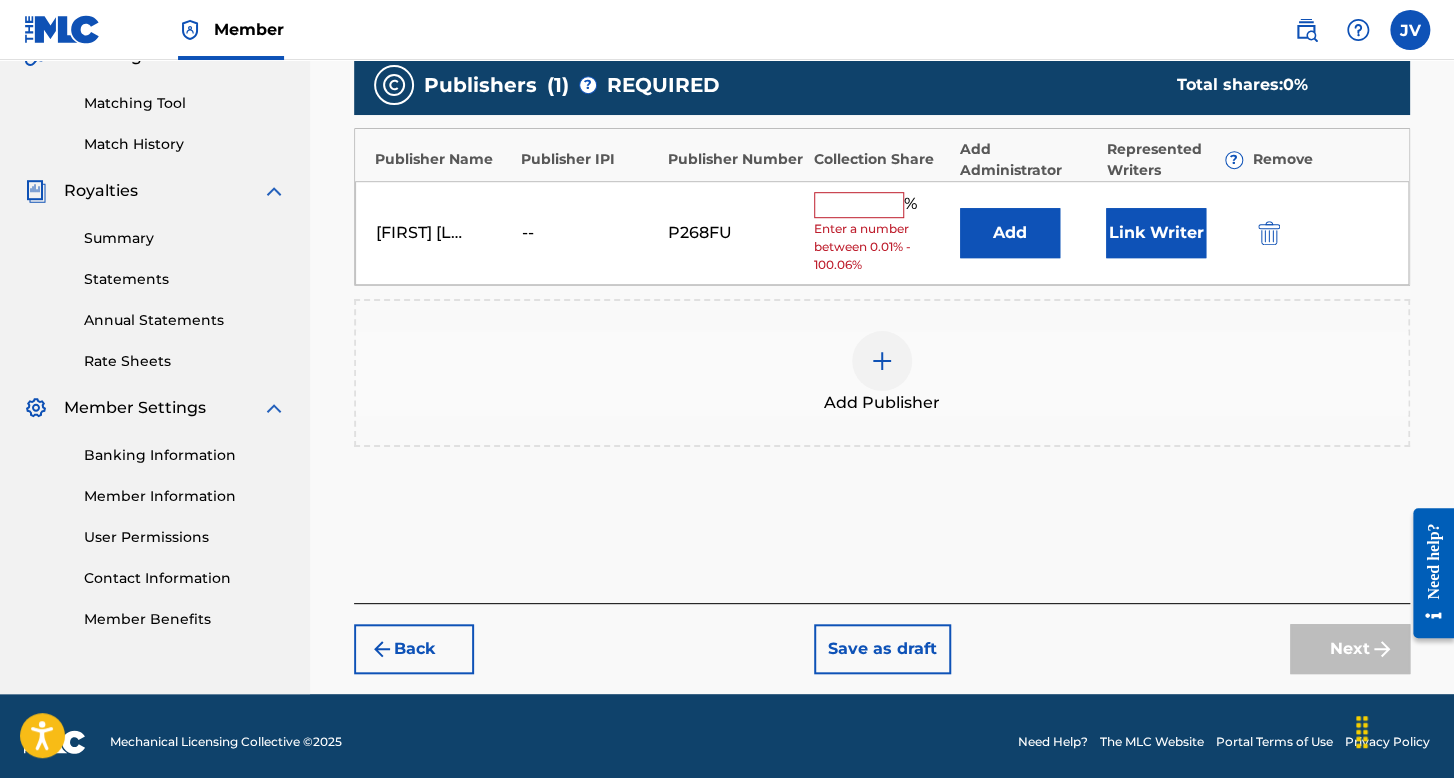 click at bounding box center [859, 205] 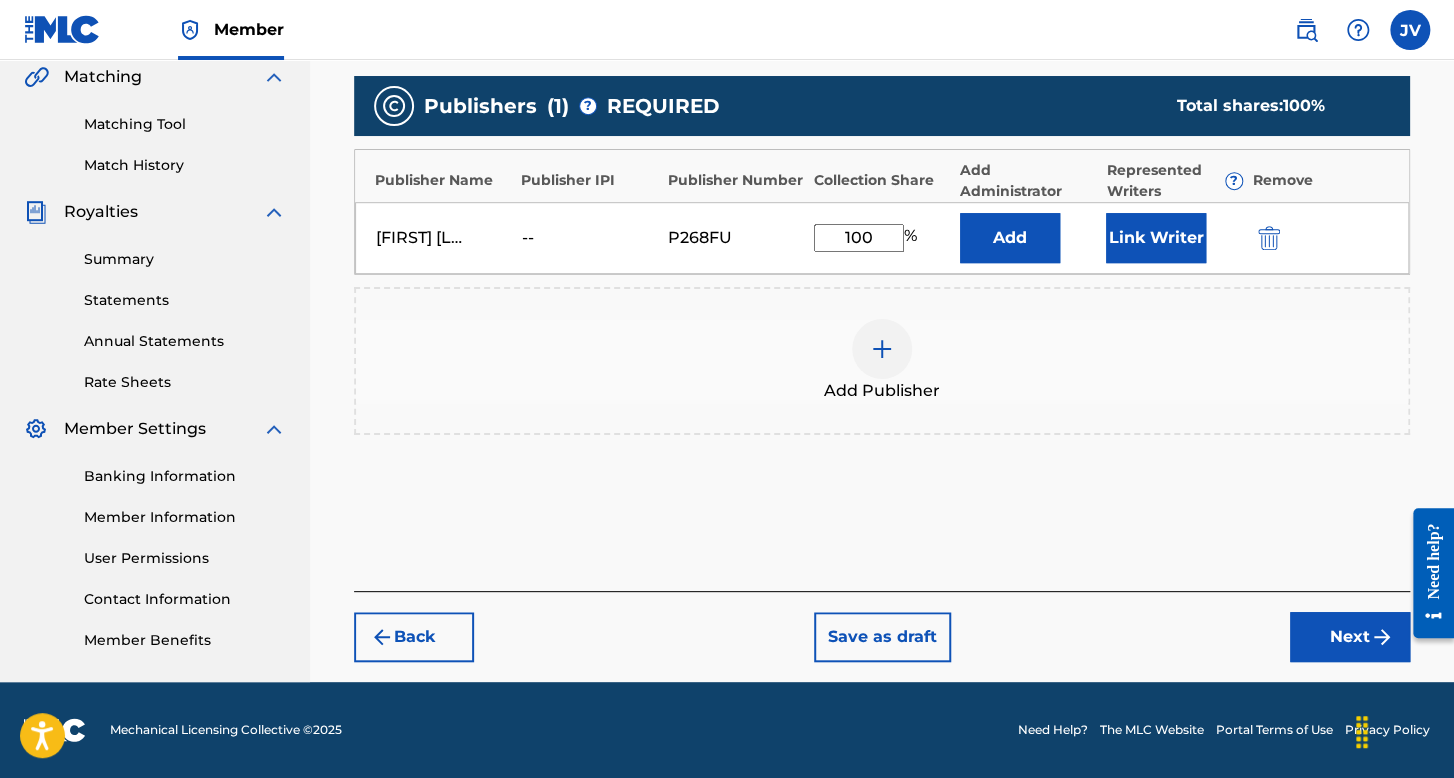 scroll, scrollTop: 468, scrollLeft: 0, axis: vertical 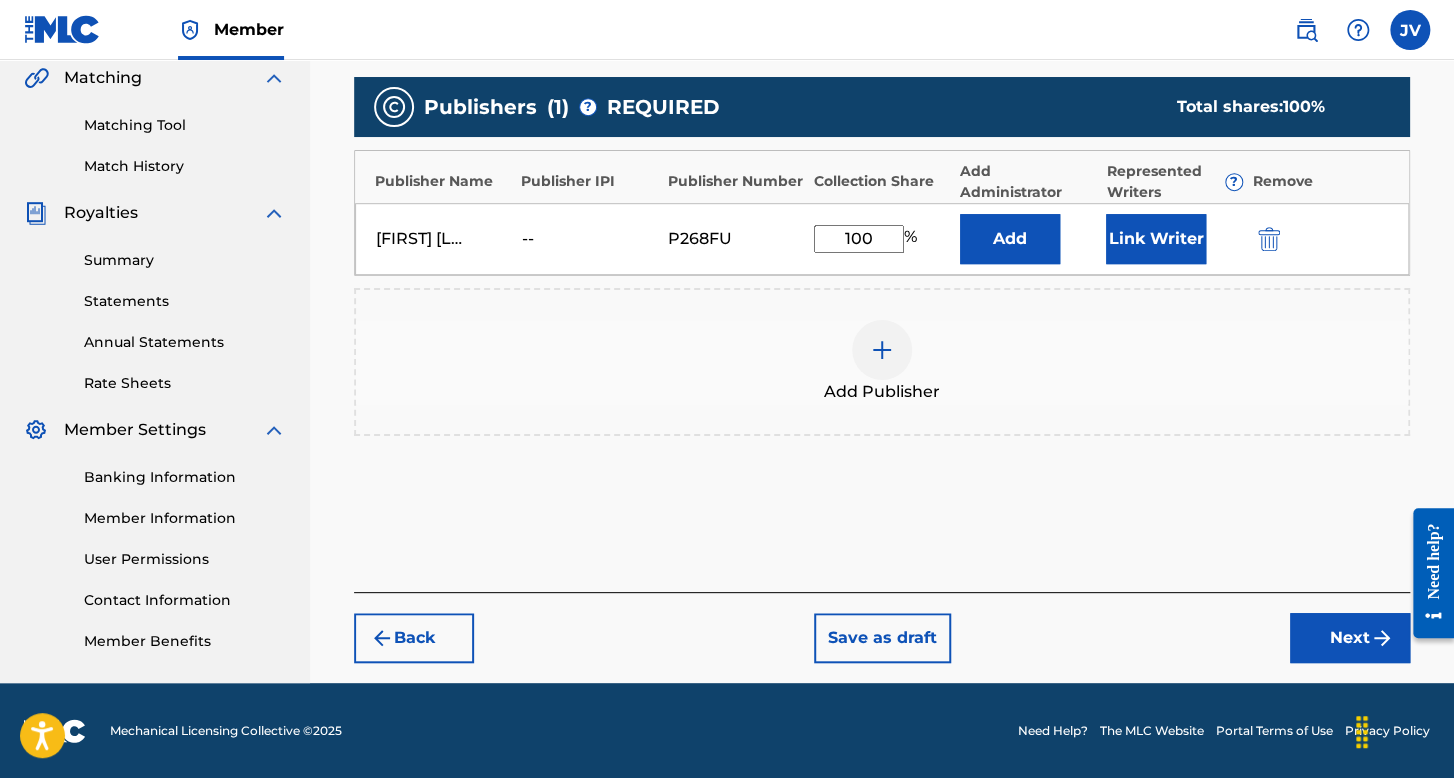 click on "Link Writer" at bounding box center [1156, 239] 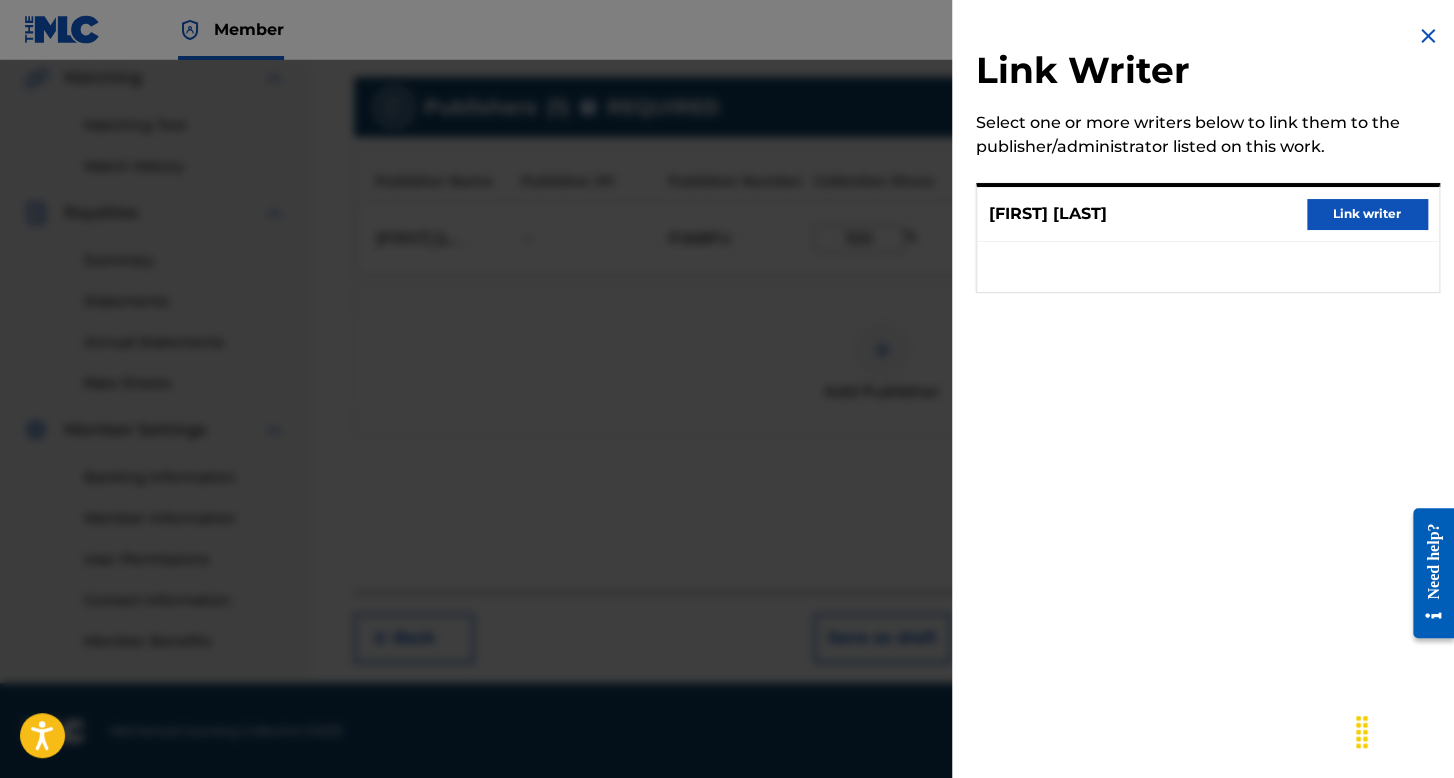 click on "Link writer" at bounding box center [1367, 214] 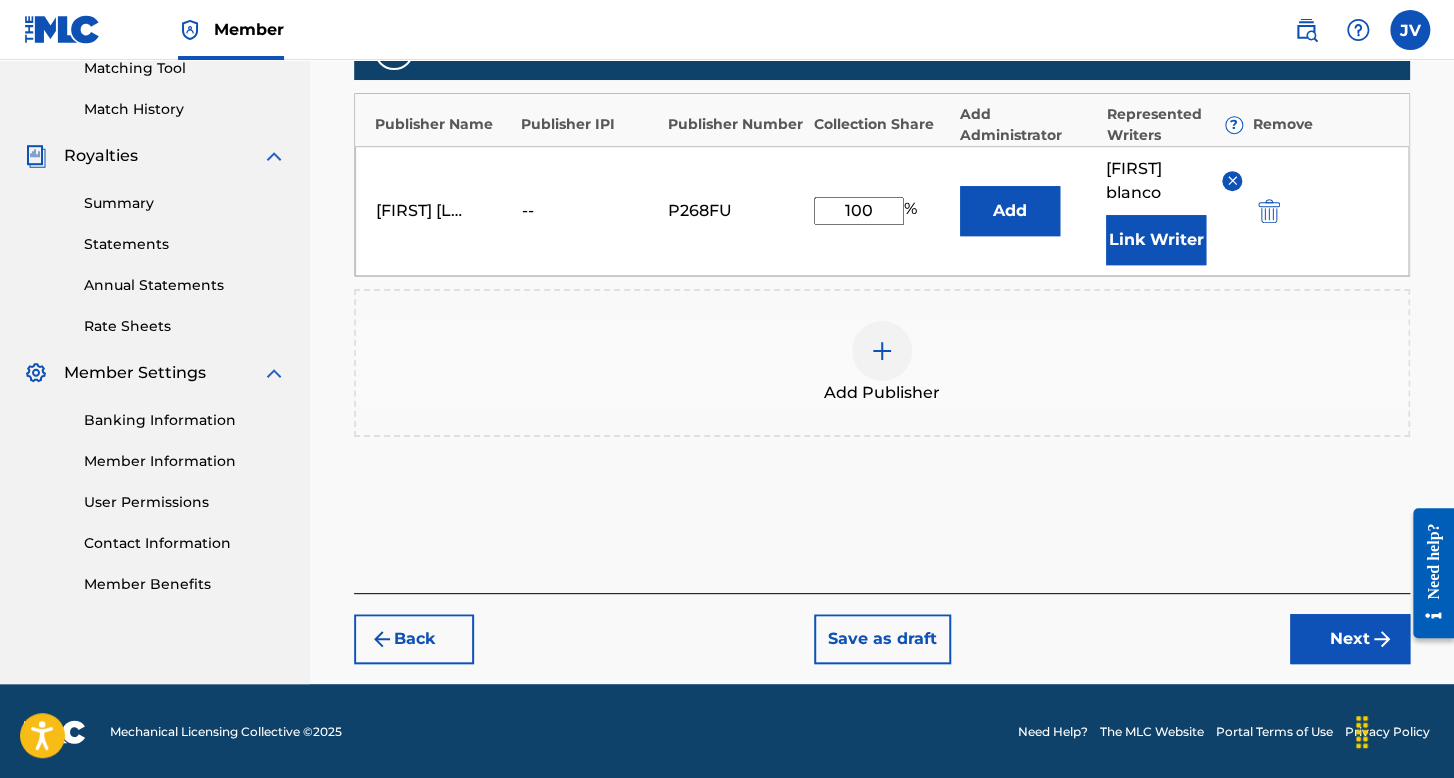 click on "Next" at bounding box center (1350, 639) 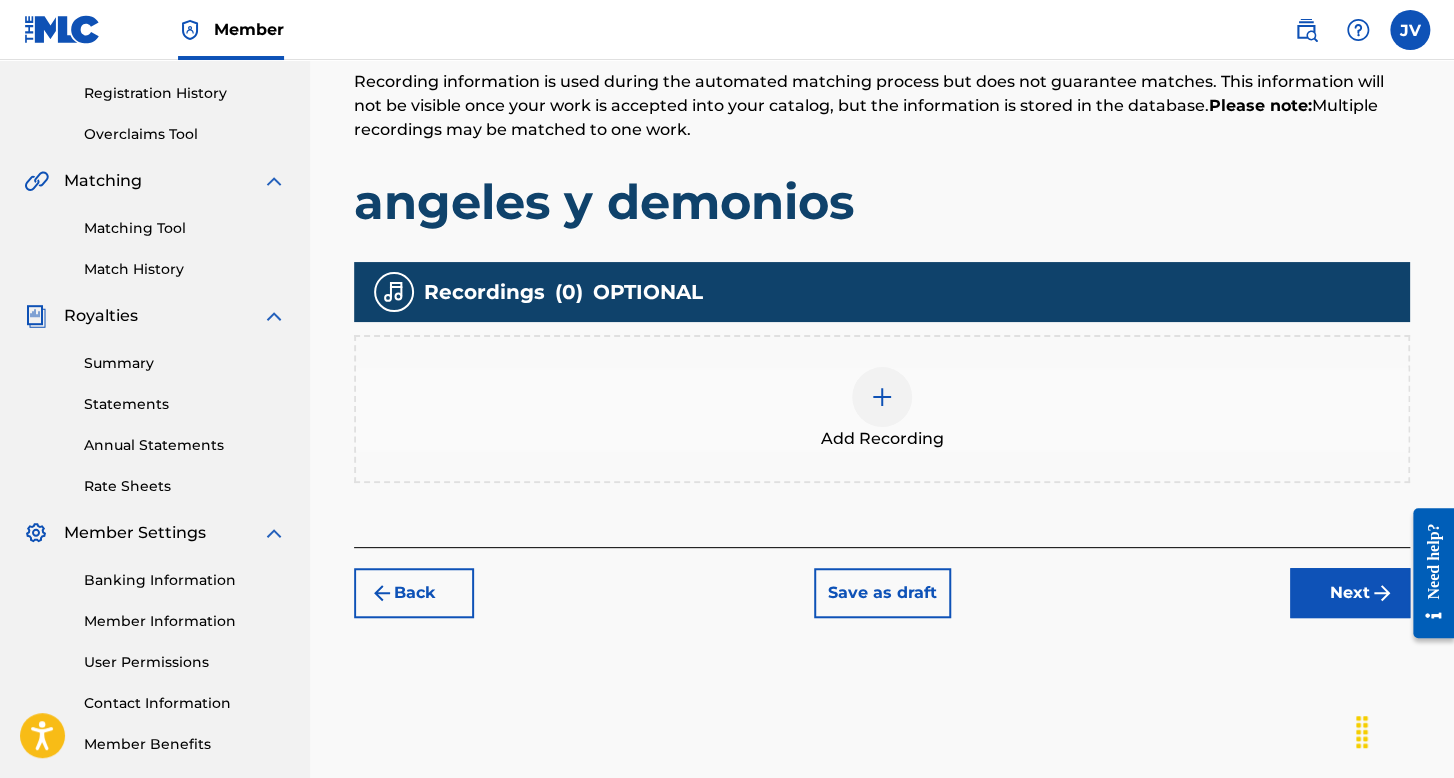 scroll, scrollTop: 462, scrollLeft: 0, axis: vertical 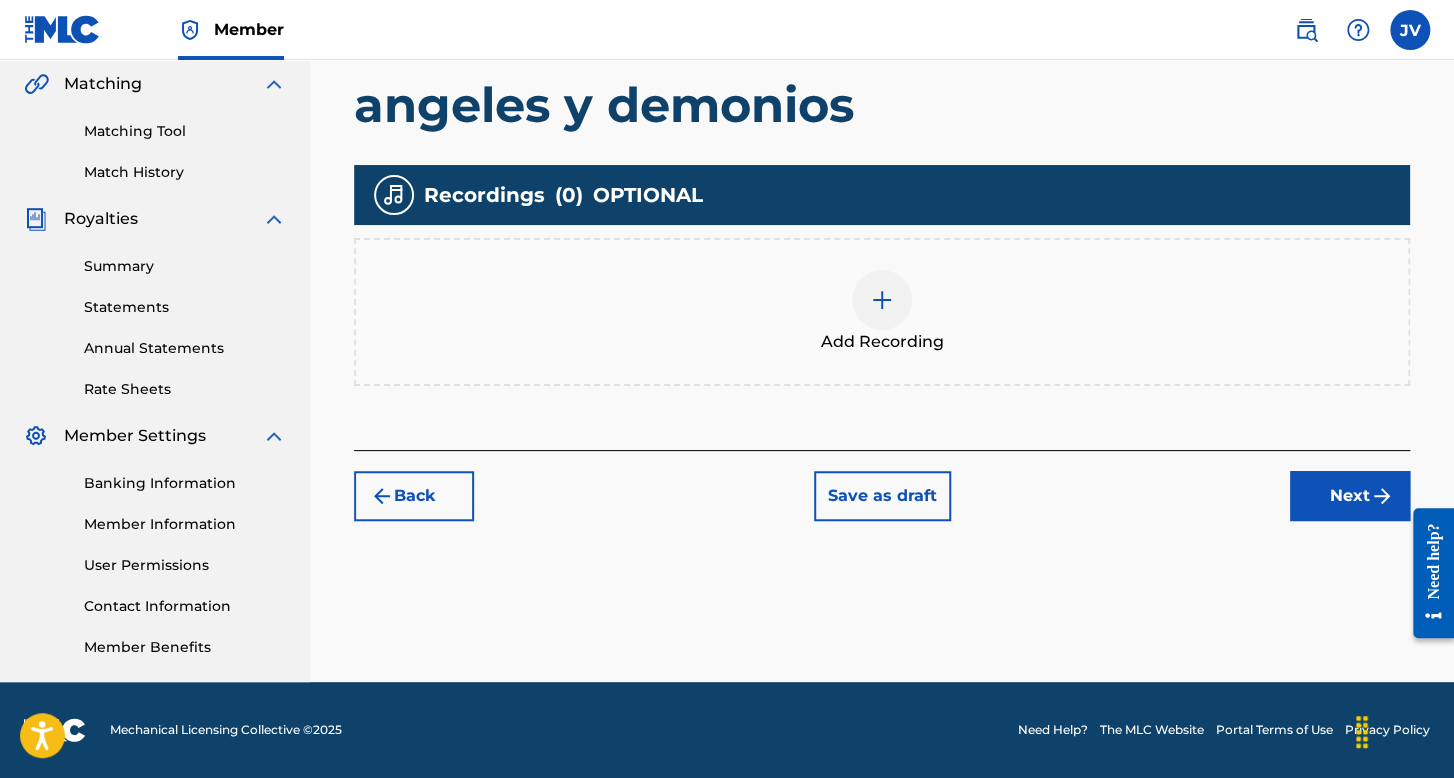 click at bounding box center (882, 300) 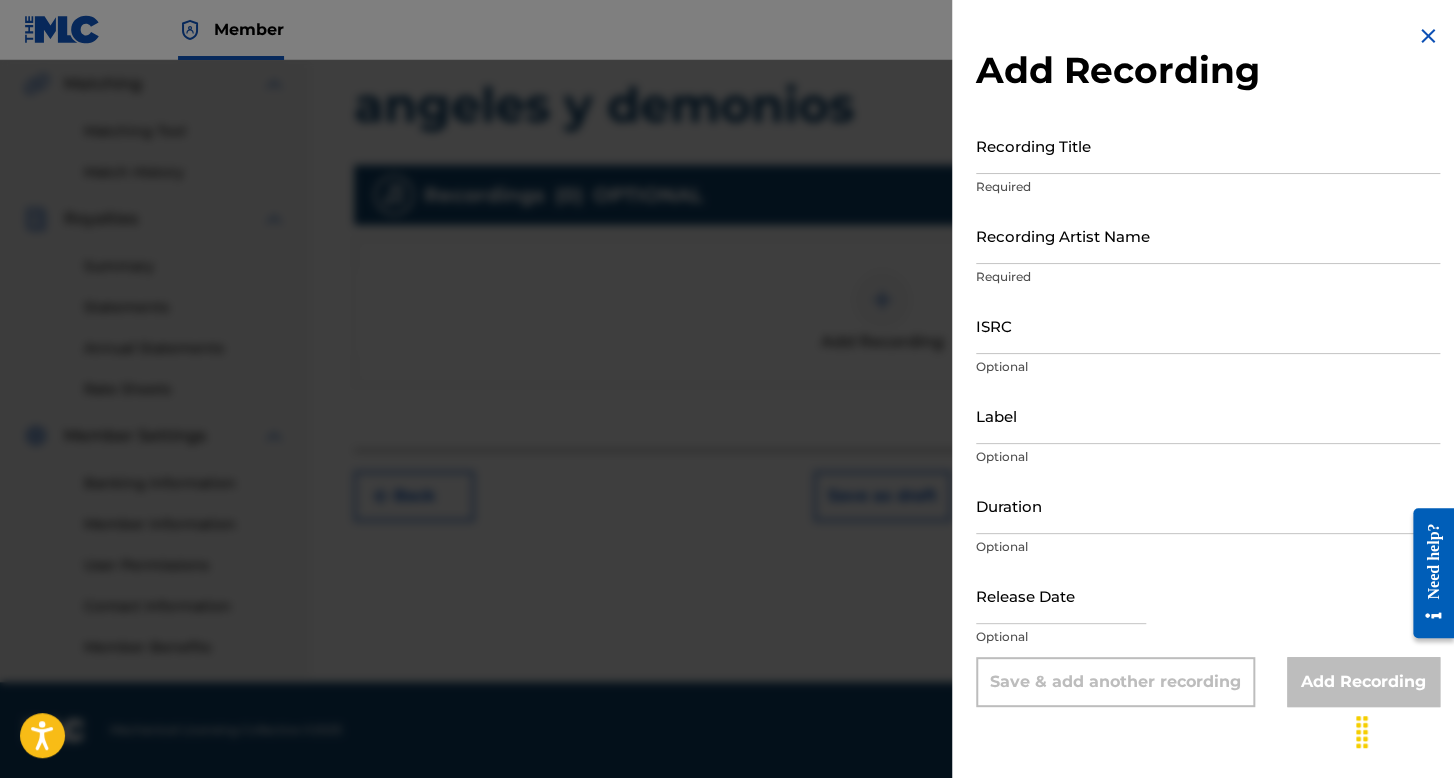 click on "Recording Title" at bounding box center (1208, 145) 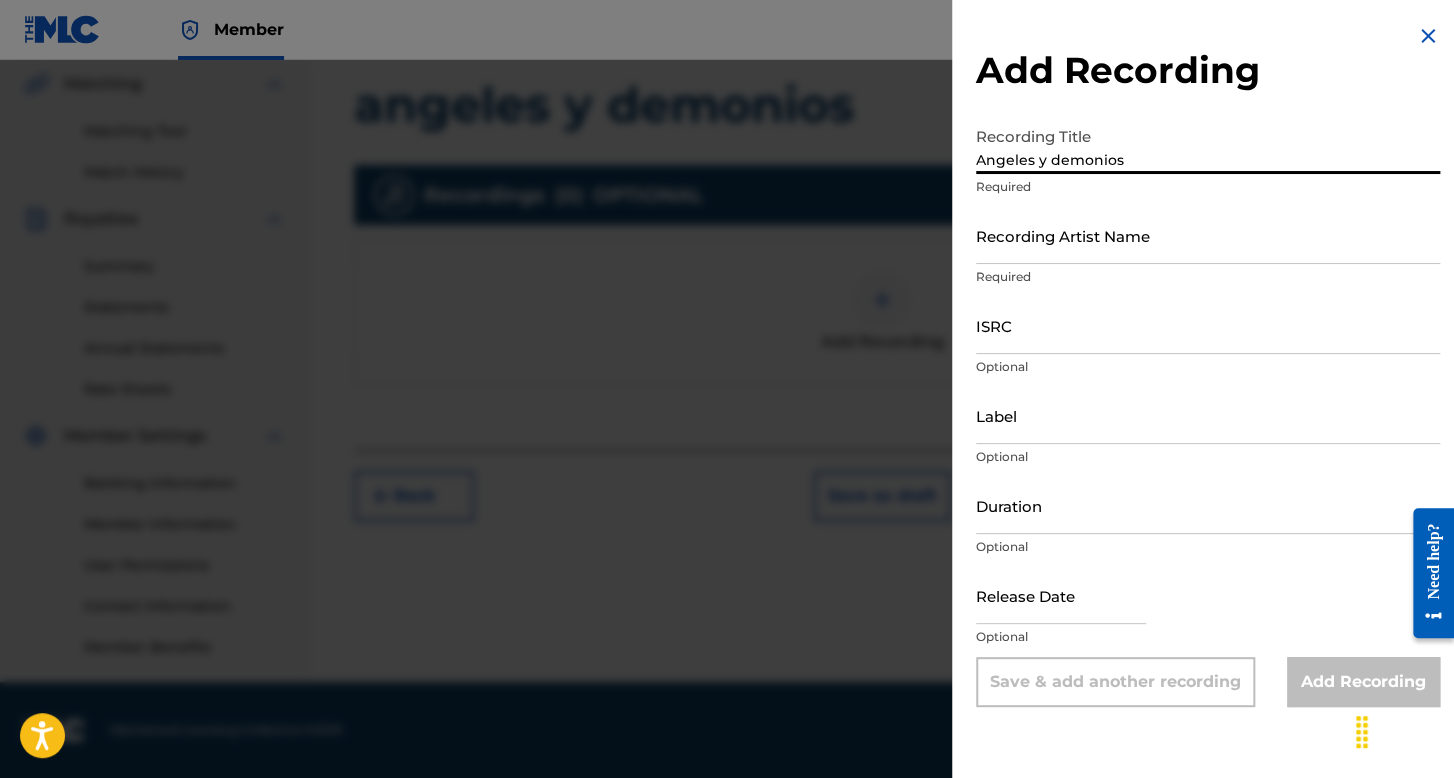 type on "Angeles y demonios" 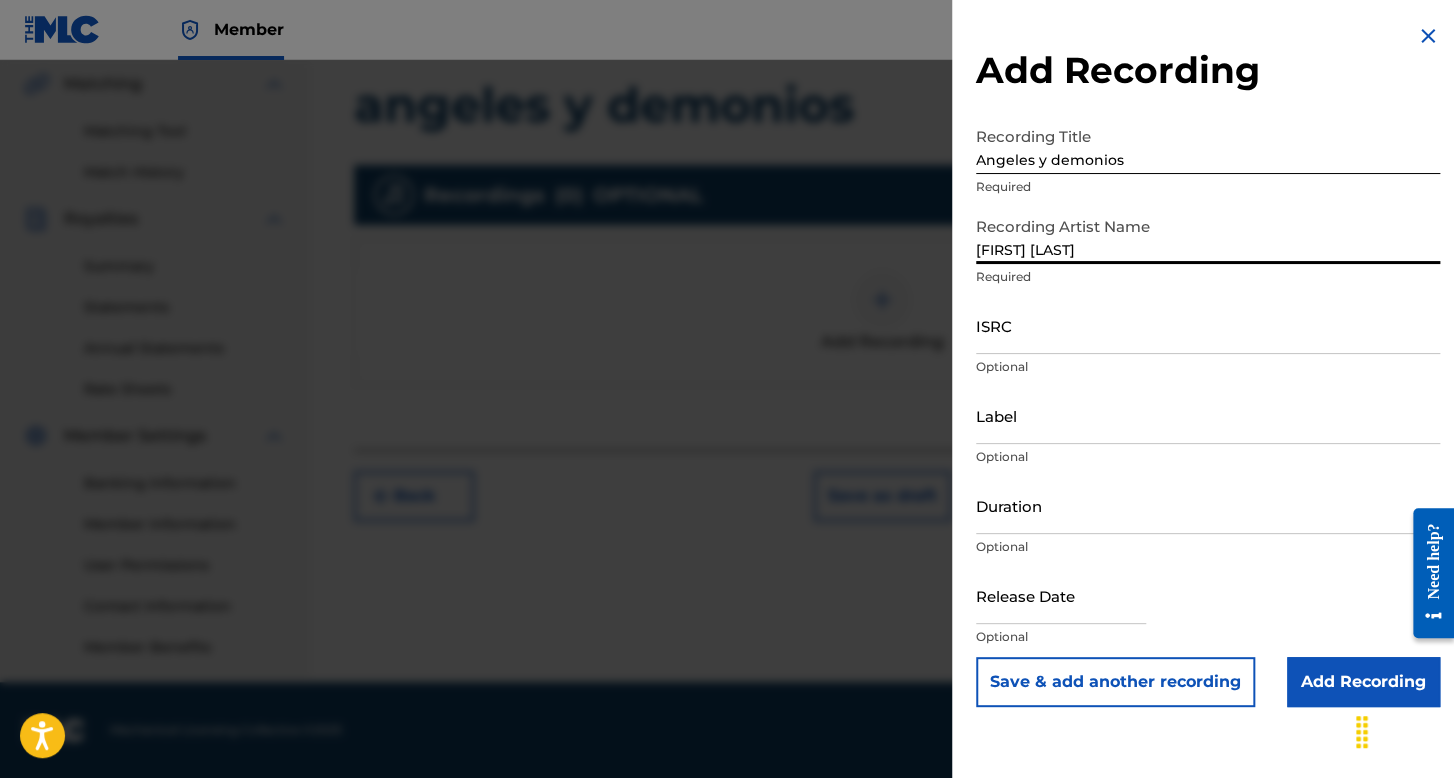 type on "benni blanco" 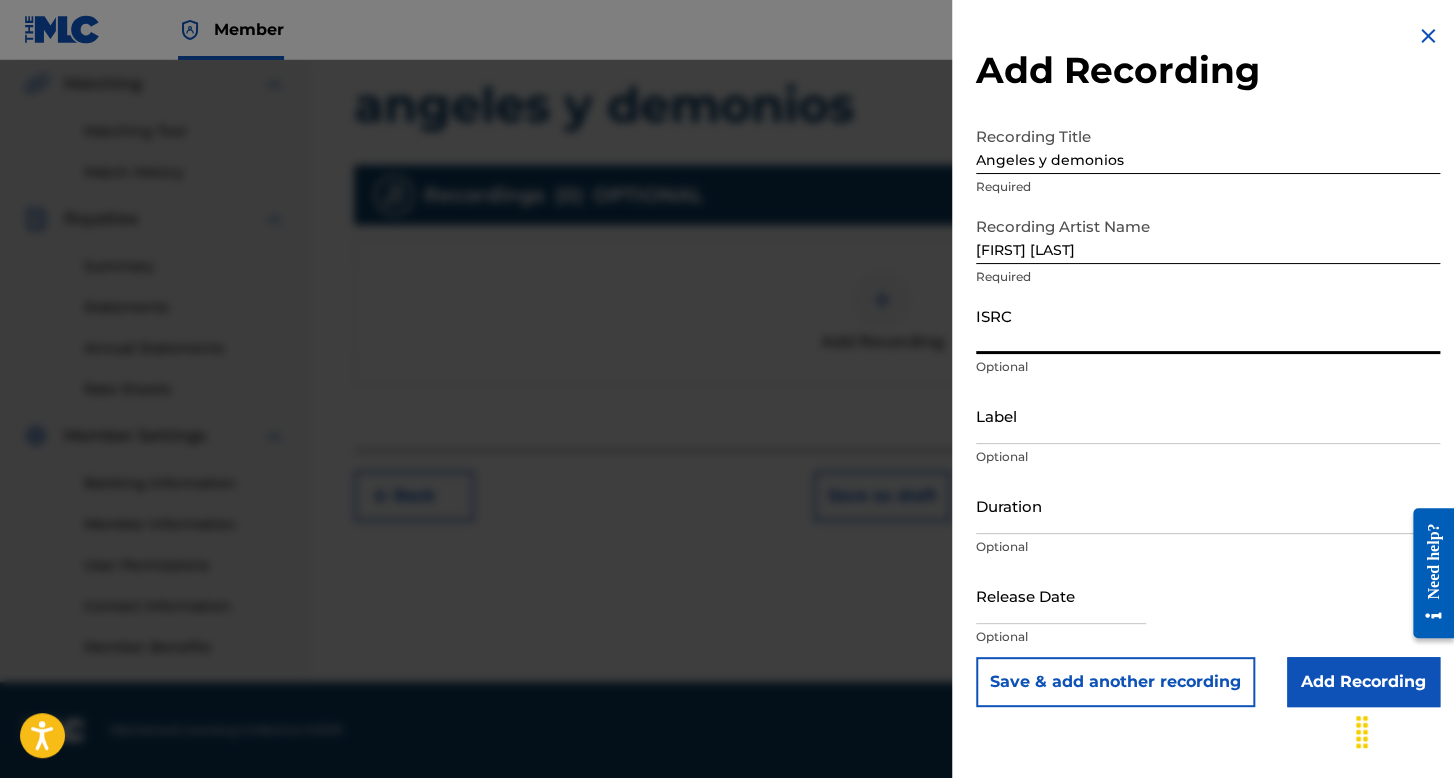 paste on "TCAEM1954467" 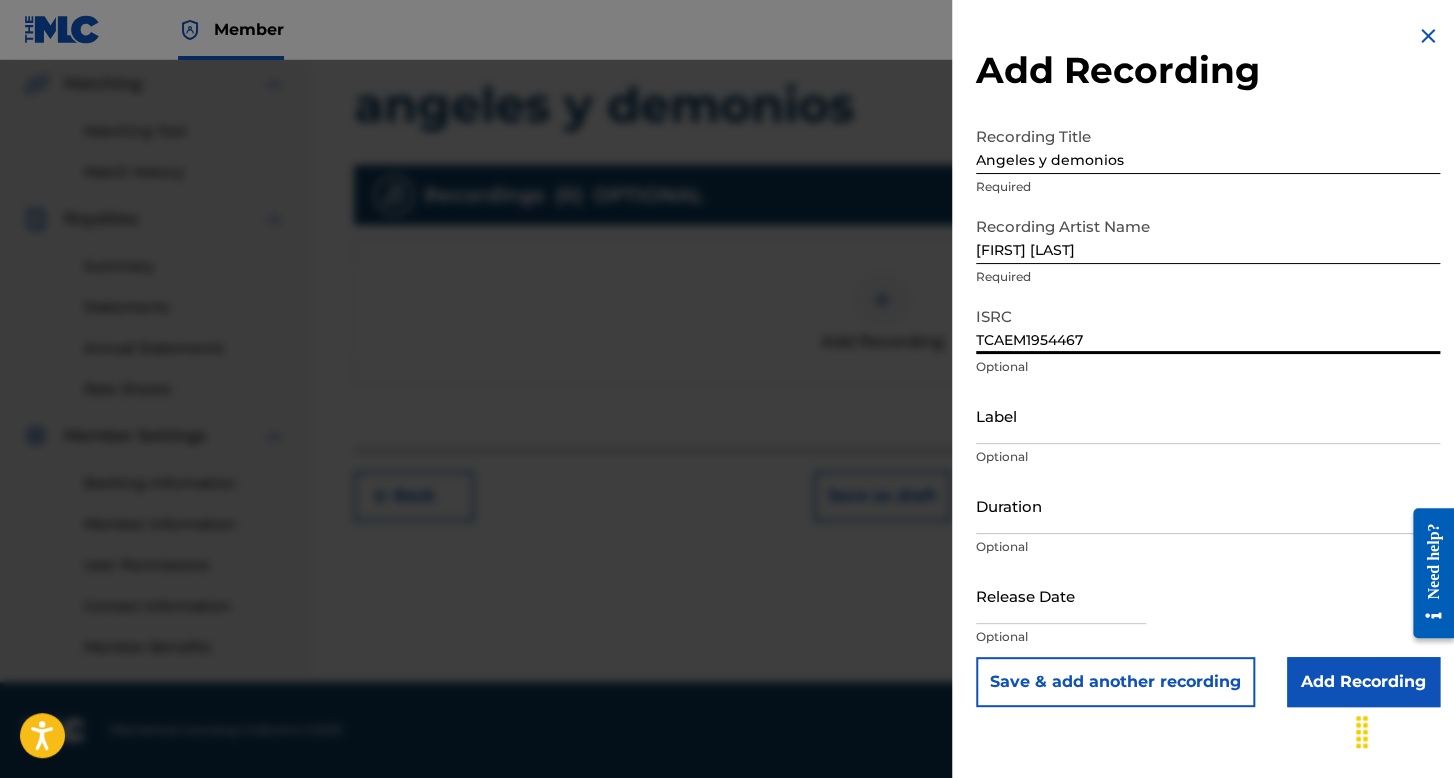 type on "TCAEM1954467" 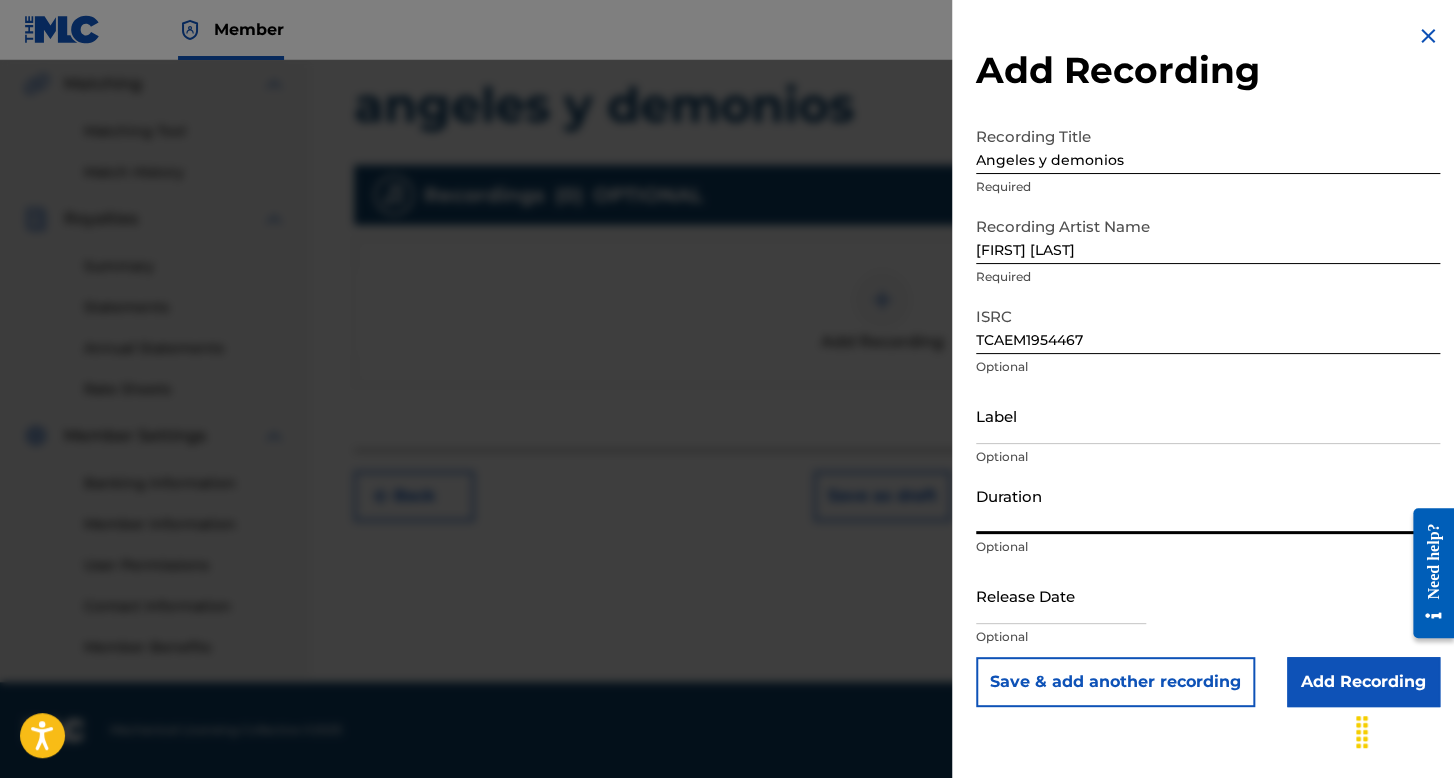 click on "Duration" at bounding box center (1208, 505) 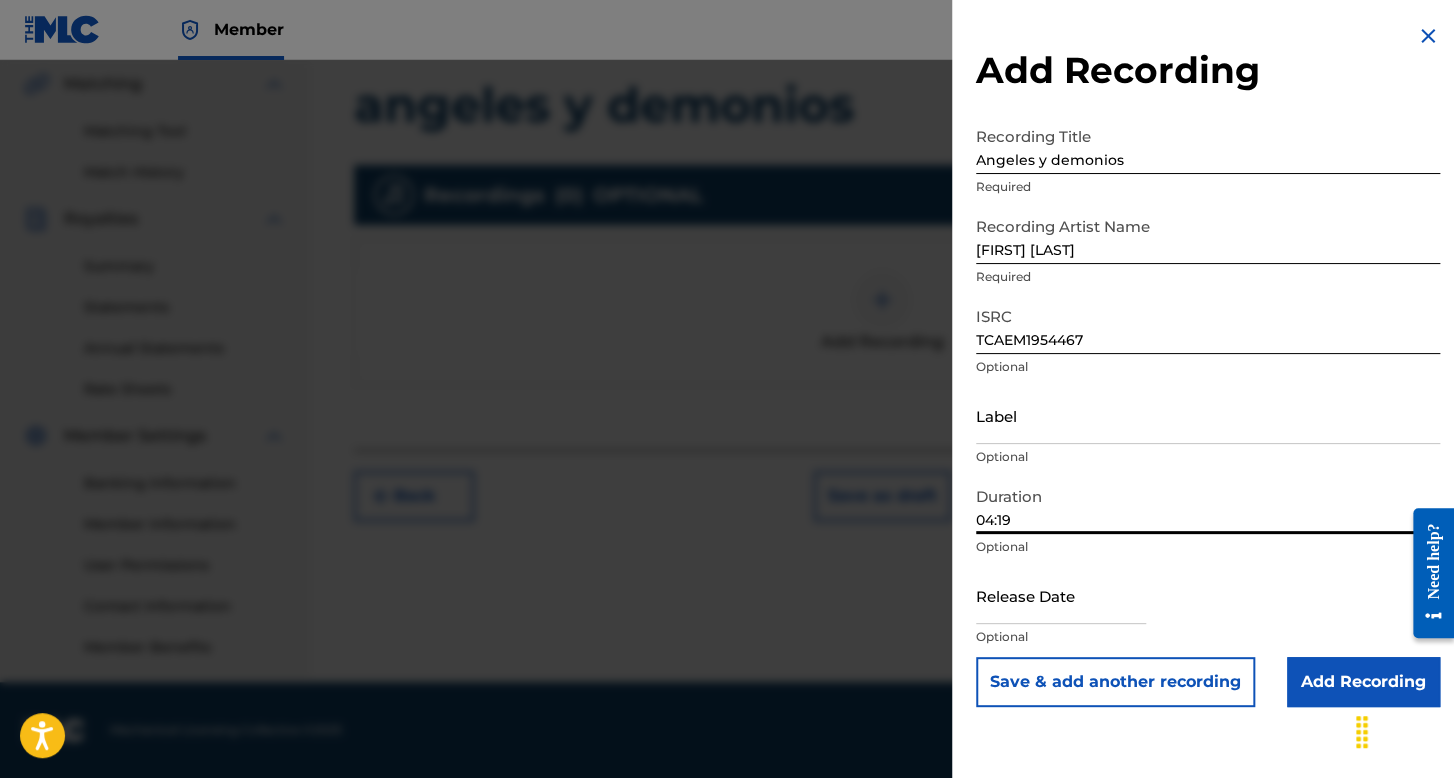 type on "04:19" 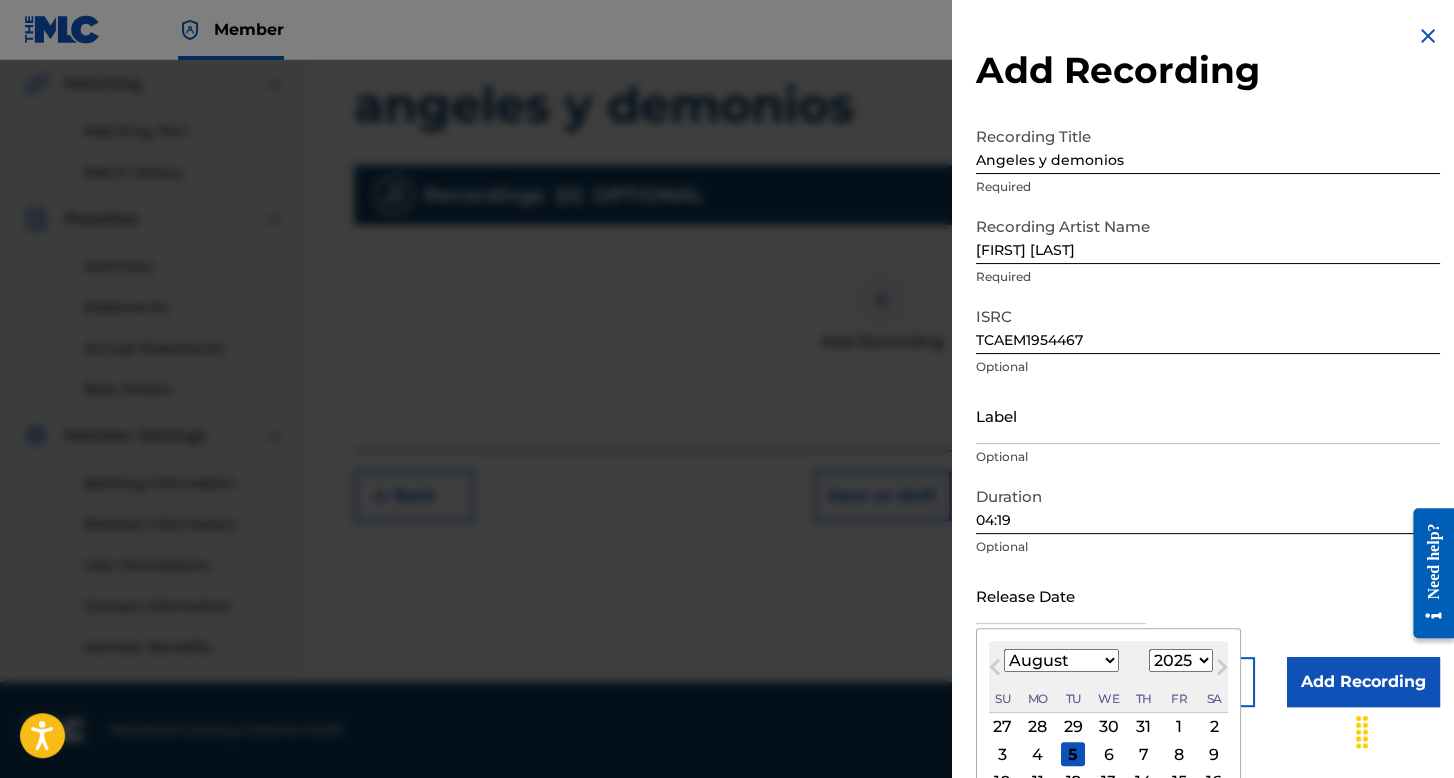 scroll, scrollTop: 139, scrollLeft: 0, axis: vertical 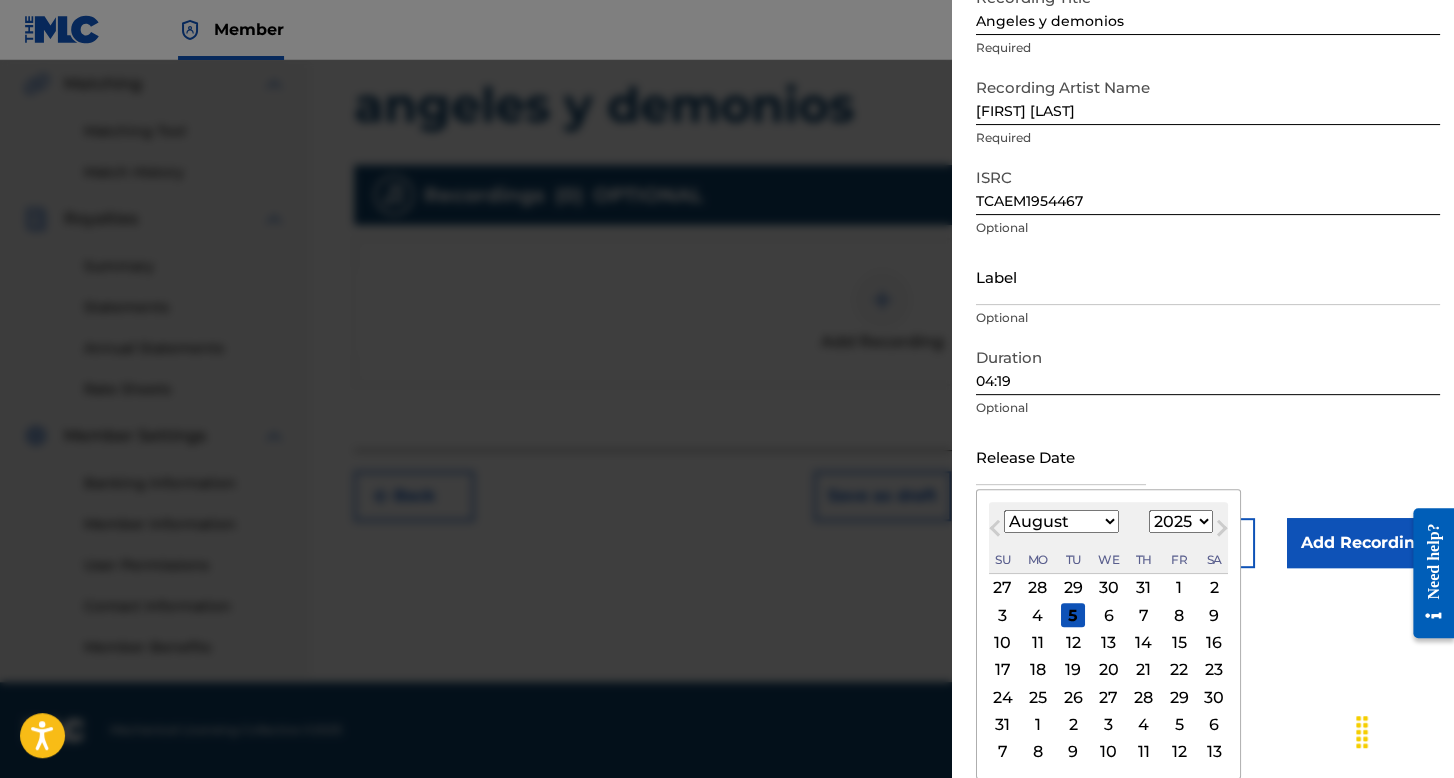 click on "Next Month" at bounding box center (1222, 532) 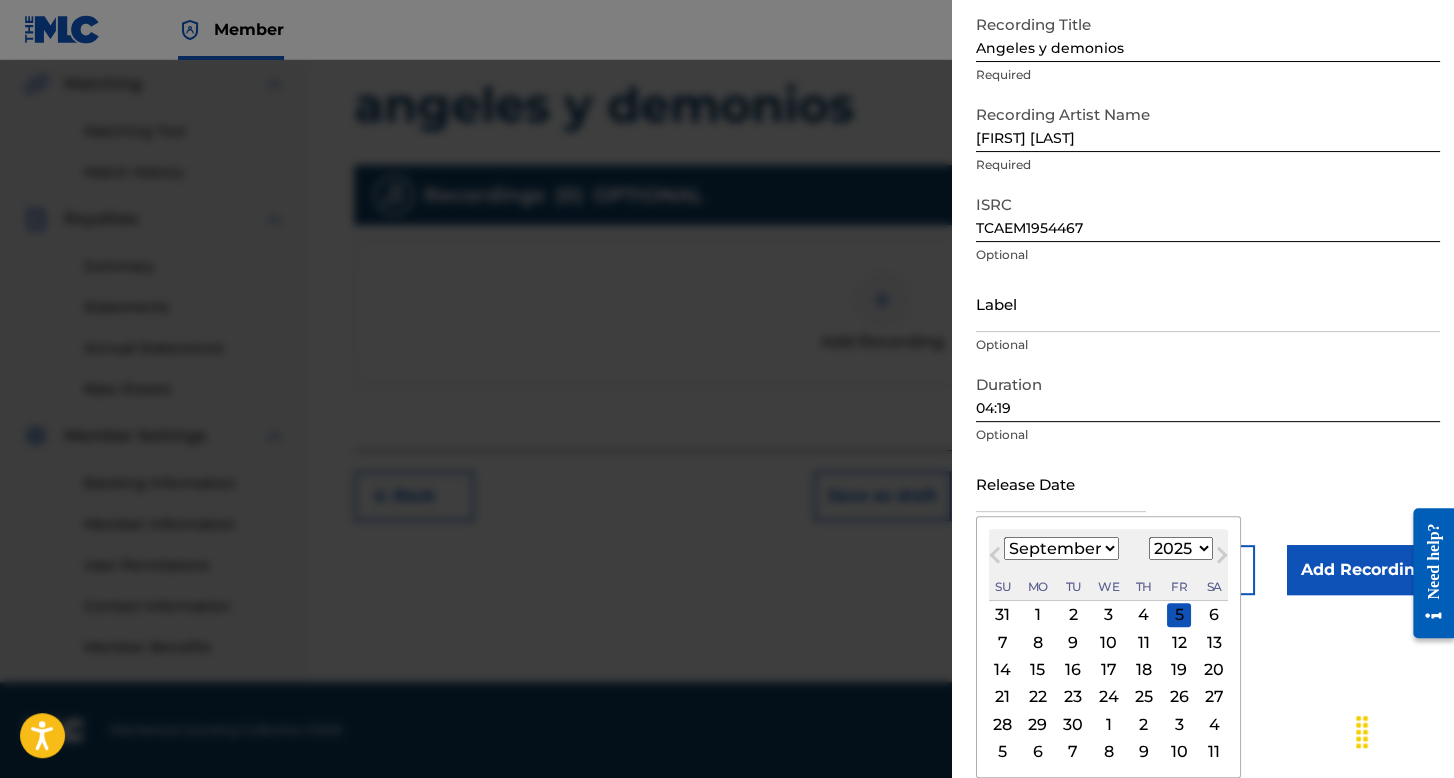 scroll, scrollTop: 112, scrollLeft: 0, axis: vertical 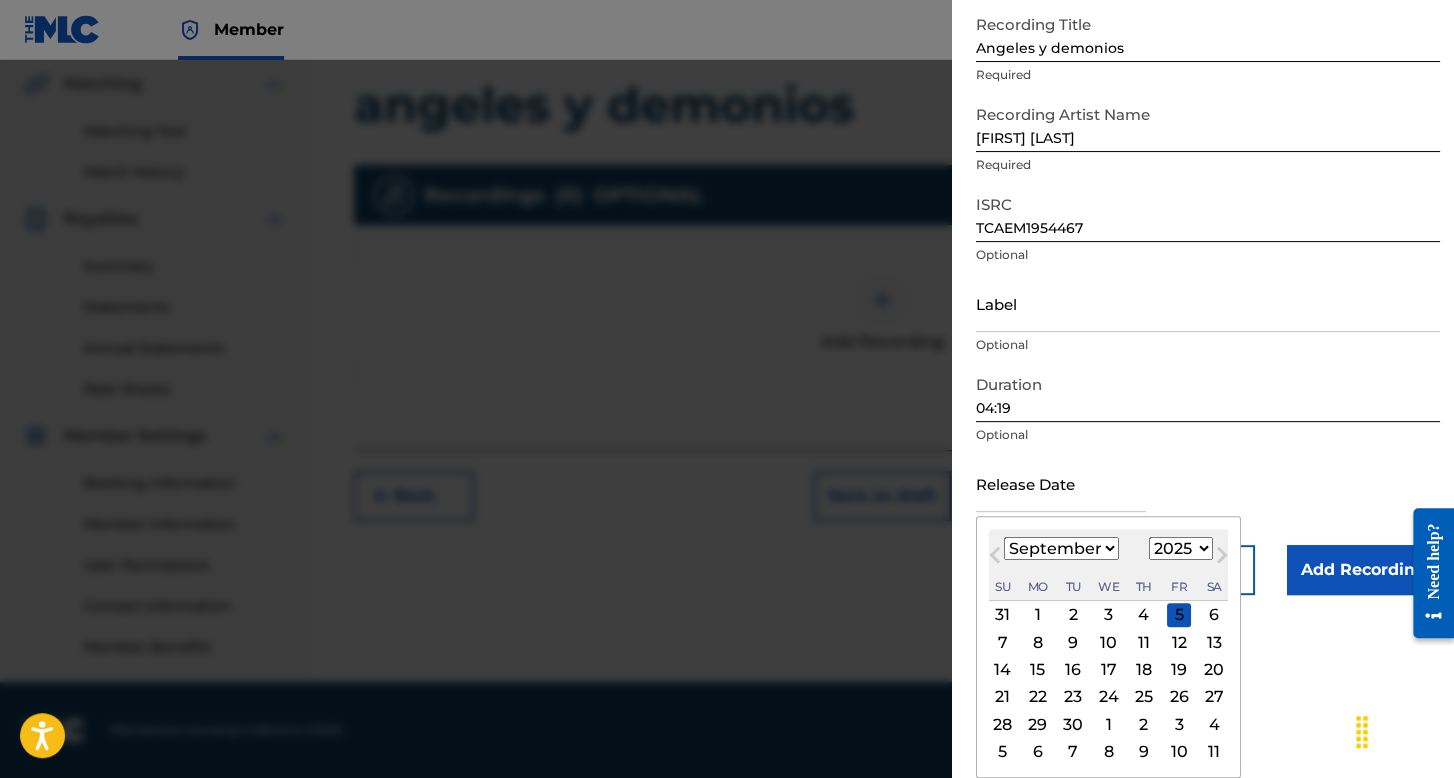click on "1899 1900 1901 1902 1903 1904 1905 1906 1907 1908 1909 1910 1911 1912 1913 1914 1915 1916 1917 1918 1919 1920 1921 1922 1923 1924 1925 1926 1927 1928 1929 1930 1931 1932 1933 1934 1935 1936 1937 1938 1939 1940 1941 1942 1943 1944 1945 1946 1947 1948 1949 1950 1951 1952 1953 1954 1955 1956 1957 1958 1959 1960 1961 1962 1963 1964 1965 1966 1967 1968 1969 1970 1971 1972 1973 1974 1975 1976 1977 1978 1979 1980 1981 1982 1983 1984 1985 1986 1987 1988 1989 1990 1991 1992 1993 1994 1995 1996 1997 1998 1999 2000 2001 2002 2003 2004 2005 2006 2007 2008 2009 2010 2011 2012 2013 2014 2015 2016 2017 2018 2019 2020 2021 2022 2023 2024 2025 2026 2027 2028 2029 2030 2031 2032 2033 2034 2035 2036 2037 2038 2039 2040 2041 2042 2043 2044 2045 2046 2047 2048 2049 2050 2051 2052 2053 2054 2055 2056 2057 2058 2059 2060 2061 2062 2063 2064 2065 2066 2067 2068 2069 2070 2071 2072 2073 2074 2075 2076 2077 2078 2079 2080 2081 2082 2083 2084 2085 2086 2087 2088 2089 2090 2091 2092 2093 2094 2095 2096 2097 2098 2099 2100" at bounding box center [1181, 548] 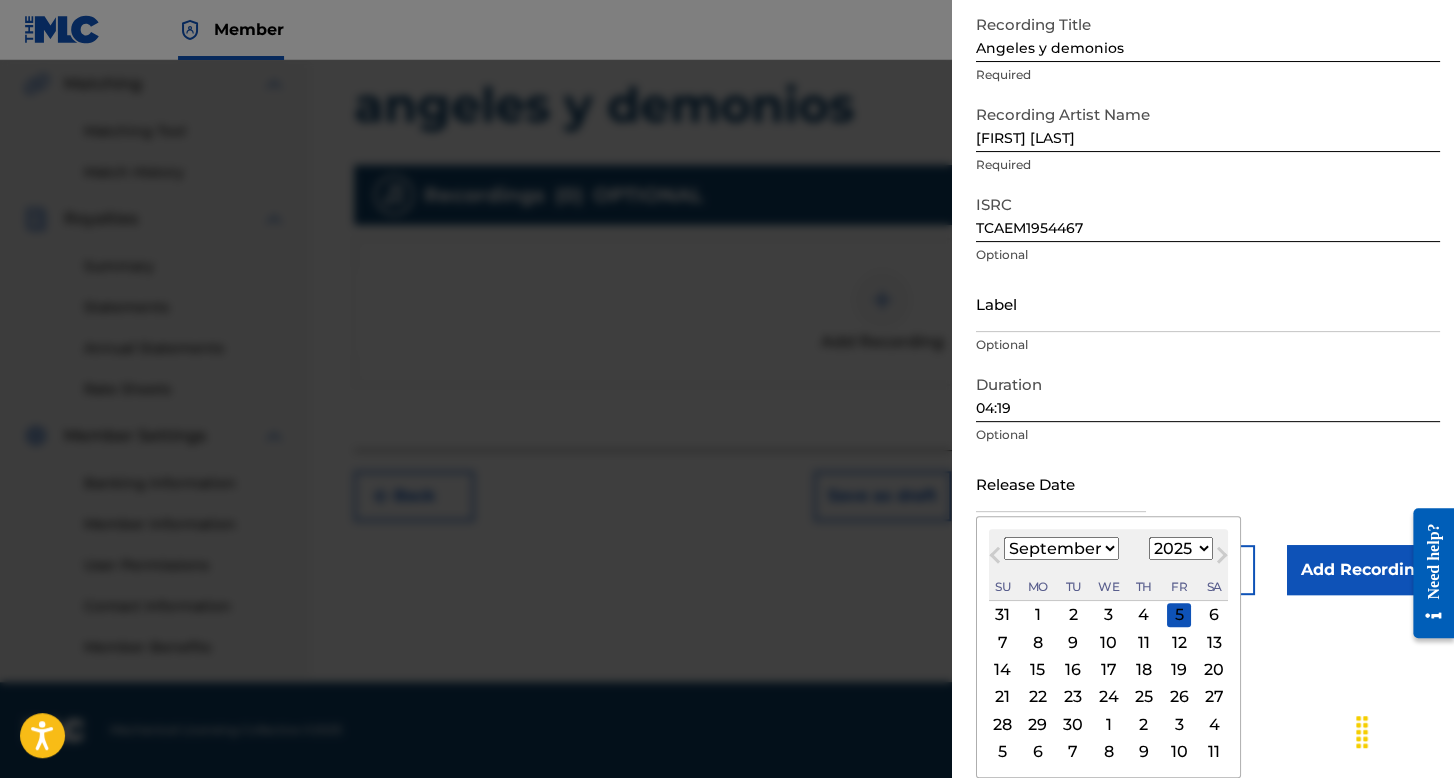 select on "2019" 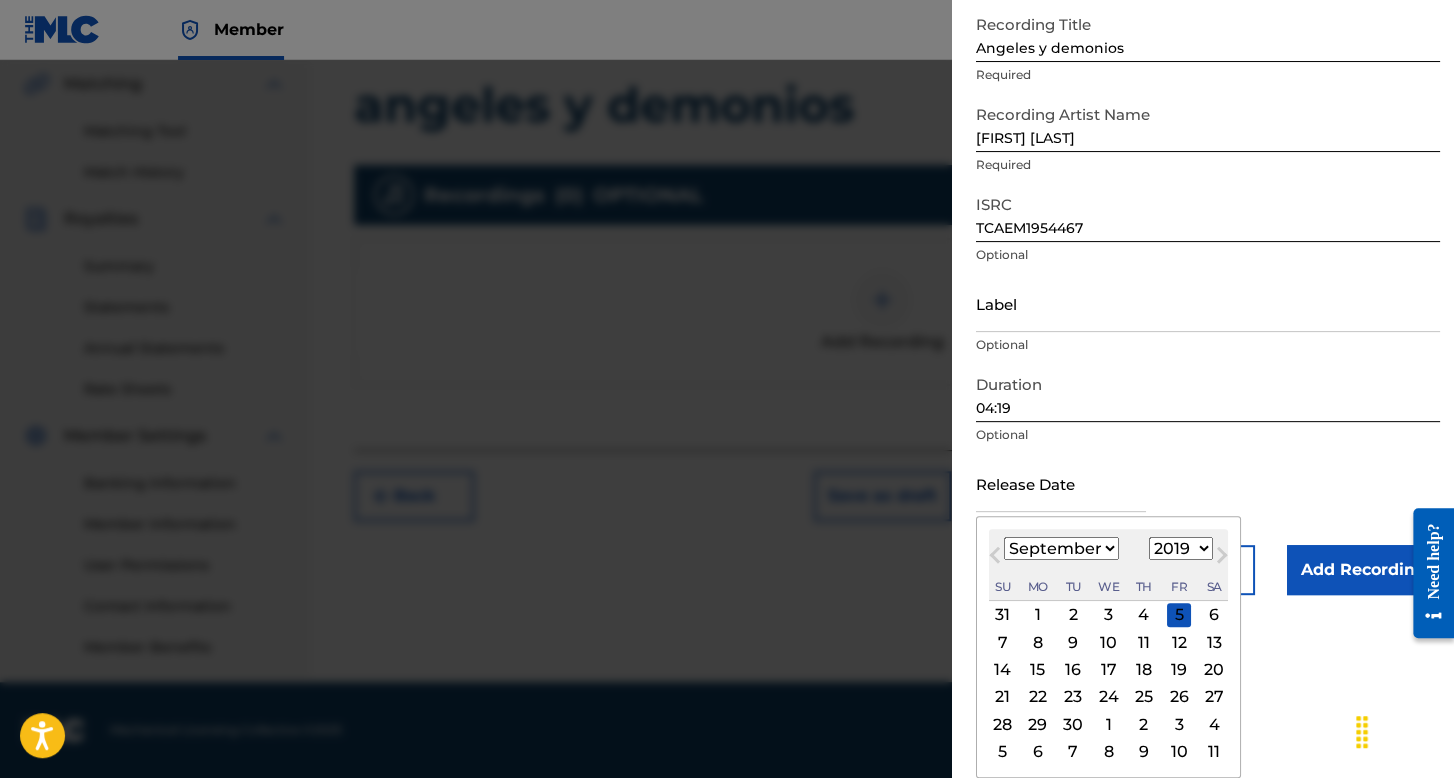 click on "1899 1900 1901 1902 1903 1904 1905 1906 1907 1908 1909 1910 1911 1912 1913 1914 1915 1916 1917 1918 1919 1920 1921 1922 1923 1924 1925 1926 1927 1928 1929 1930 1931 1932 1933 1934 1935 1936 1937 1938 1939 1940 1941 1942 1943 1944 1945 1946 1947 1948 1949 1950 1951 1952 1953 1954 1955 1956 1957 1958 1959 1960 1961 1962 1963 1964 1965 1966 1967 1968 1969 1970 1971 1972 1973 1974 1975 1976 1977 1978 1979 1980 1981 1982 1983 1984 1985 1986 1987 1988 1989 1990 1991 1992 1993 1994 1995 1996 1997 1998 1999 2000 2001 2002 2003 2004 2005 2006 2007 2008 2009 2010 2011 2012 2013 2014 2015 2016 2017 2018 2019 2020 2021 2022 2023 2024 2025 2026 2027 2028 2029 2030 2031 2032 2033 2034 2035 2036 2037 2038 2039 2040 2041 2042 2043 2044 2045 2046 2047 2048 2049 2050 2051 2052 2053 2054 2055 2056 2057 2058 2059 2060 2061 2062 2063 2064 2065 2066 2067 2068 2069 2070 2071 2072 2073 2074 2075 2076 2077 2078 2079 2080 2081 2082 2083 2084 2085 2086 2087 2088 2089 2090 2091 2092 2093 2094 2095 2096 2097 2098 2099 2100" at bounding box center [1181, 548] 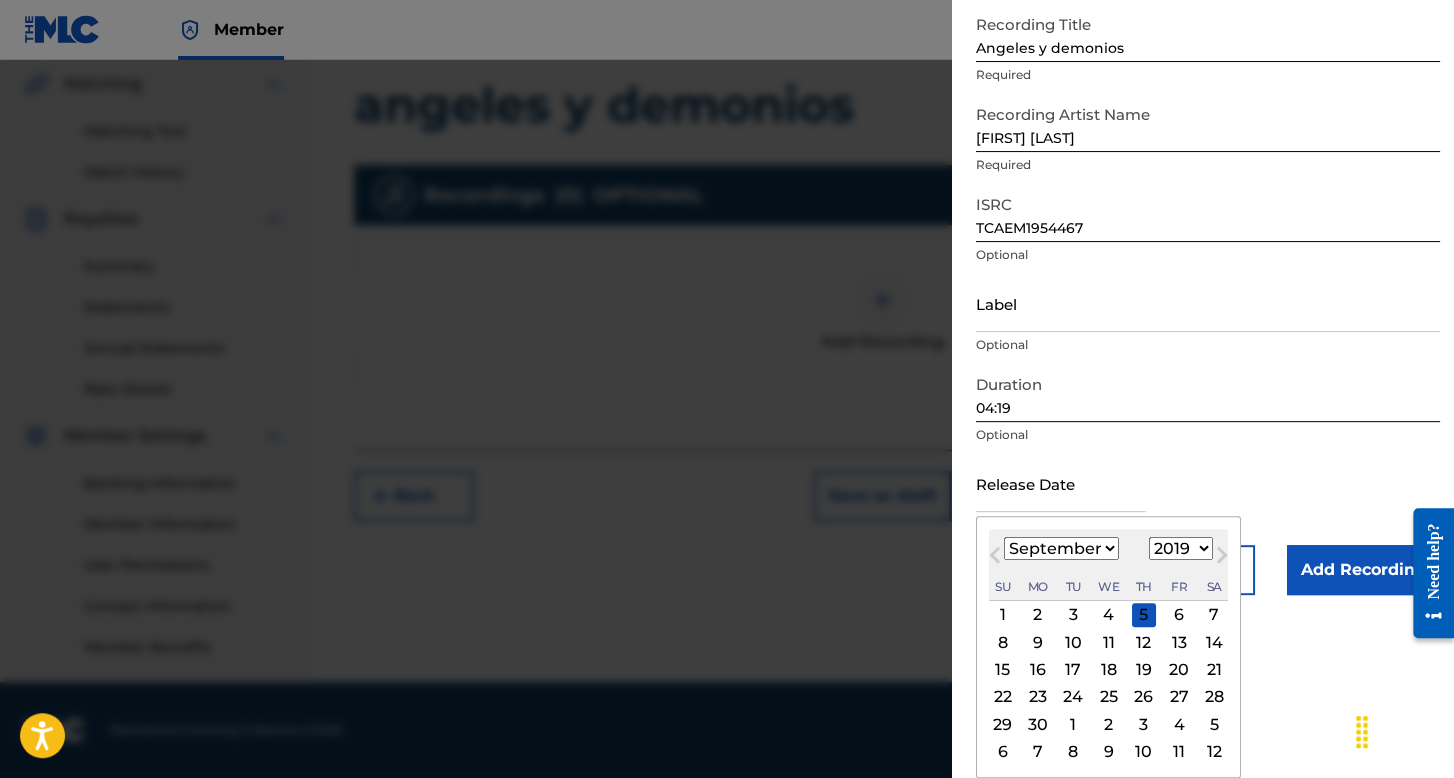 click on "January February March April May June July August September October November December" at bounding box center (1061, 548) 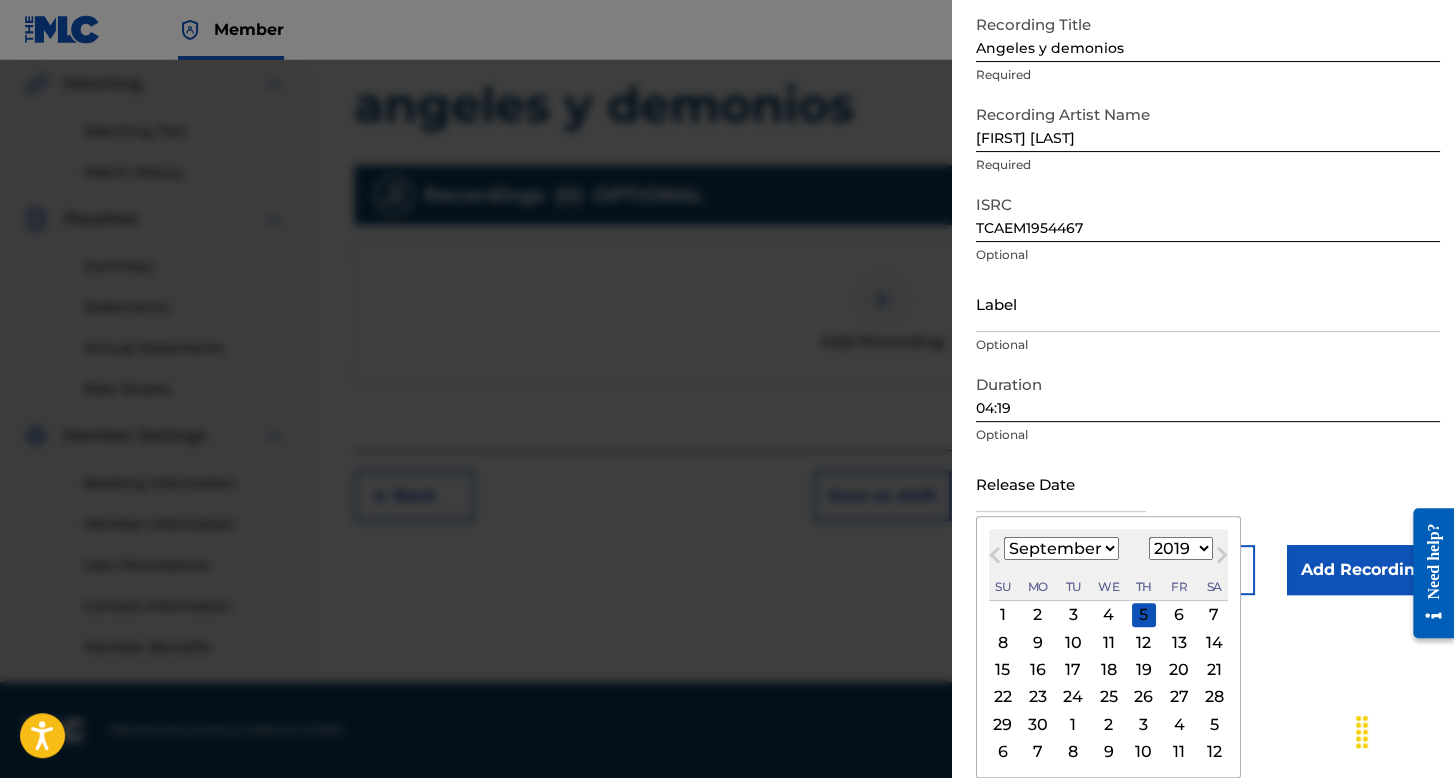 select on "9" 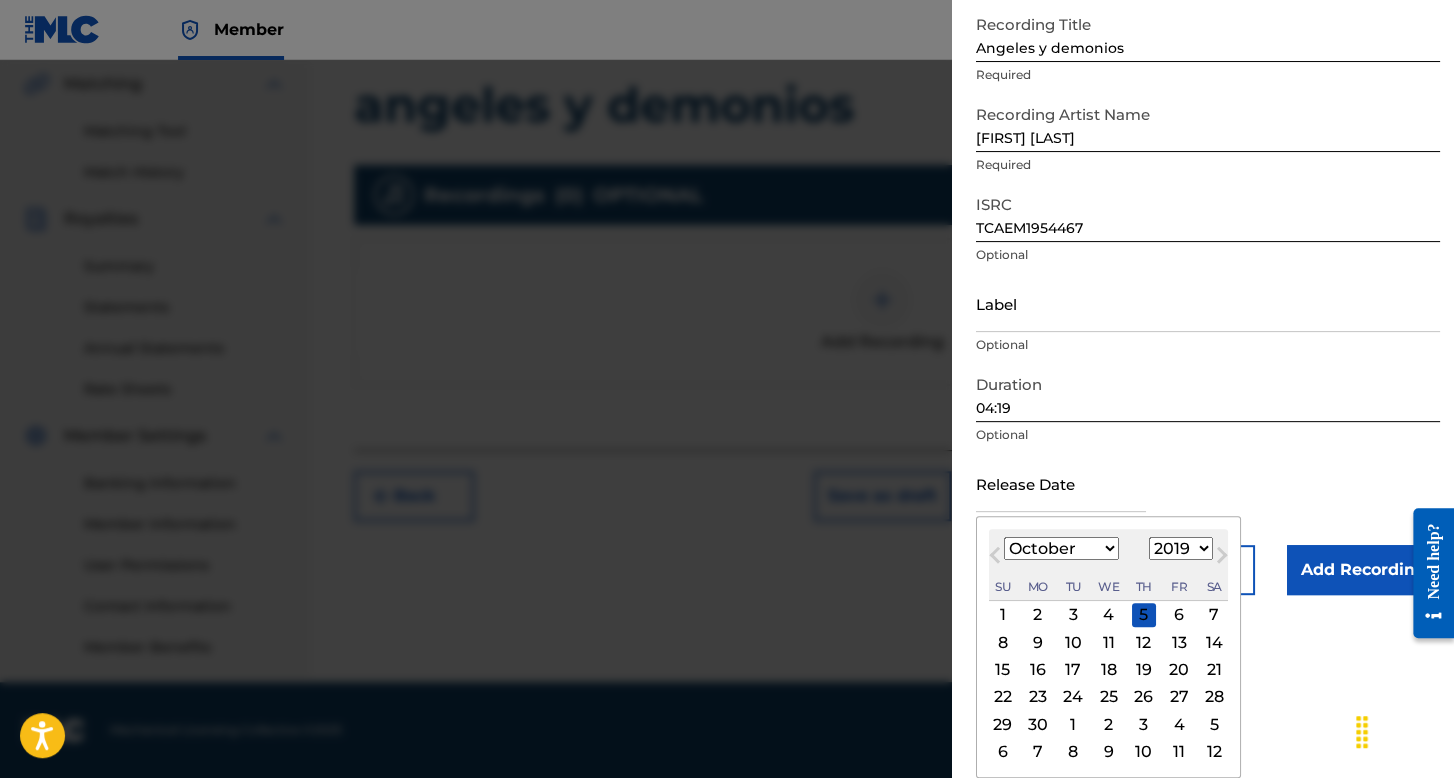 click on "January February March April May June July August September October November December" at bounding box center (1061, 548) 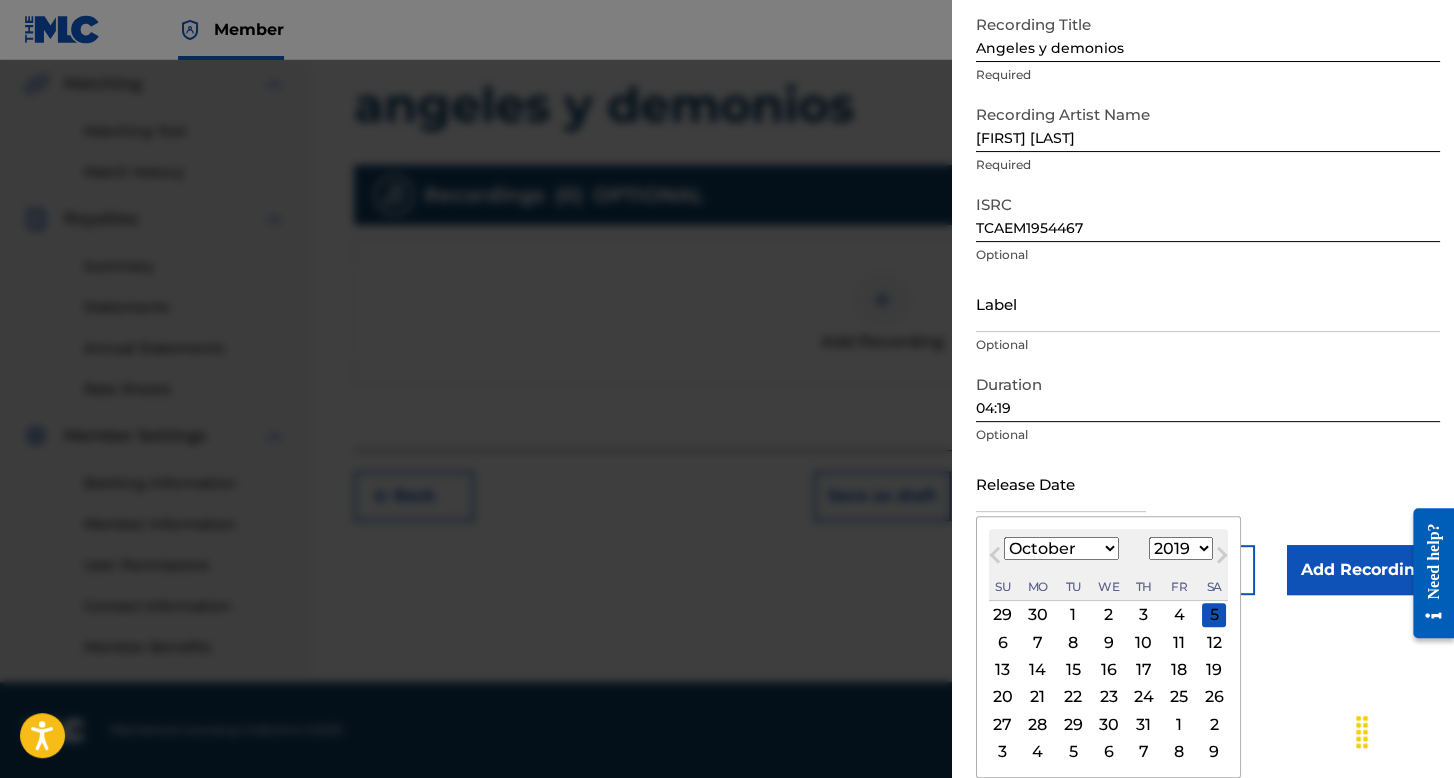 click on "25" at bounding box center [1179, 697] 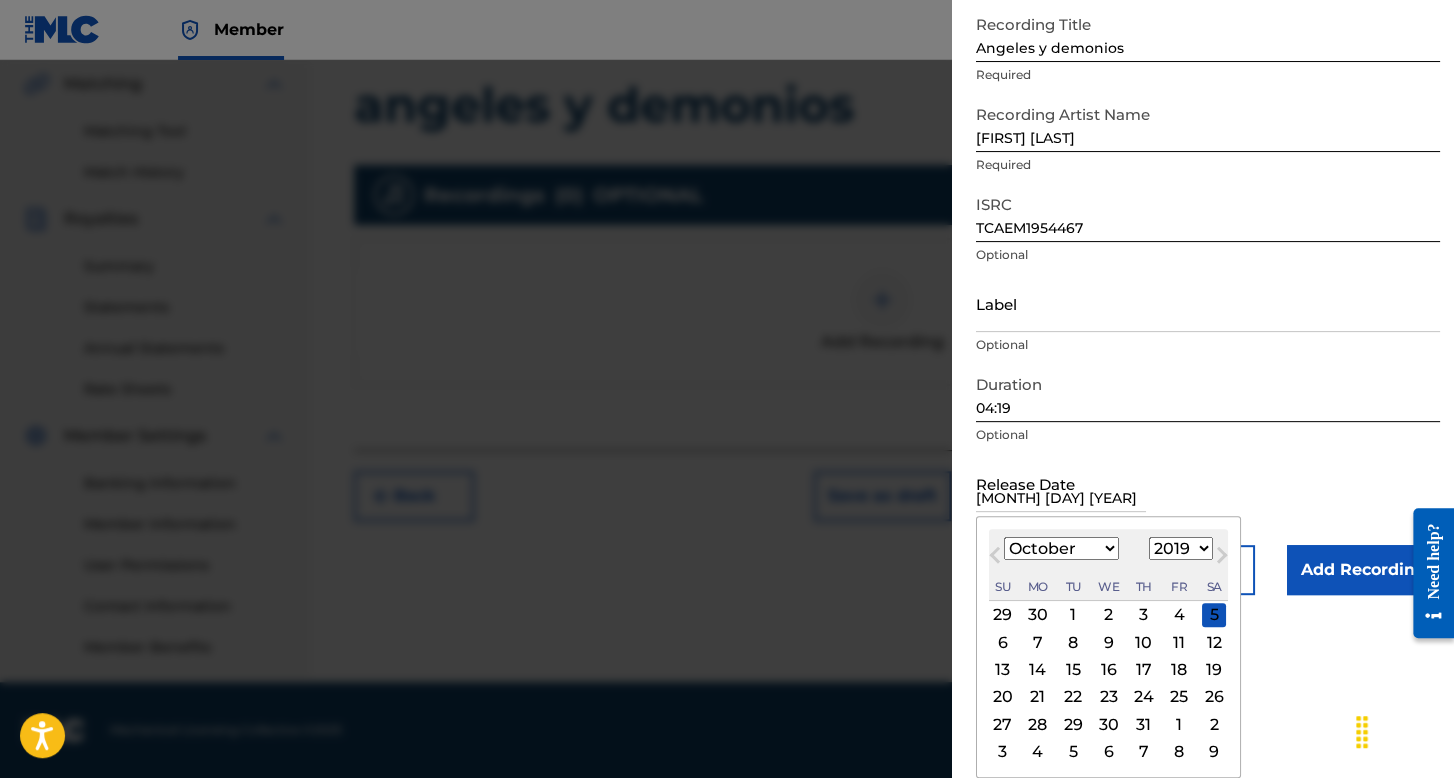 scroll, scrollTop: 0, scrollLeft: 0, axis: both 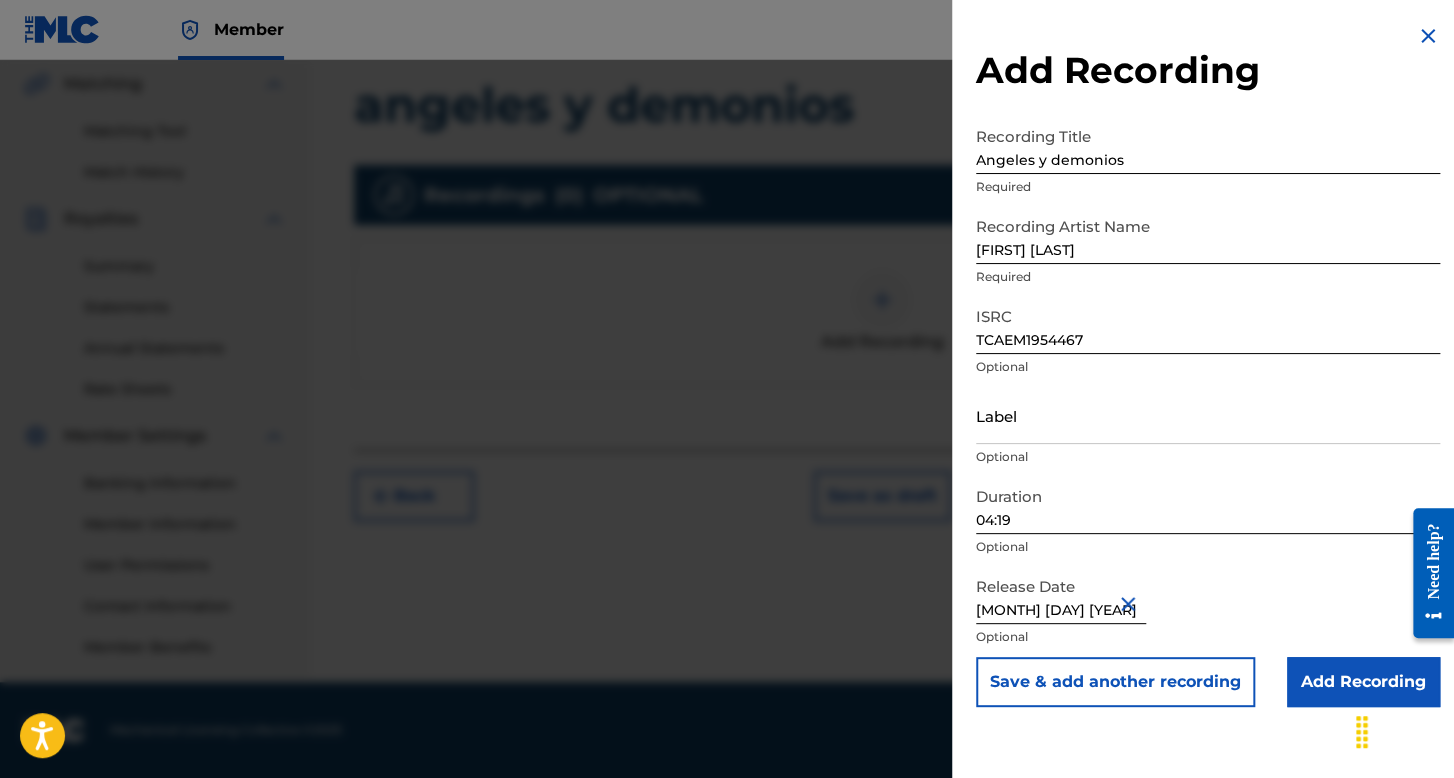 click on "Add Recording" at bounding box center (1363, 682) 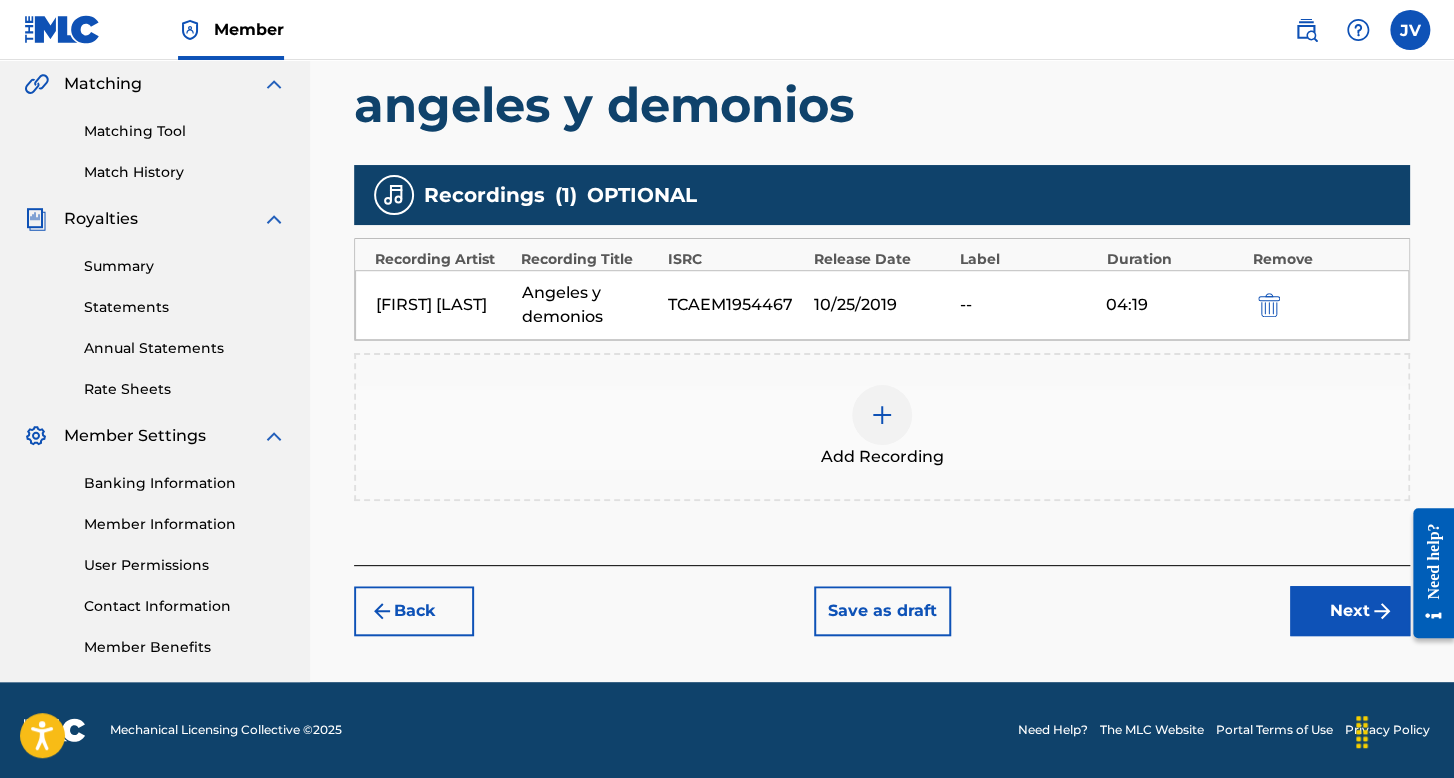 click on "Next" at bounding box center (1350, 611) 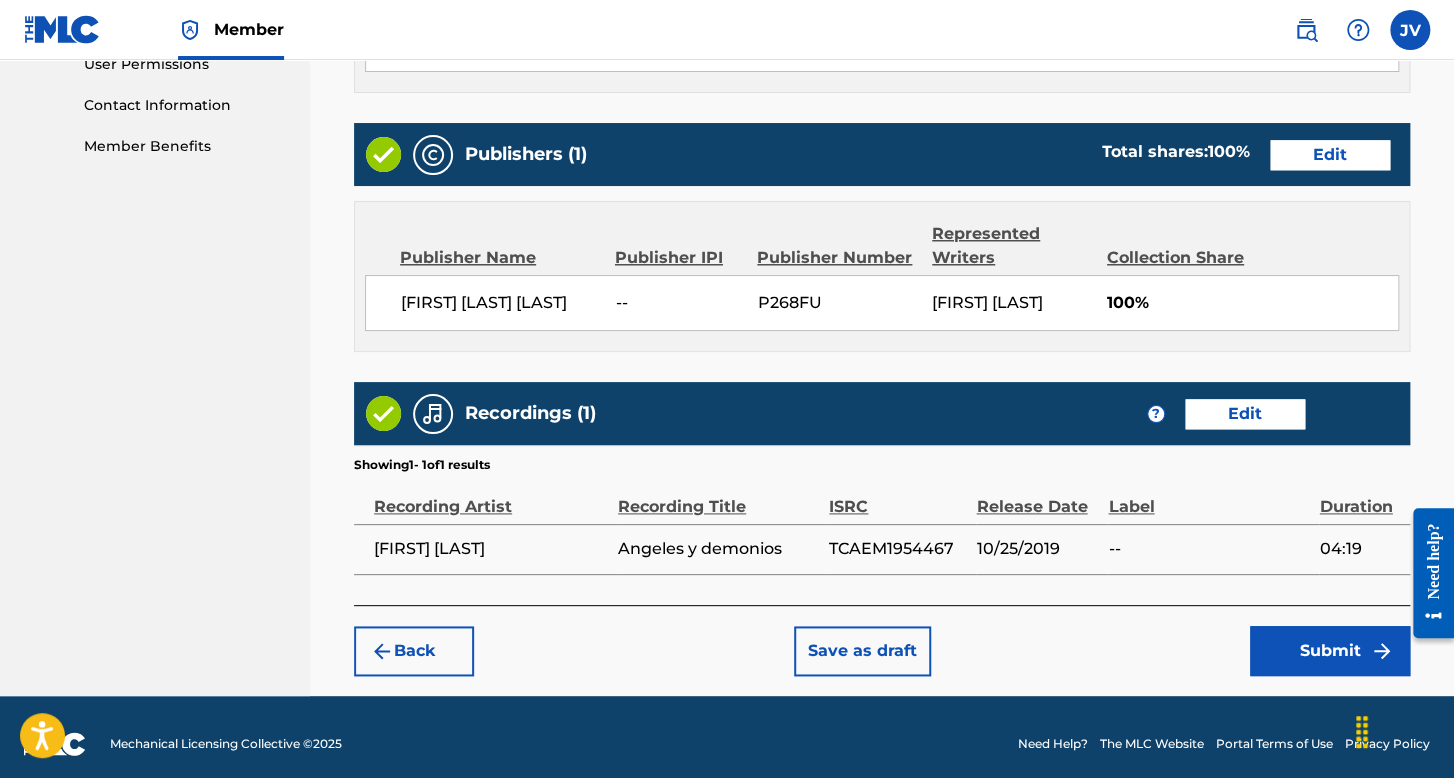 scroll, scrollTop: 999, scrollLeft: 0, axis: vertical 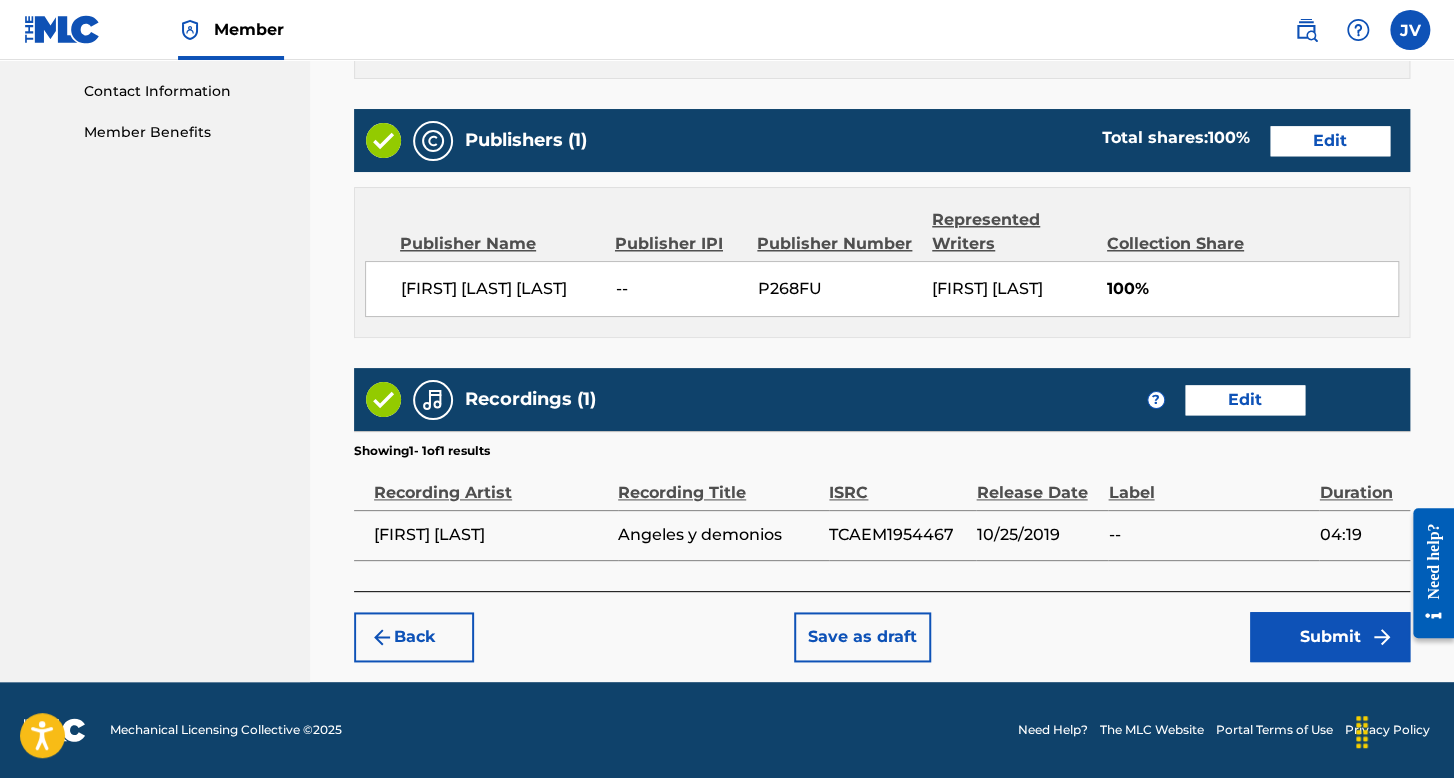 click on "Submit" at bounding box center [1330, 637] 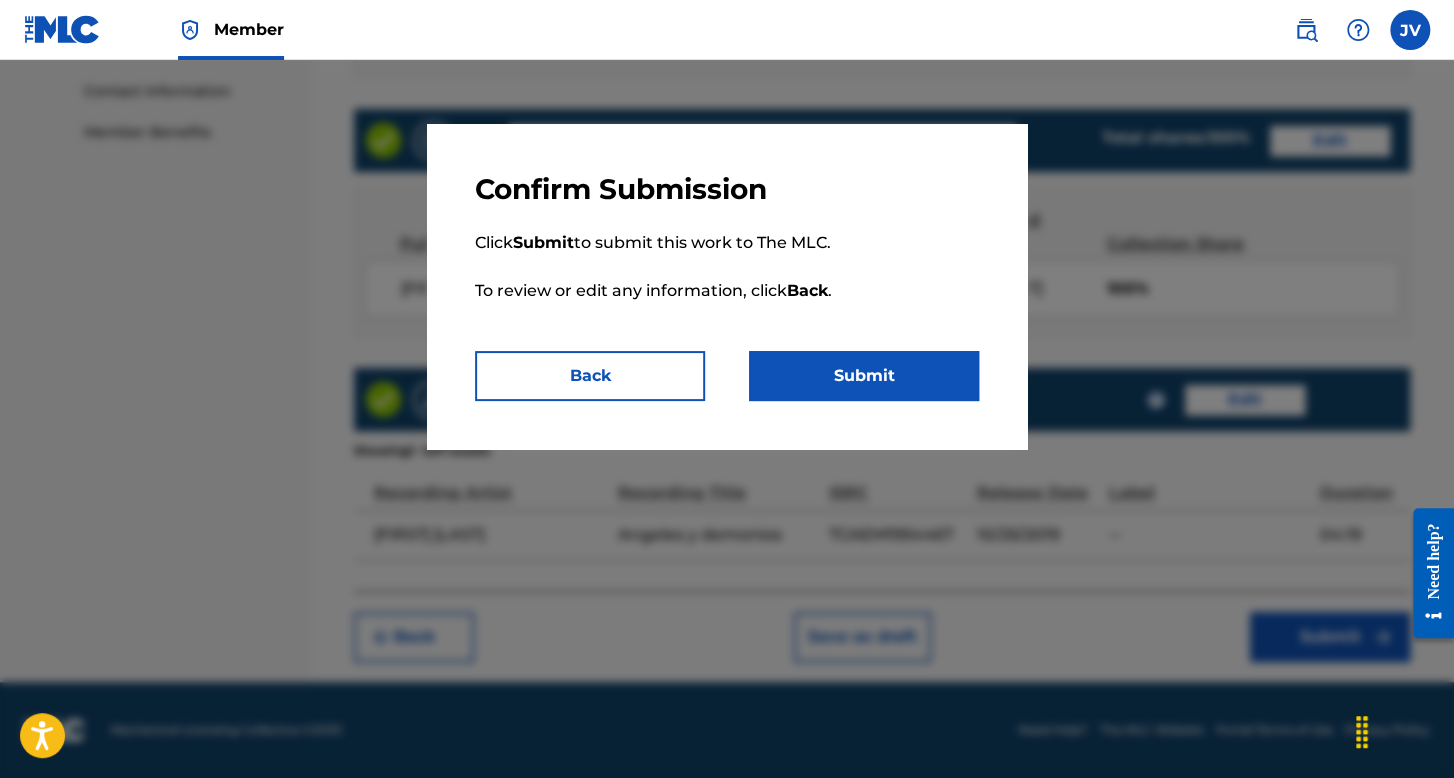 click on "Submit" at bounding box center (864, 376) 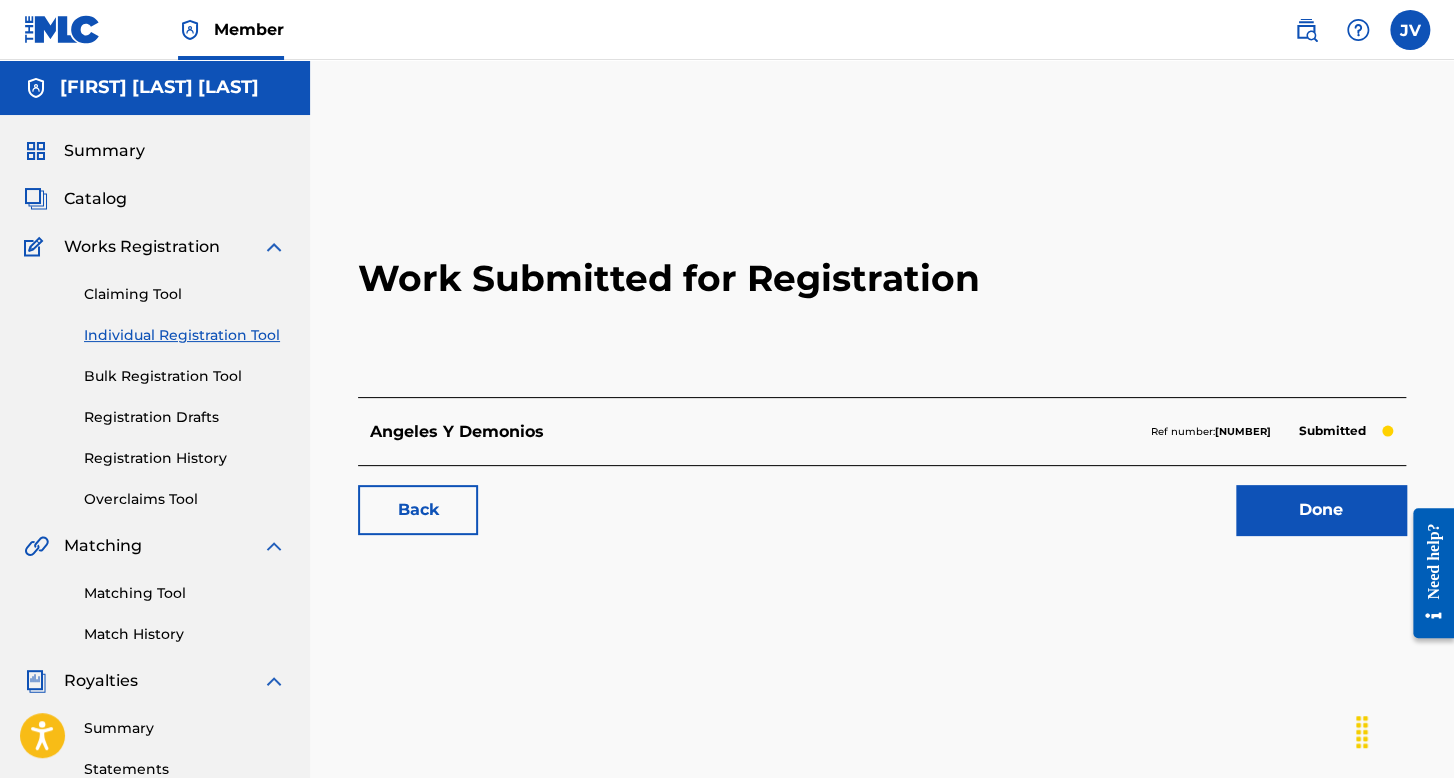 click on "Individual Registration Tool" at bounding box center [185, 335] 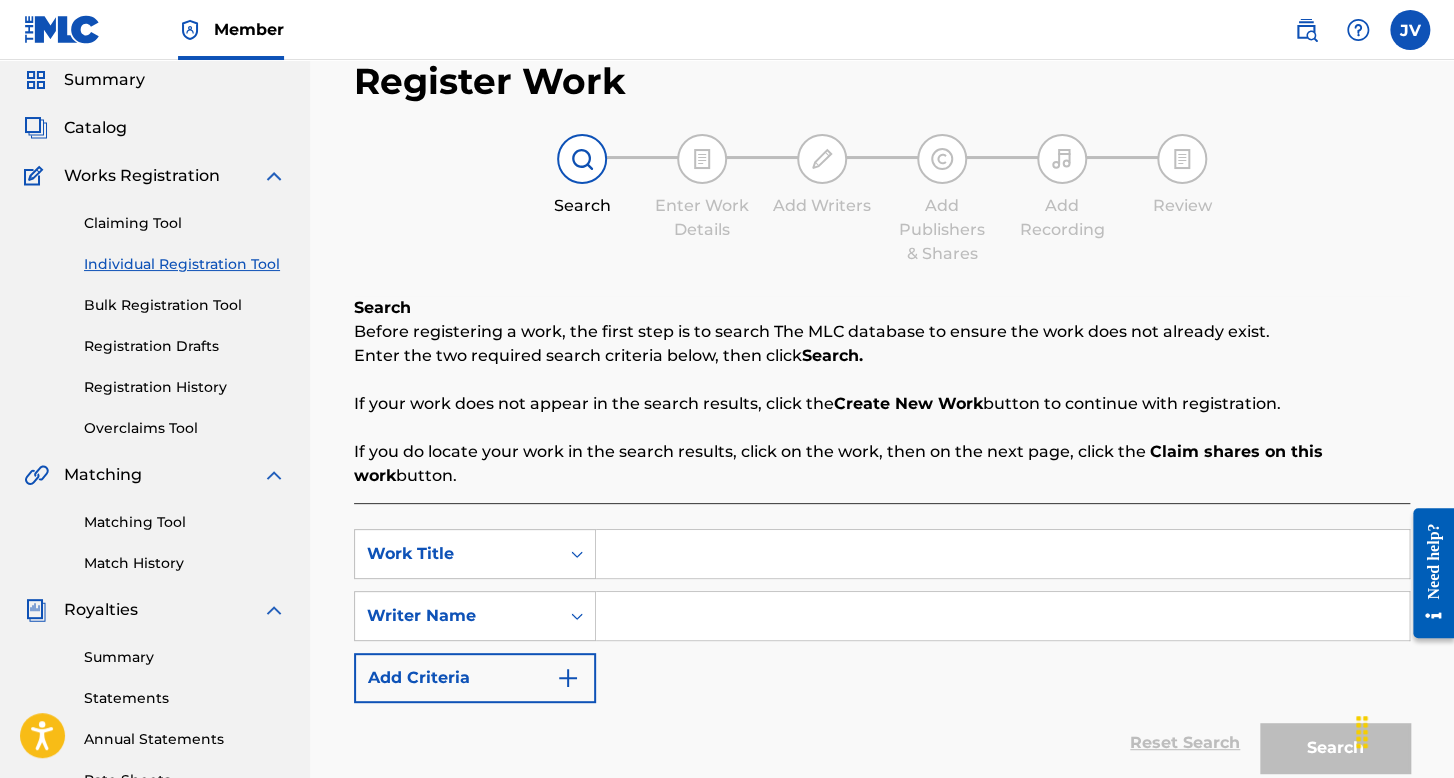 scroll, scrollTop: 100, scrollLeft: 0, axis: vertical 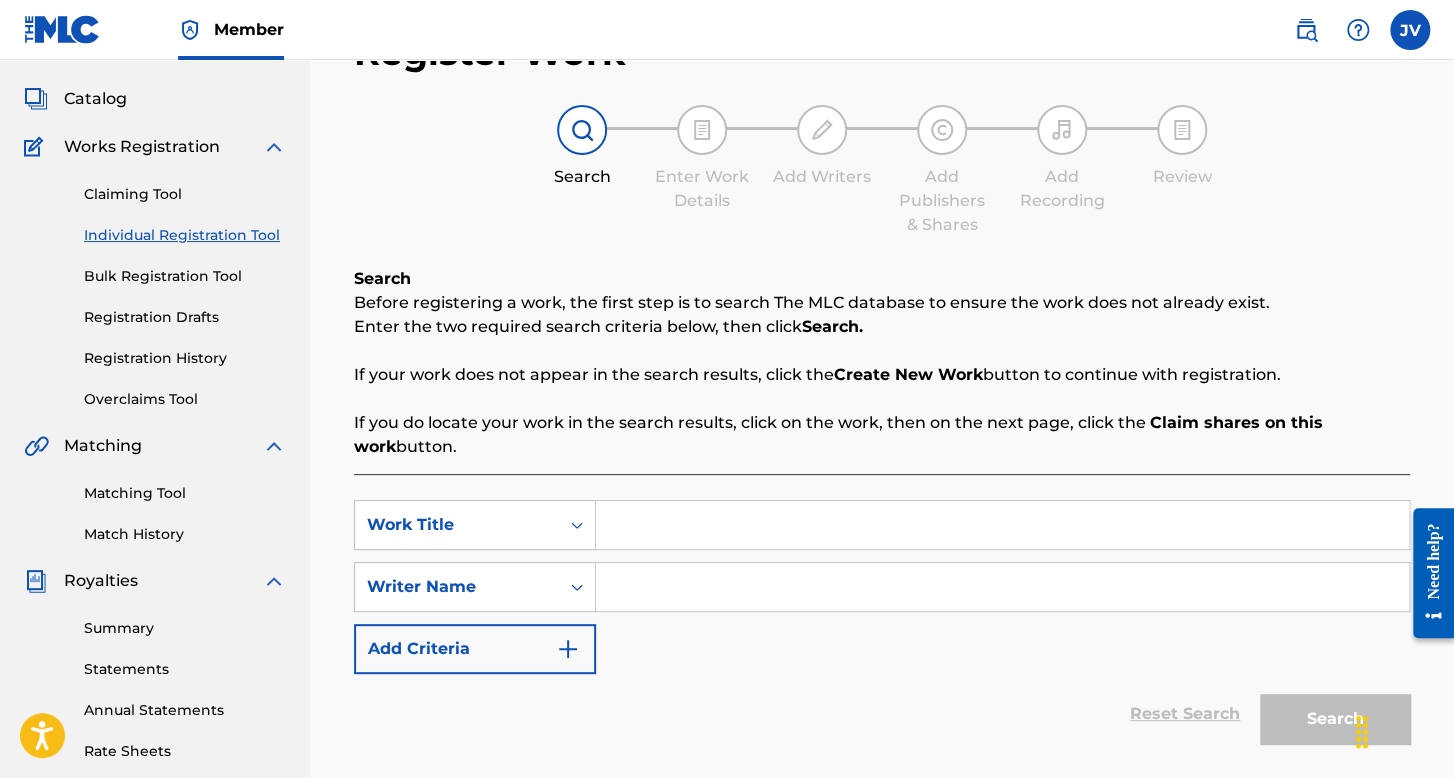 click at bounding box center (1002, 525) 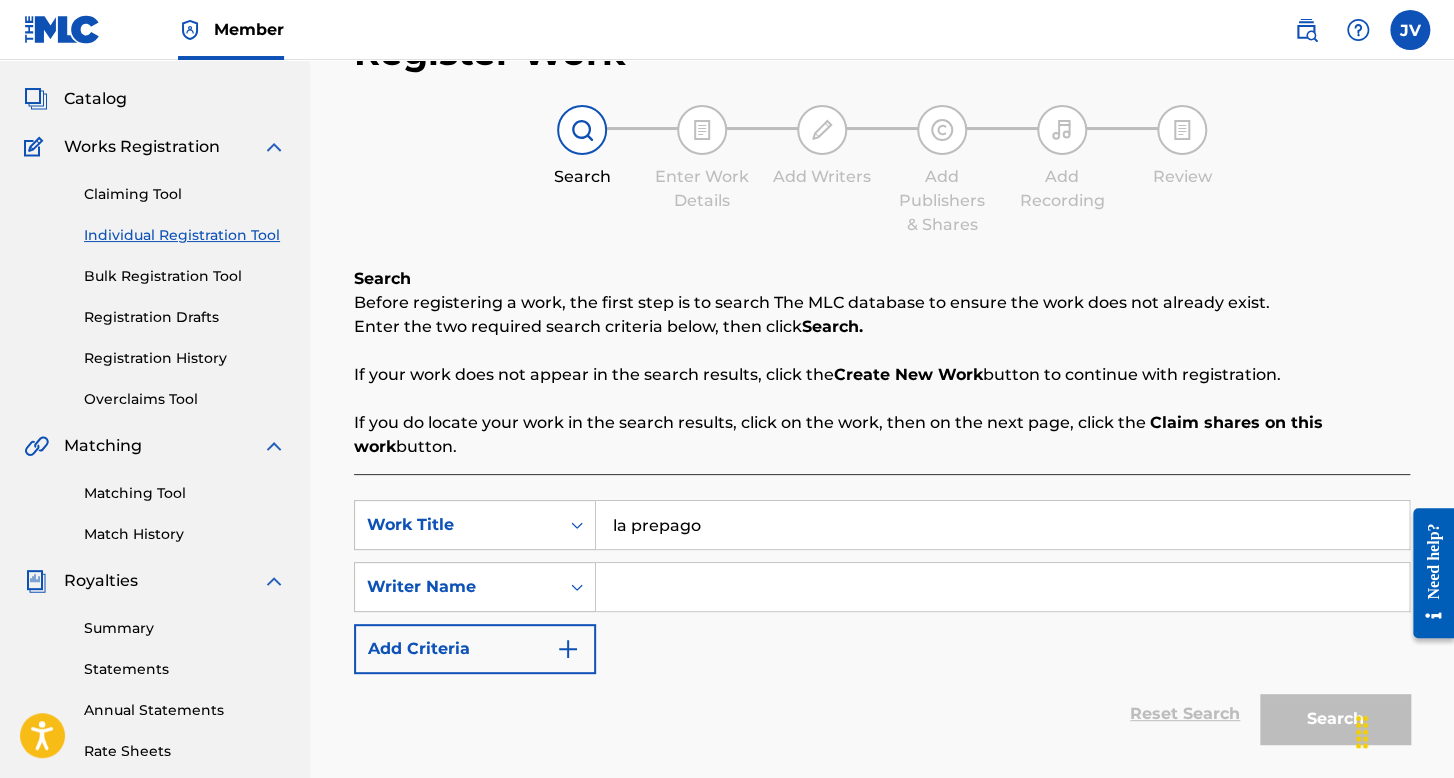 type on "la prepago" 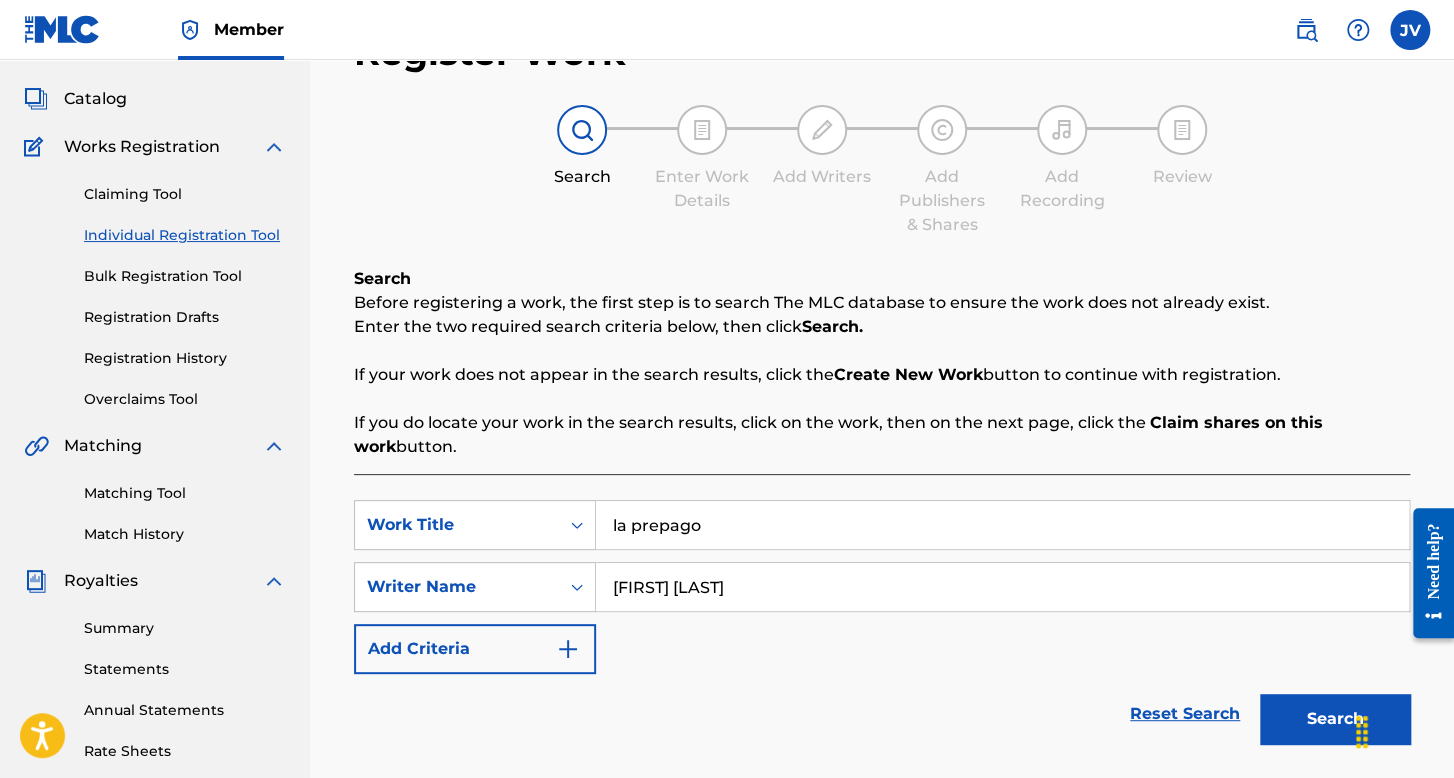 type on "alejandro martinez" 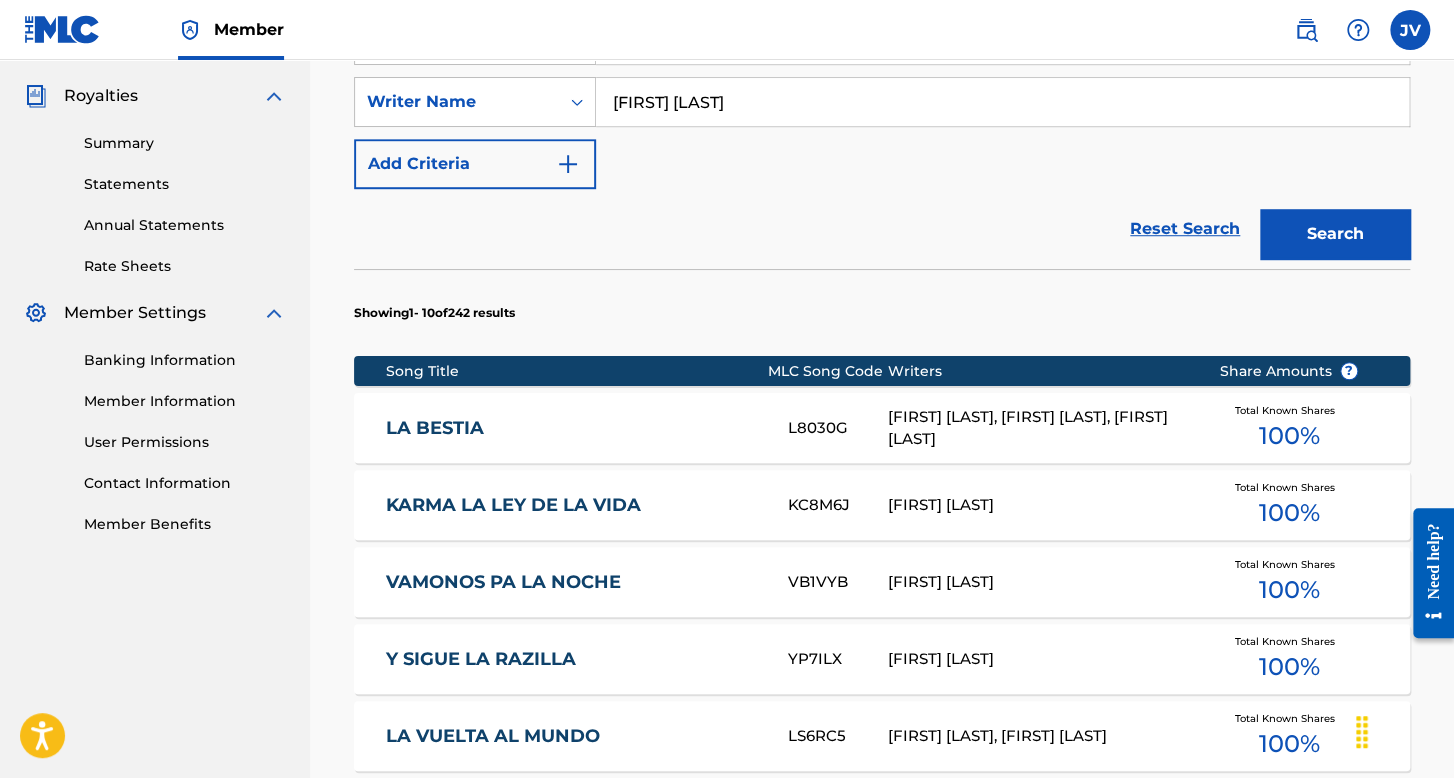 scroll, scrollTop: 400, scrollLeft: 0, axis: vertical 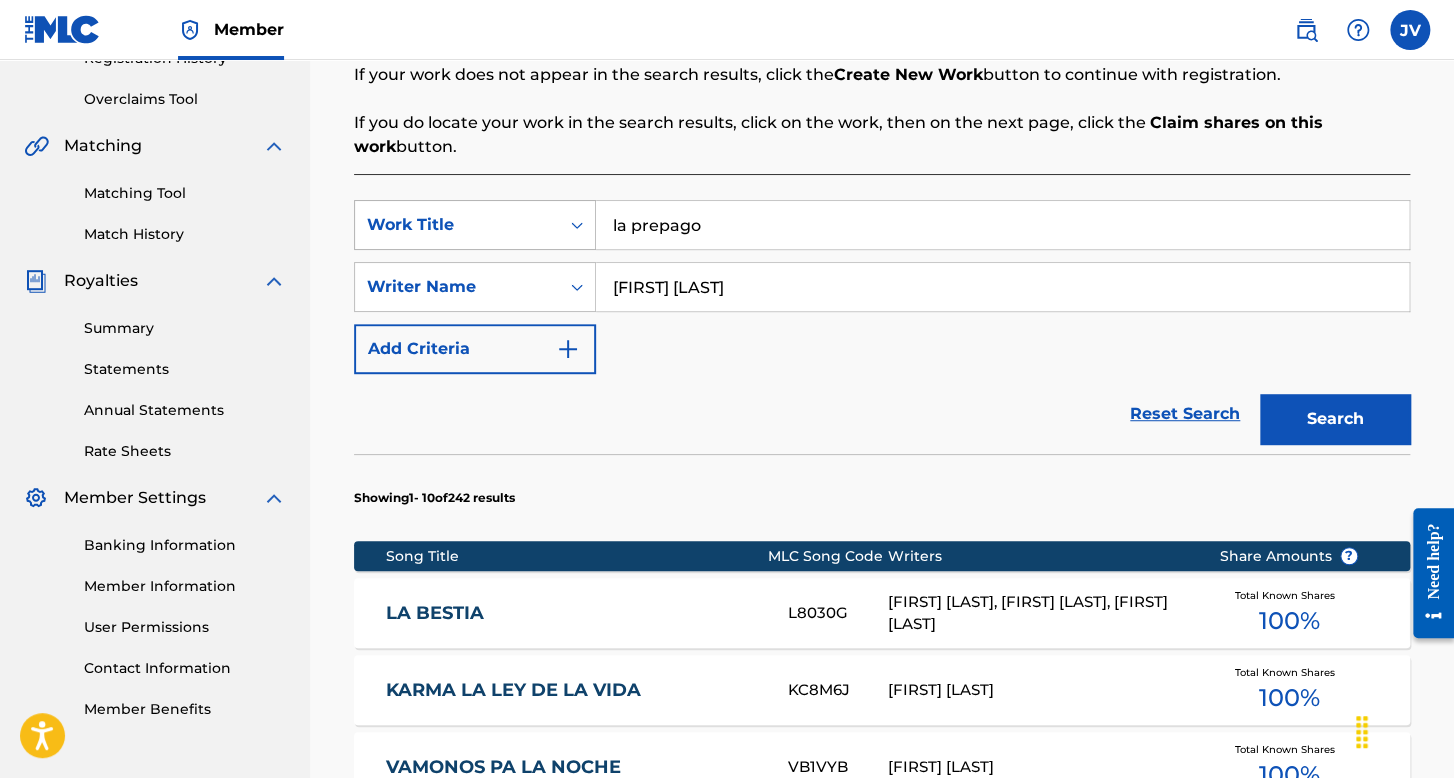 drag, startPoint x: 756, startPoint y: 224, endPoint x: 569, endPoint y: 234, distance: 187.26718 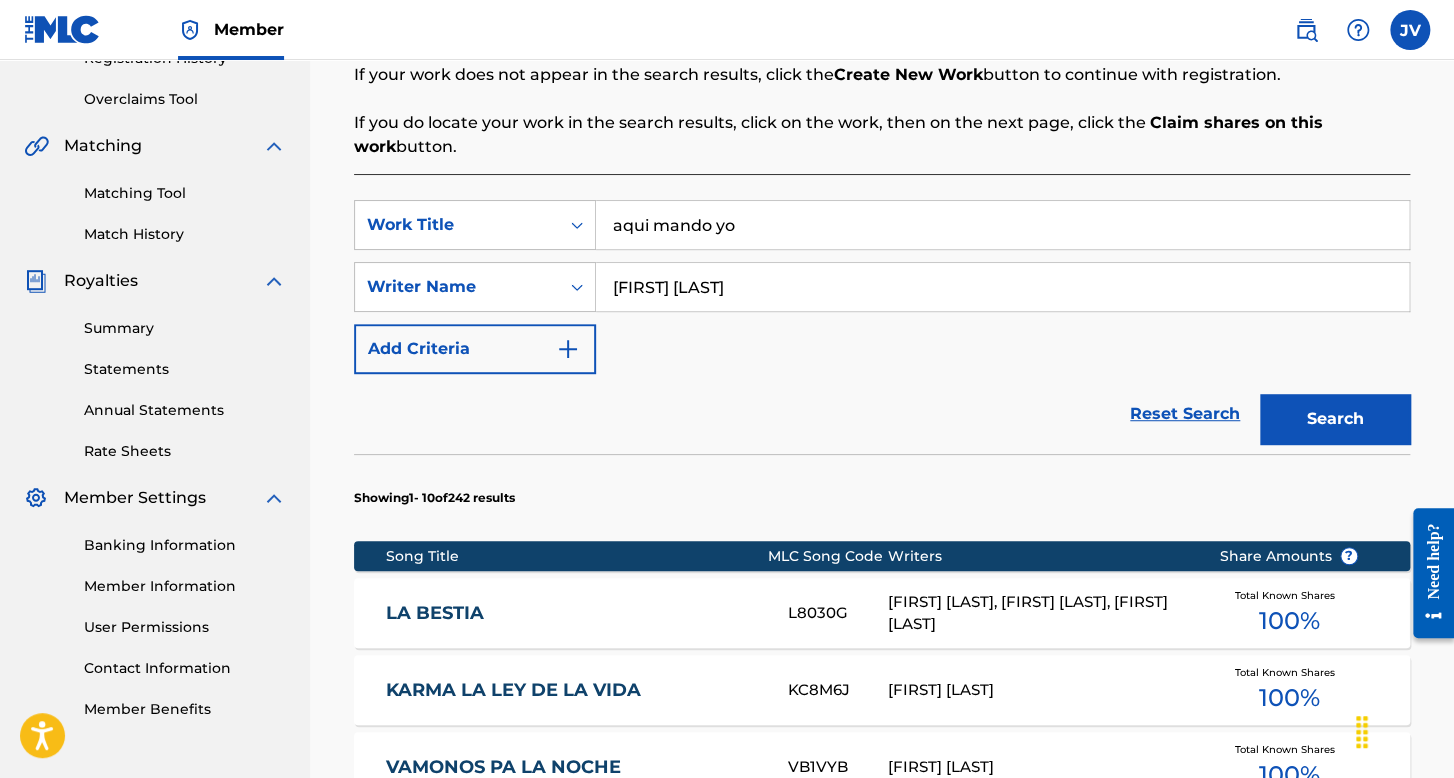 type on "aqui mando yo" 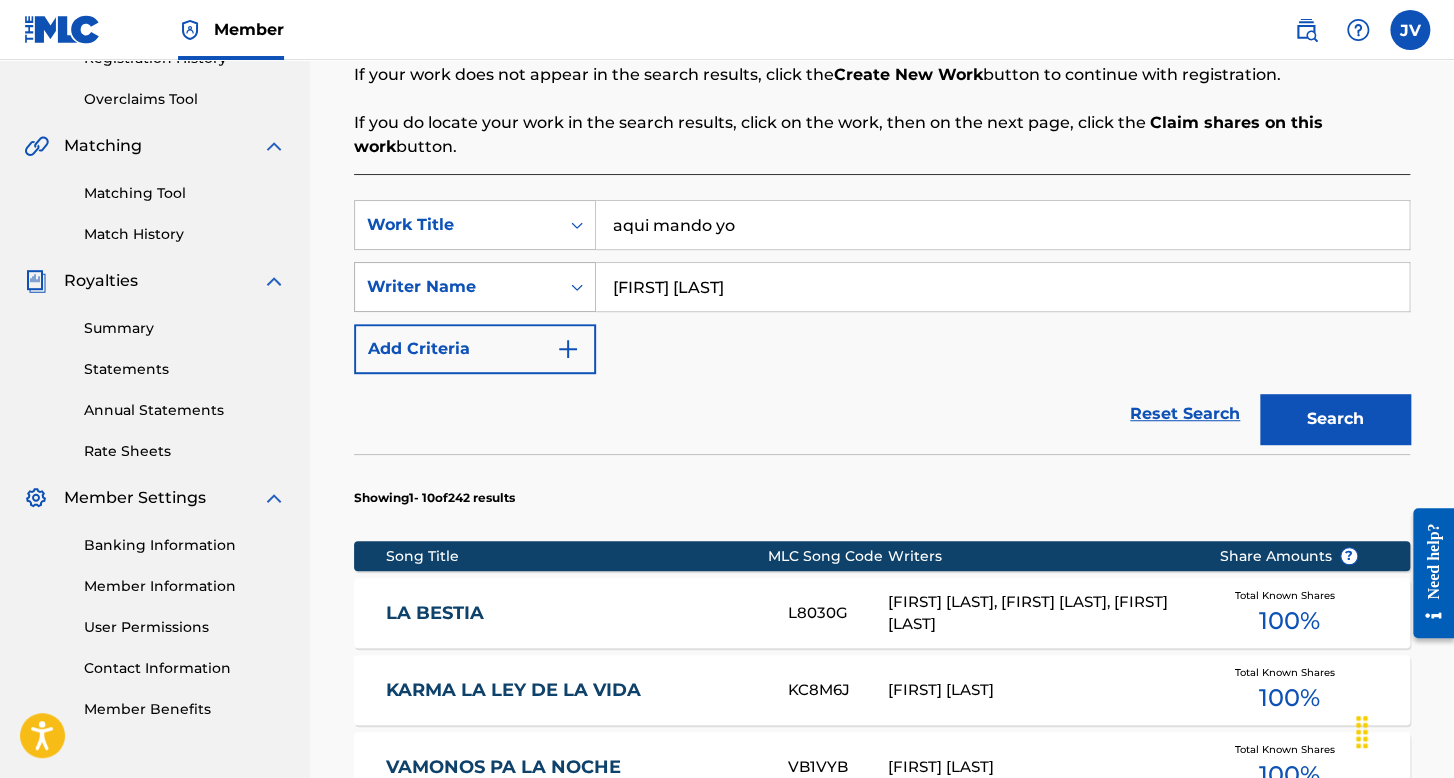 drag, startPoint x: 757, startPoint y: 288, endPoint x: 574, endPoint y: 297, distance: 183.22118 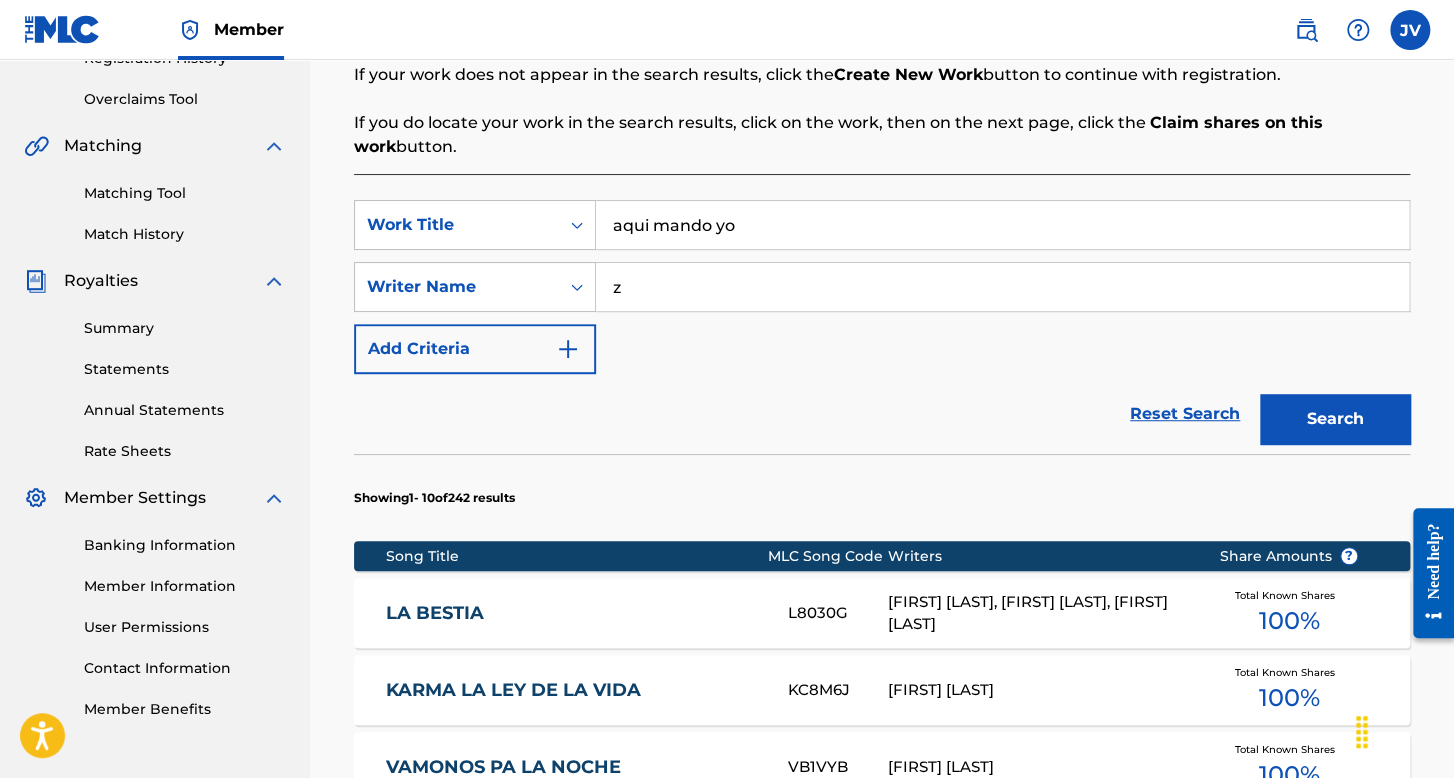 click on "z" at bounding box center [1002, 287] 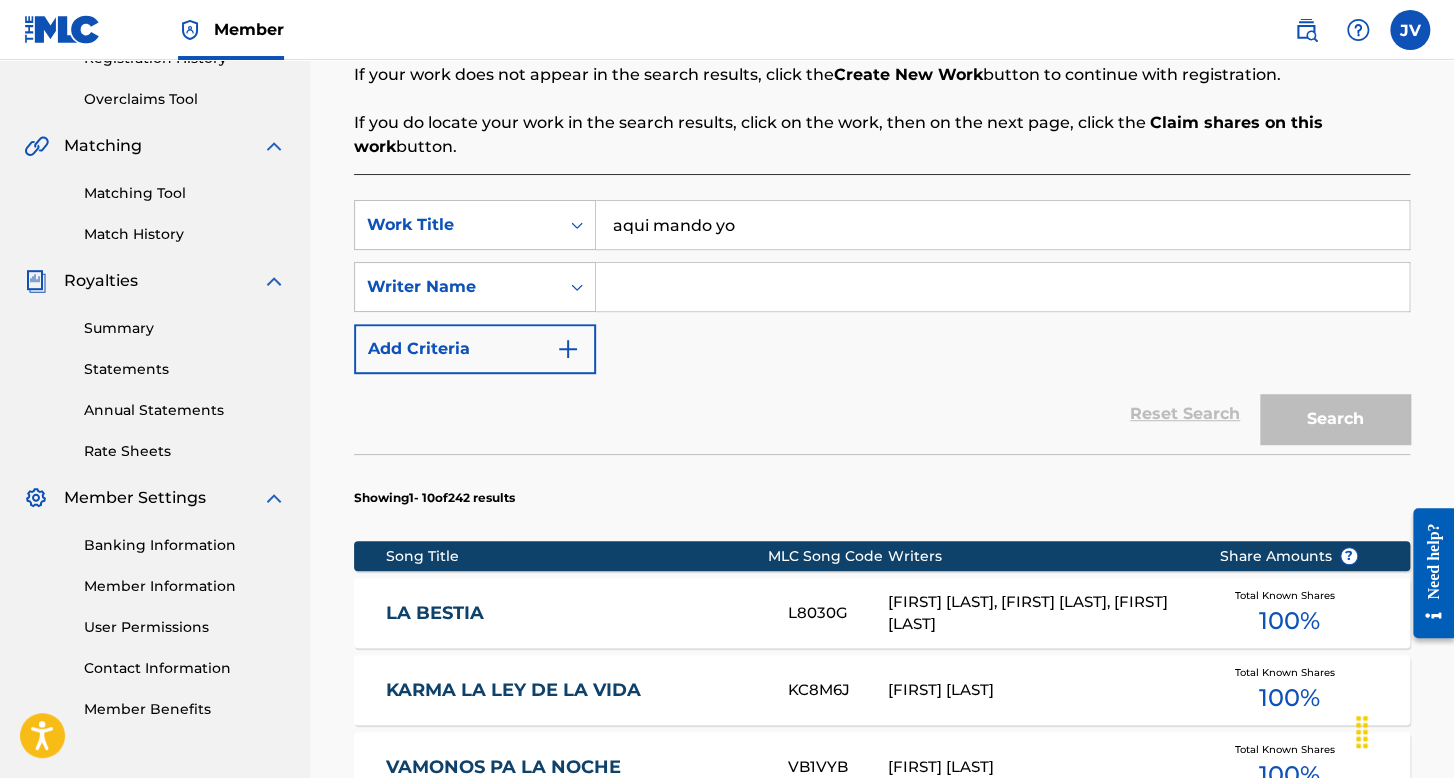type 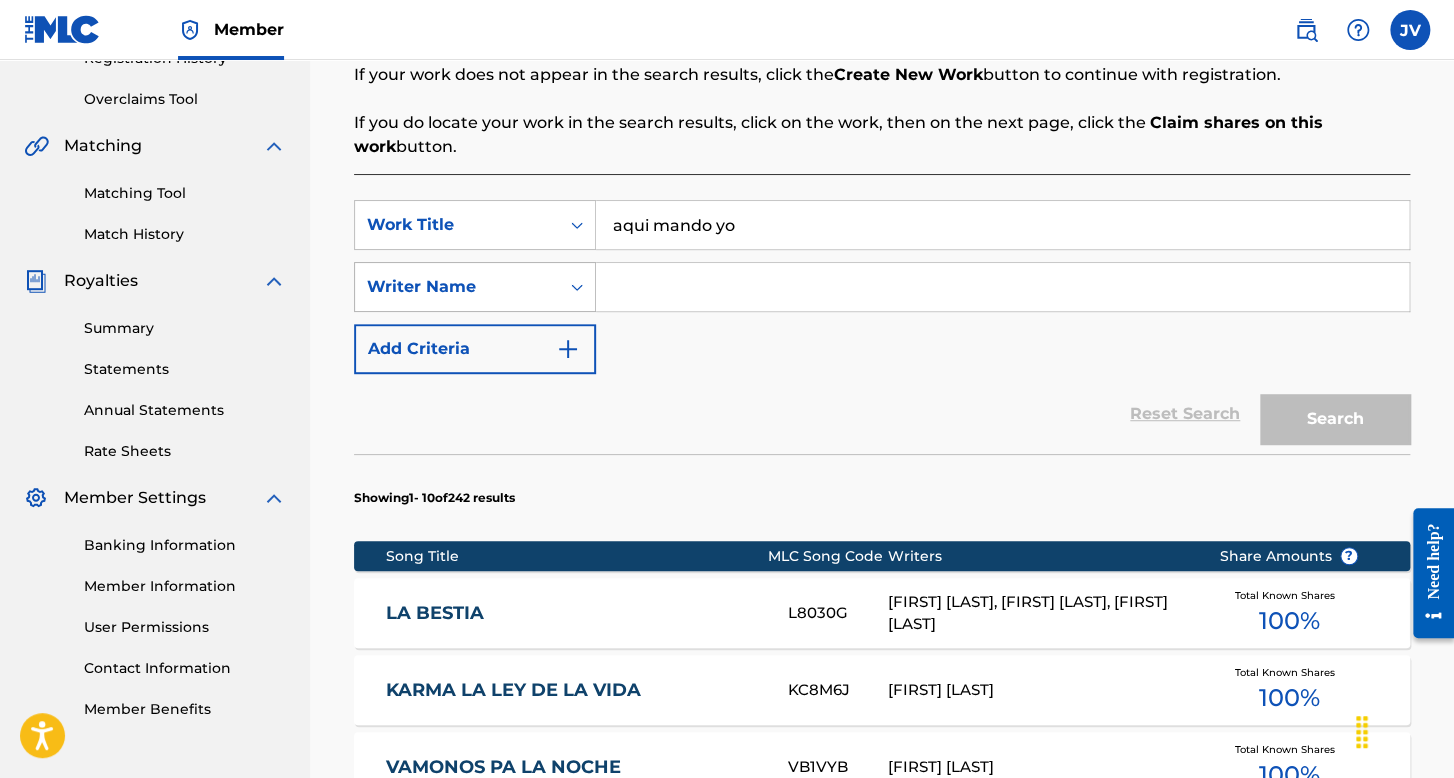 drag, startPoint x: 746, startPoint y: 231, endPoint x: 520, endPoint y: 273, distance: 229.86952 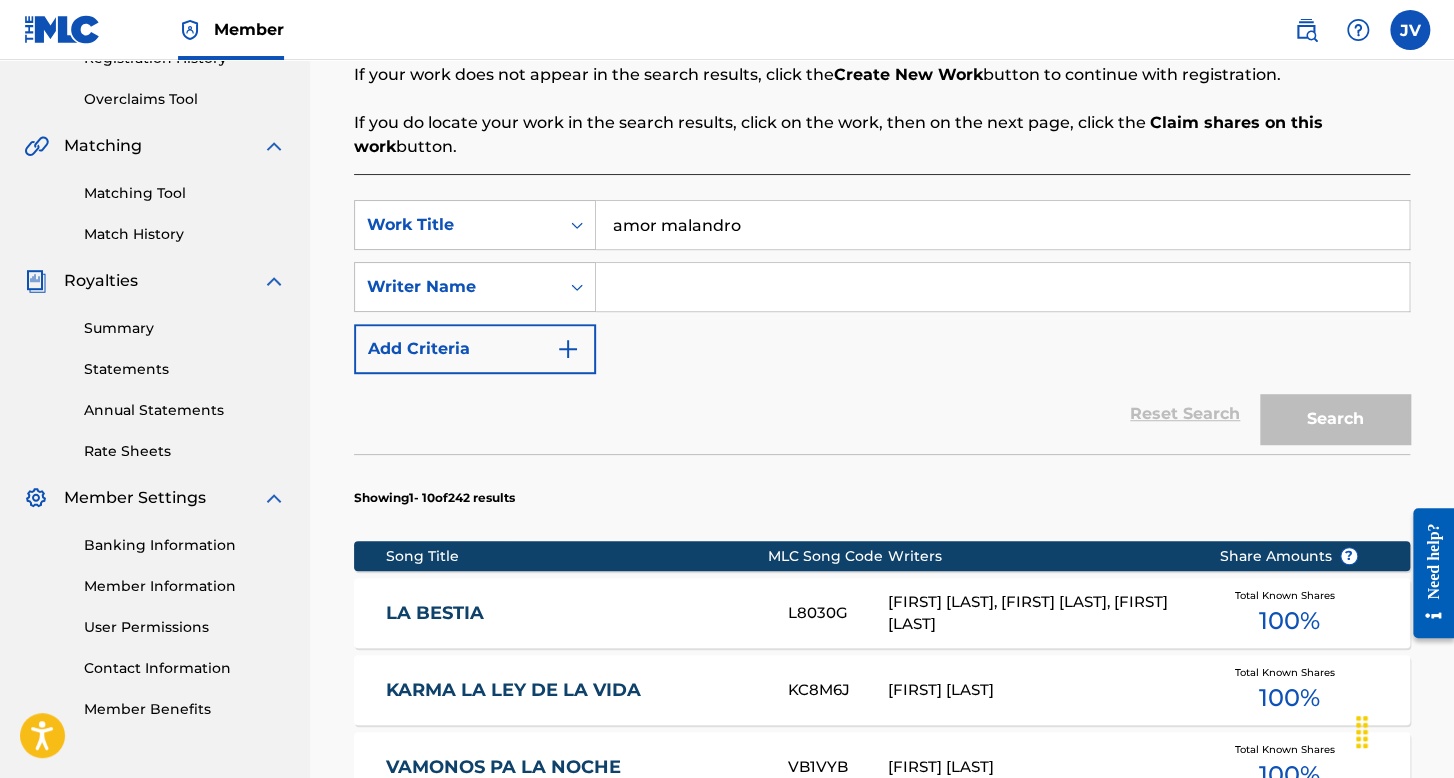 type on "amor malandro" 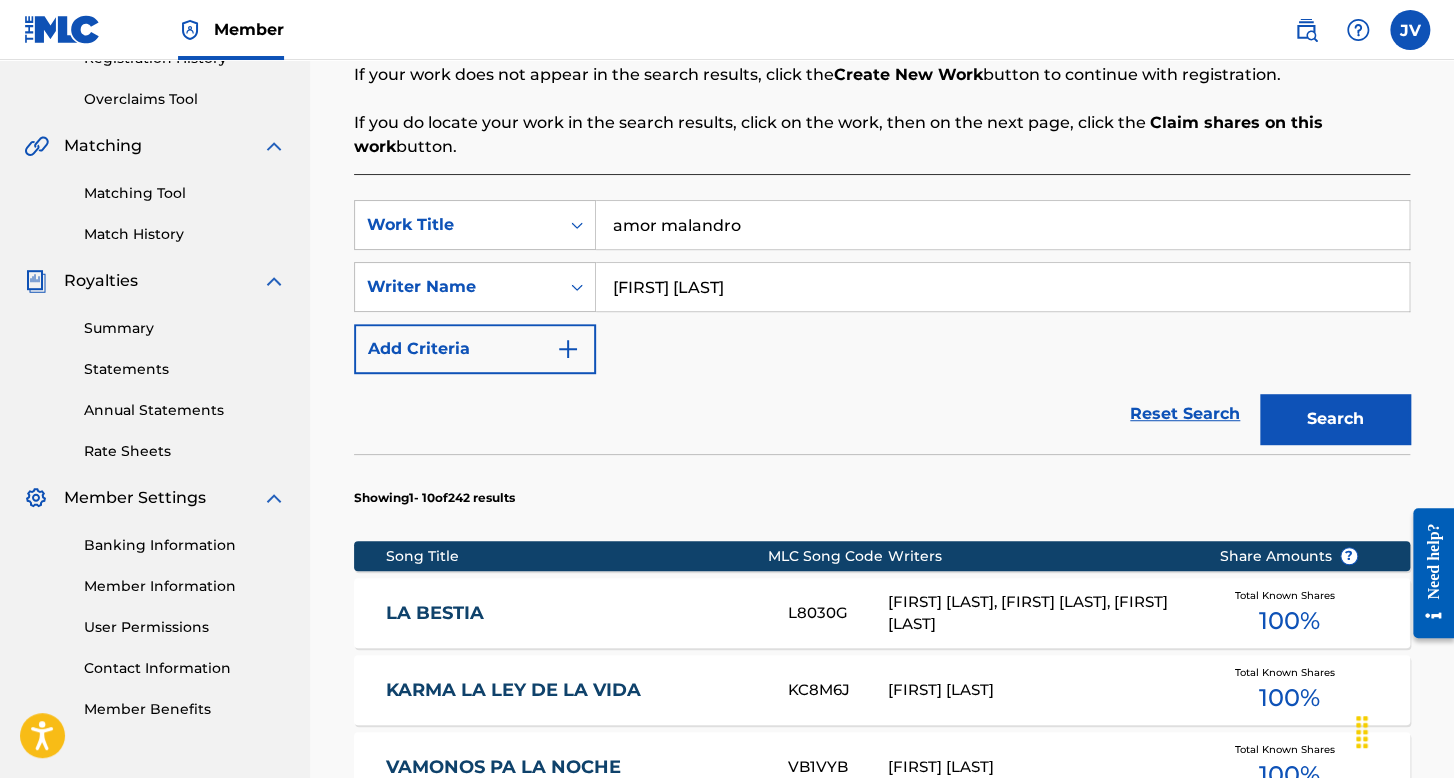 type on "alejandro martinez" 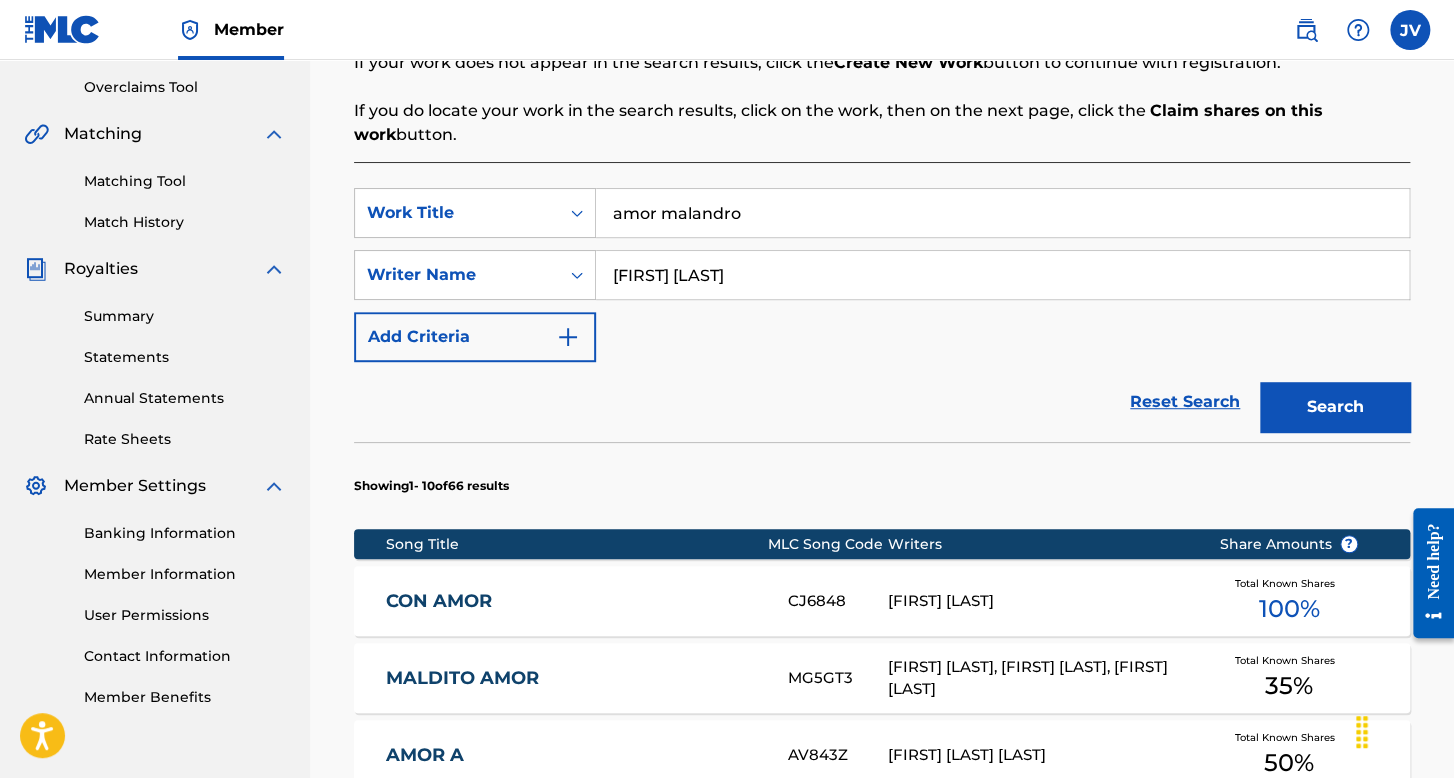 scroll, scrollTop: 200, scrollLeft: 0, axis: vertical 